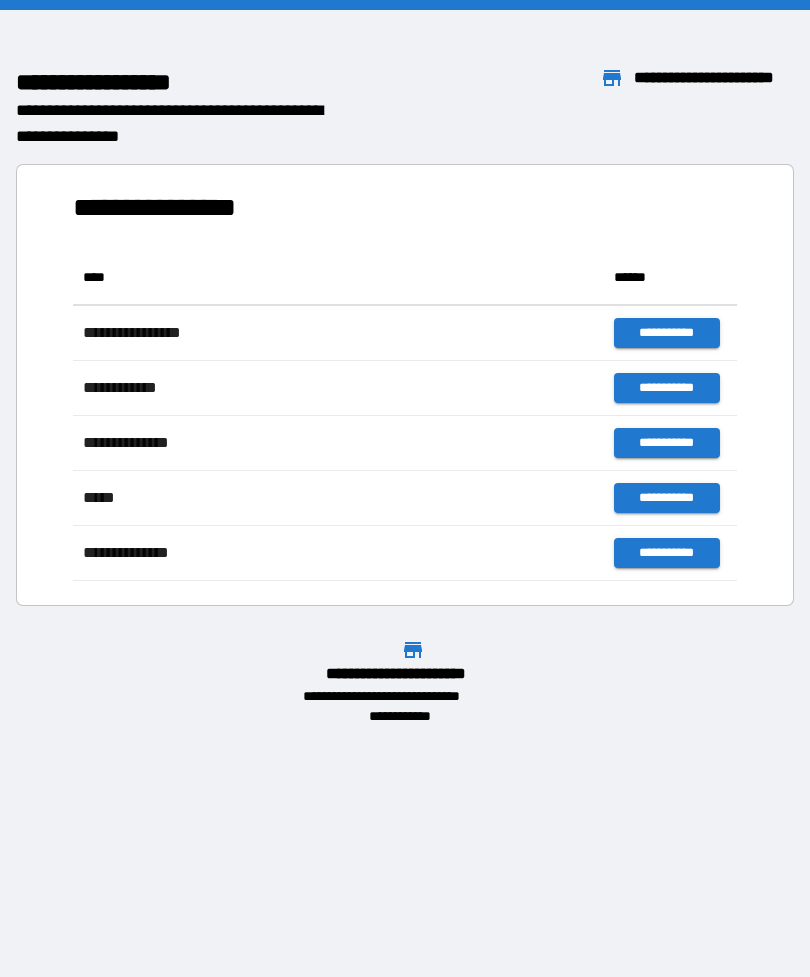 scroll, scrollTop: 0, scrollLeft: 0, axis: both 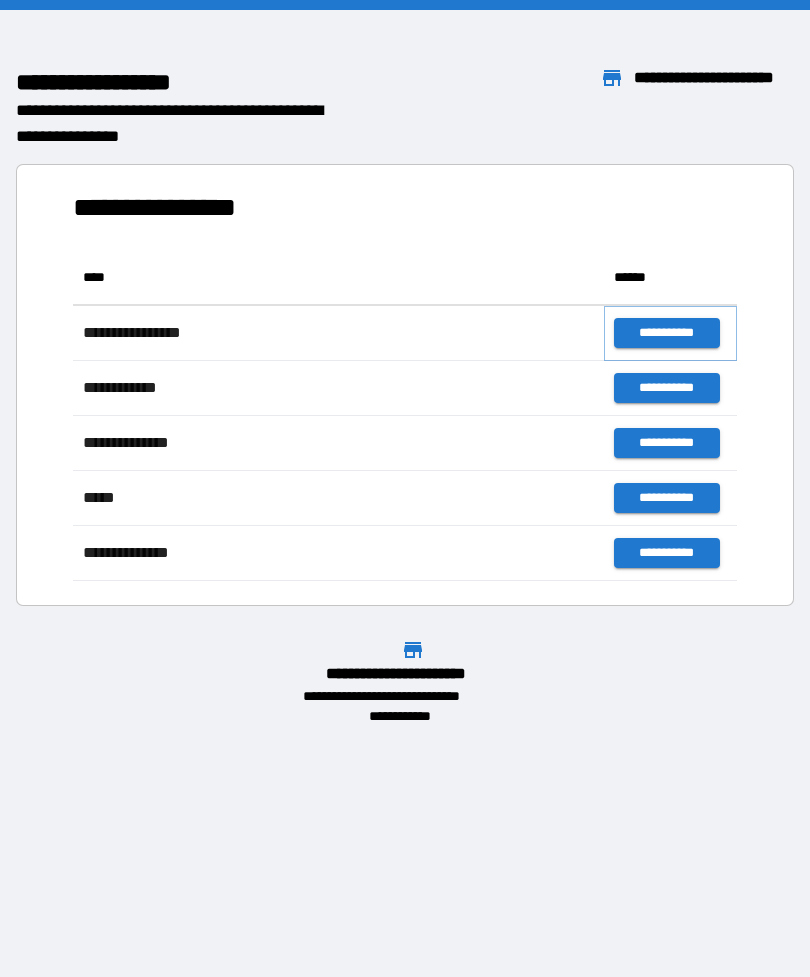 click on "**********" at bounding box center [666, 333] 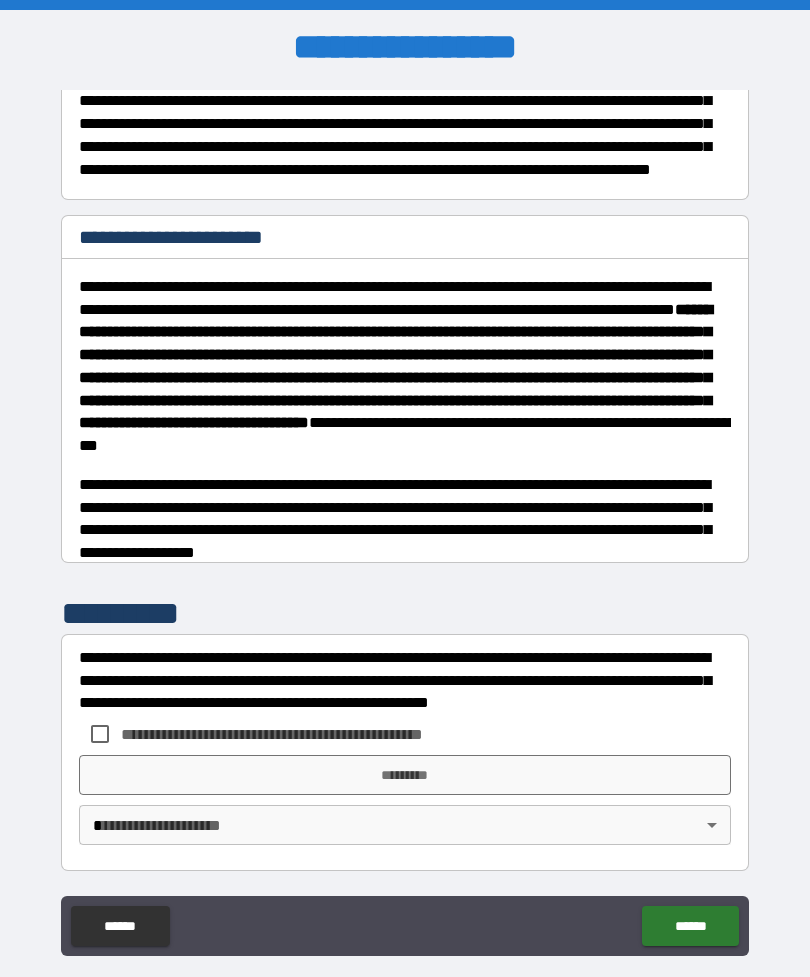 scroll, scrollTop: 596, scrollLeft: 0, axis: vertical 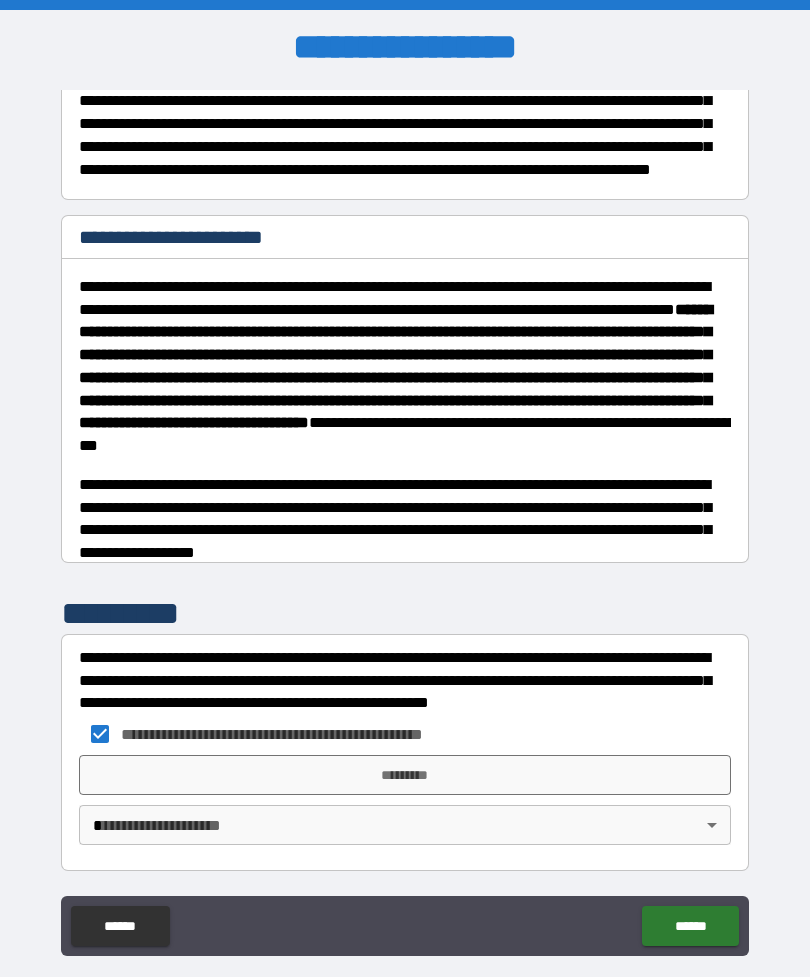 click on "*********" at bounding box center (405, 775) 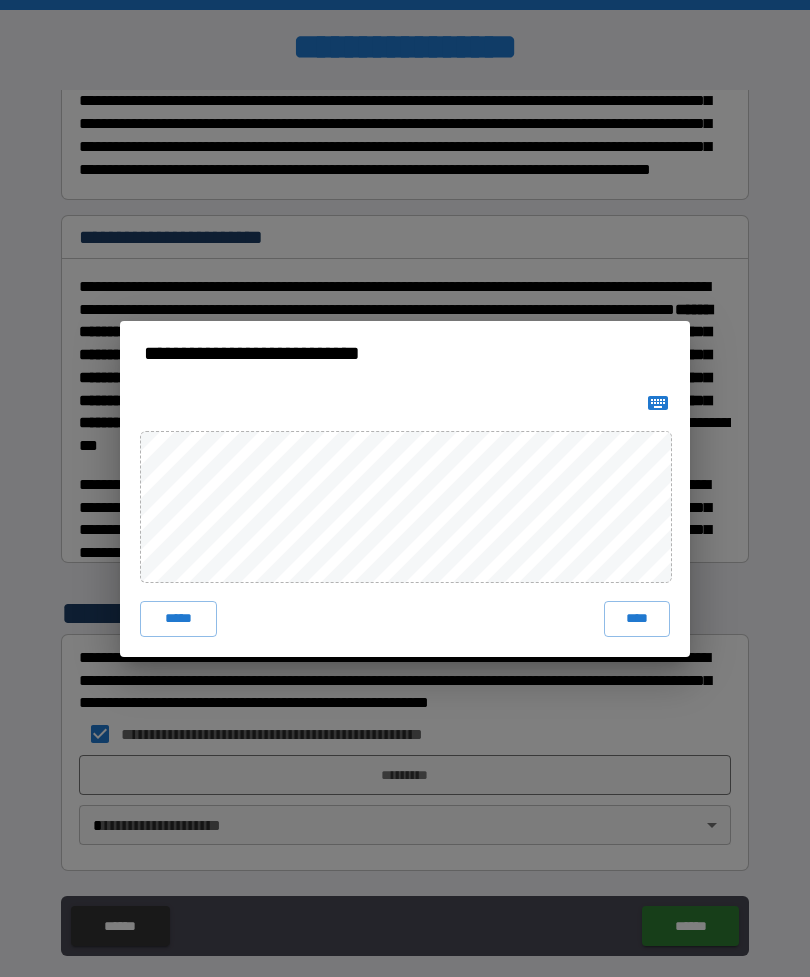 click on "****" at bounding box center [637, 619] 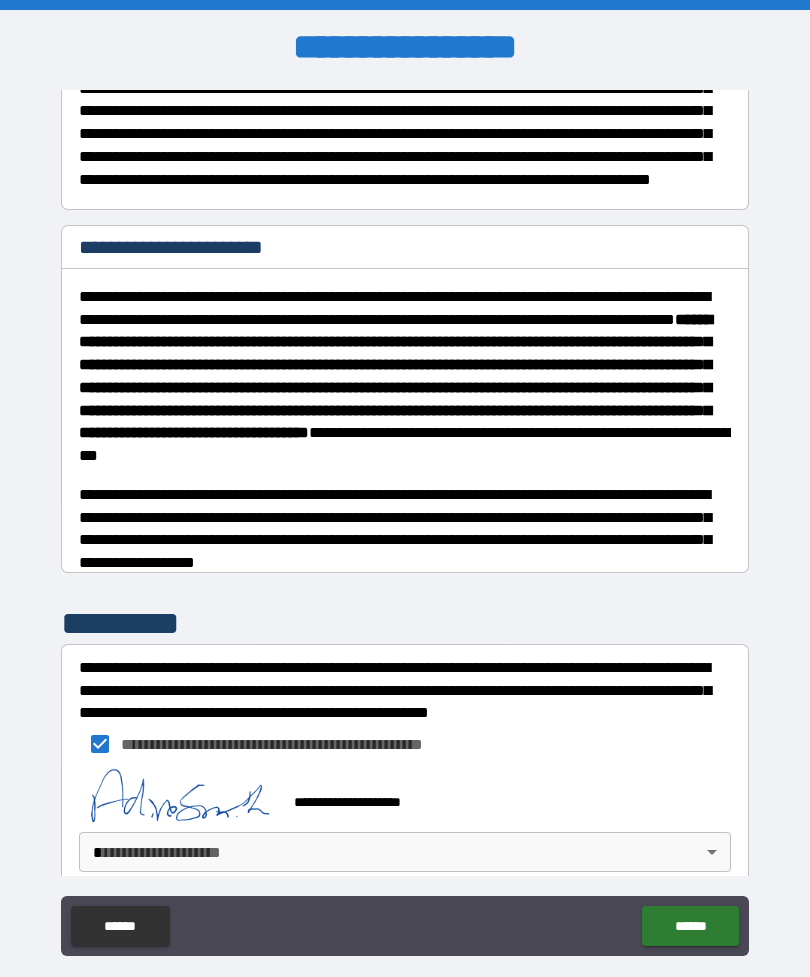 click on "**********" at bounding box center (405, 520) 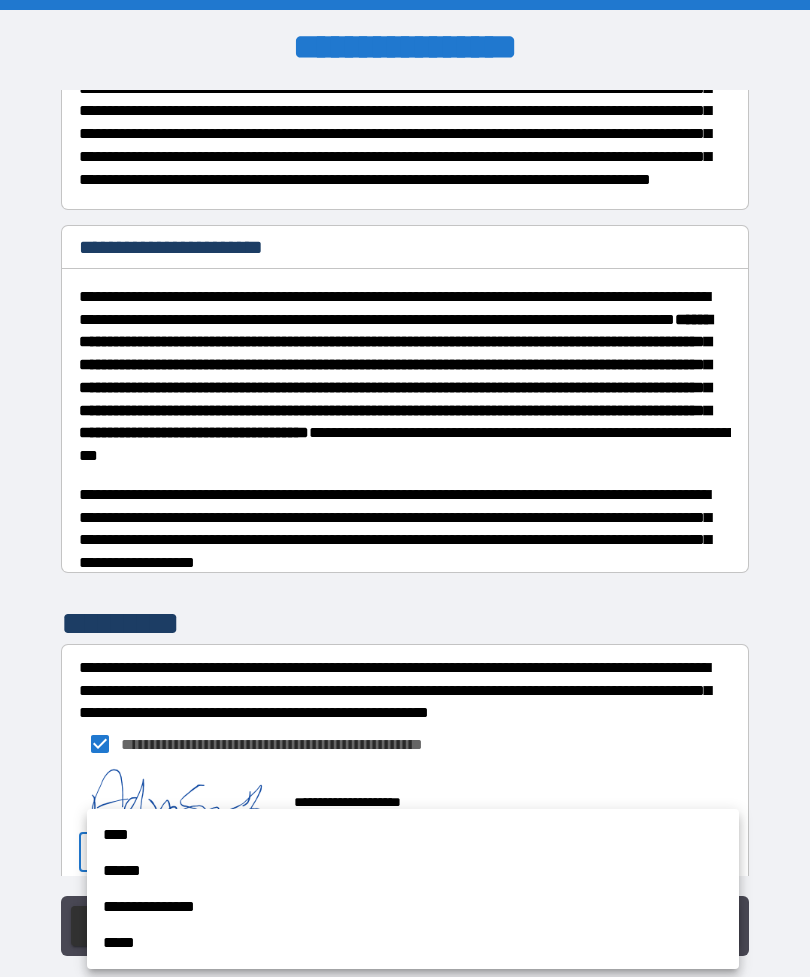click on "****" at bounding box center (413, 835) 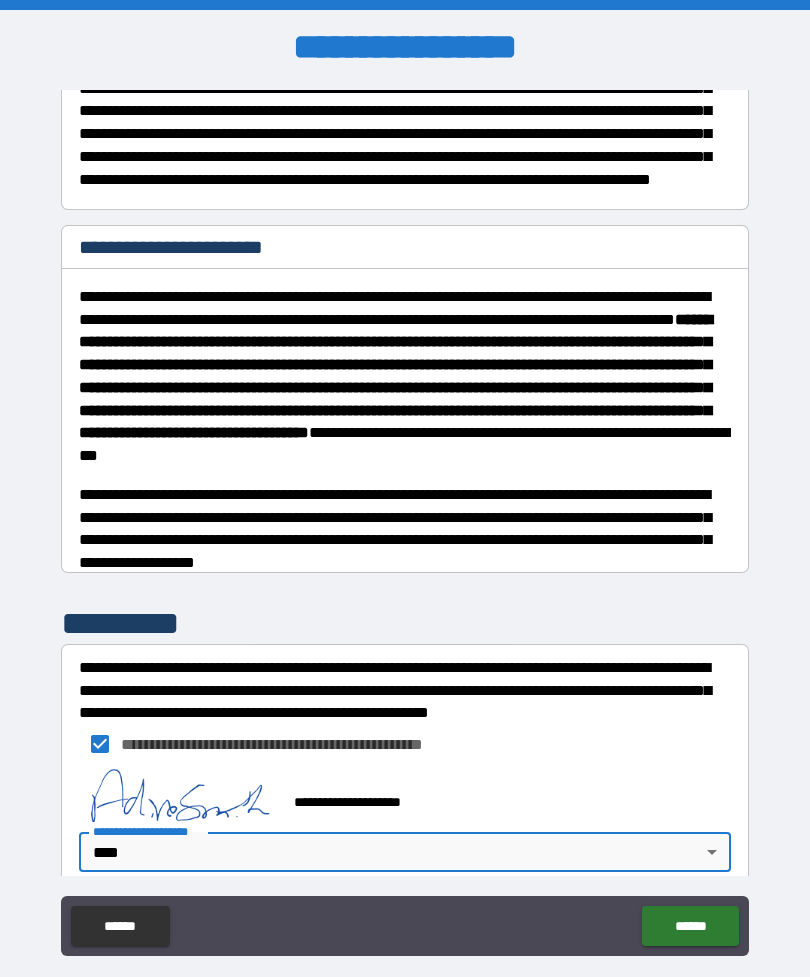 click on "******" at bounding box center [690, 926] 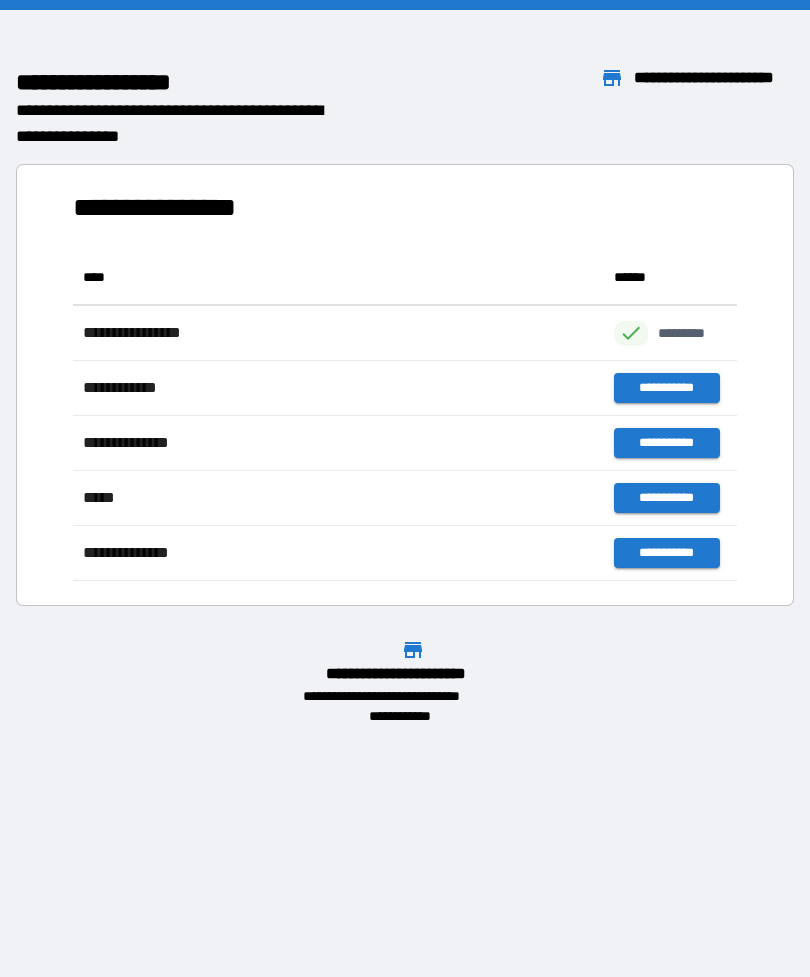 scroll, scrollTop: 331, scrollLeft: 664, axis: both 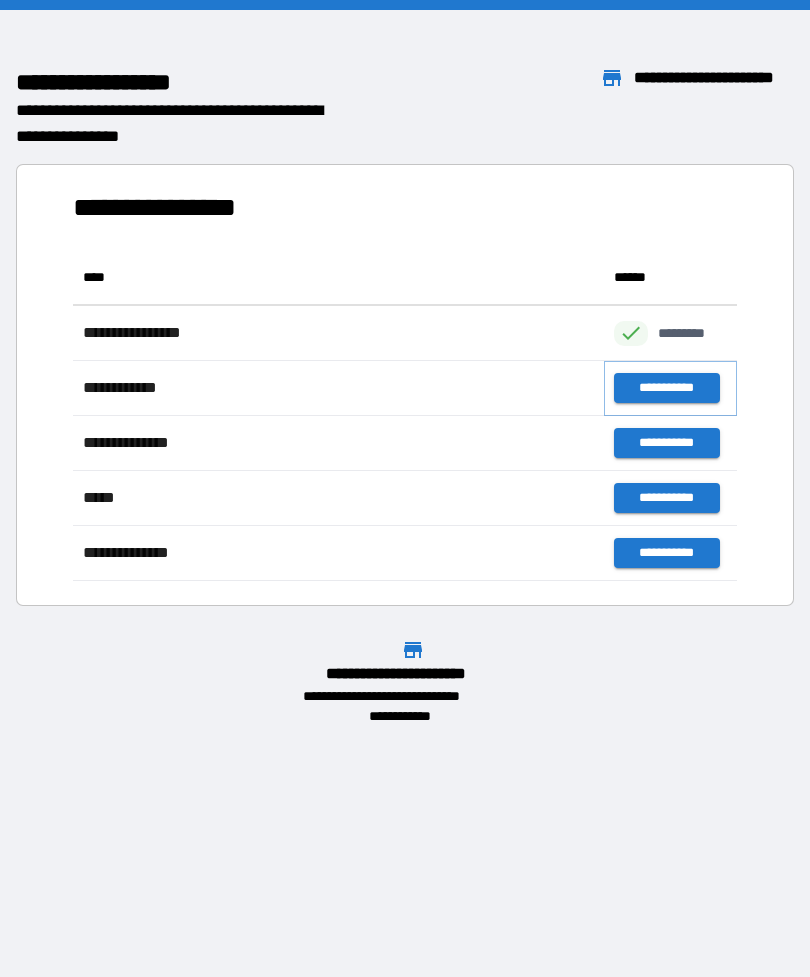 click on "**********" at bounding box center (666, 388) 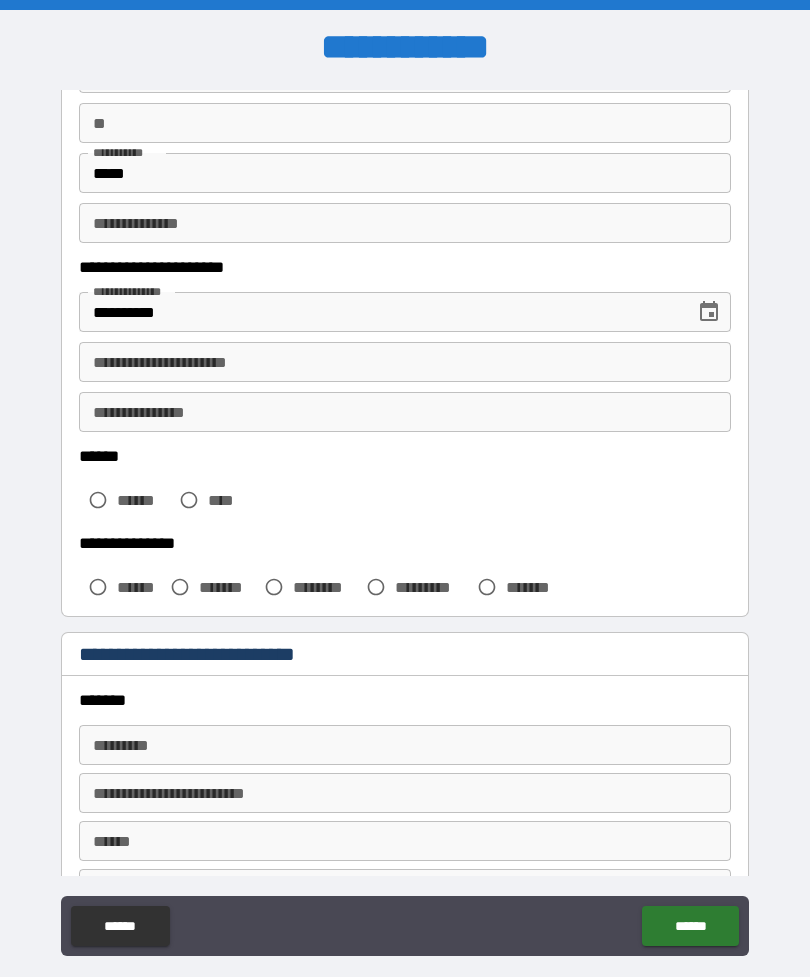 scroll, scrollTop: 203, scrollLeft: 0, axis: vertical 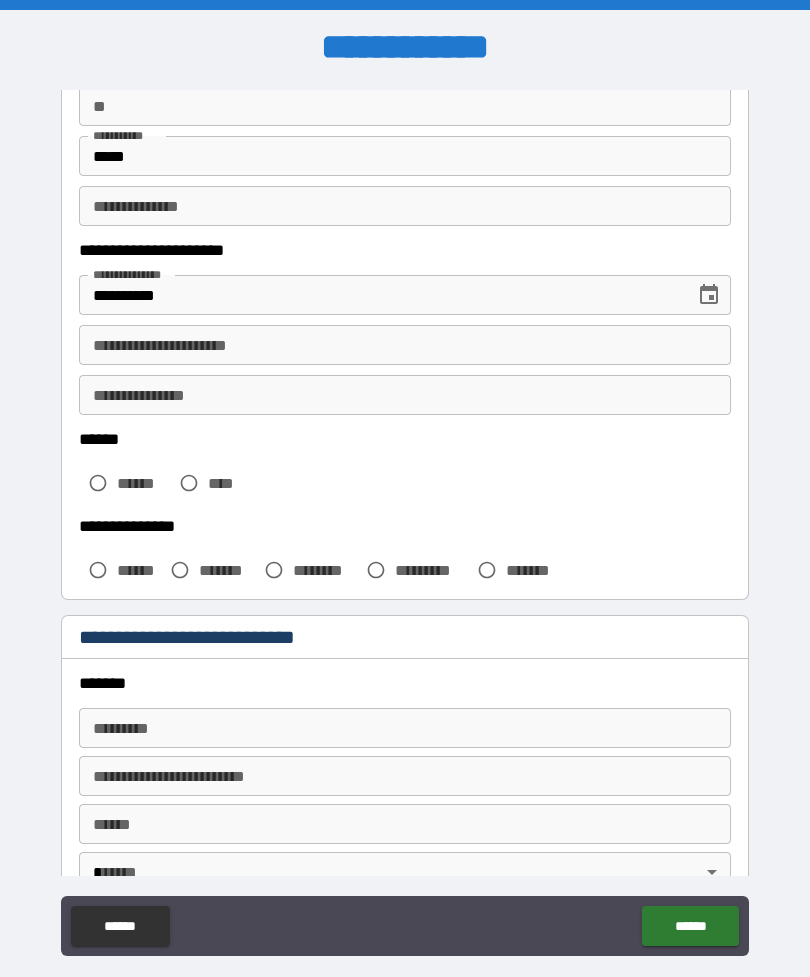 click on "**********" at bounding box center (405, 345) 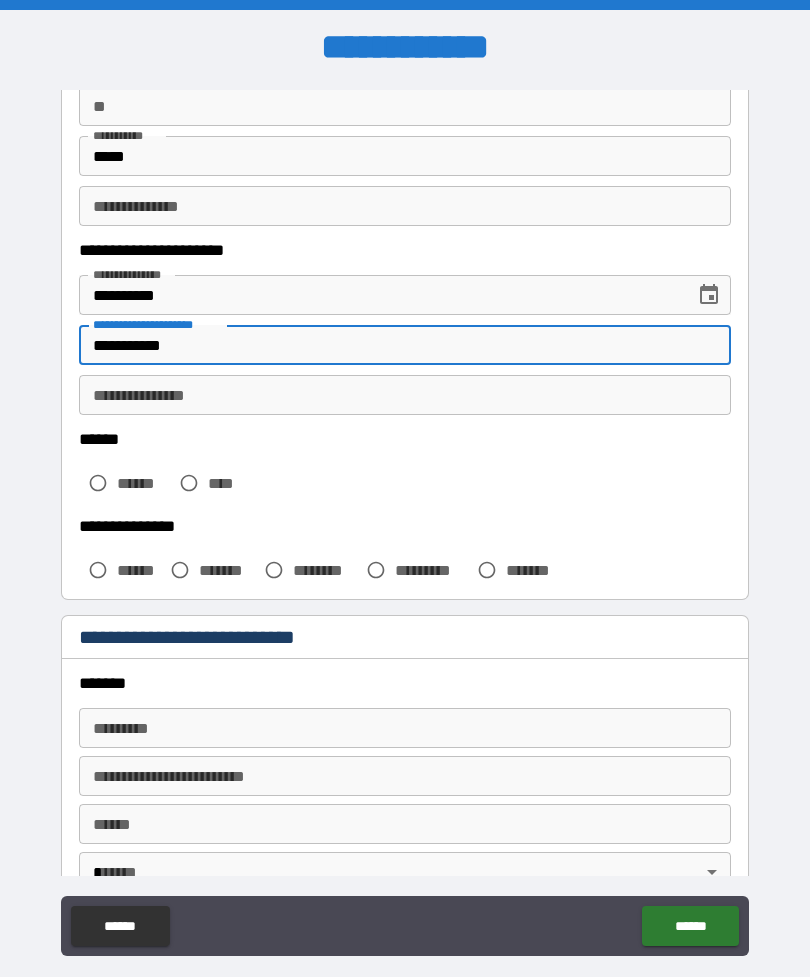 type on "**********" 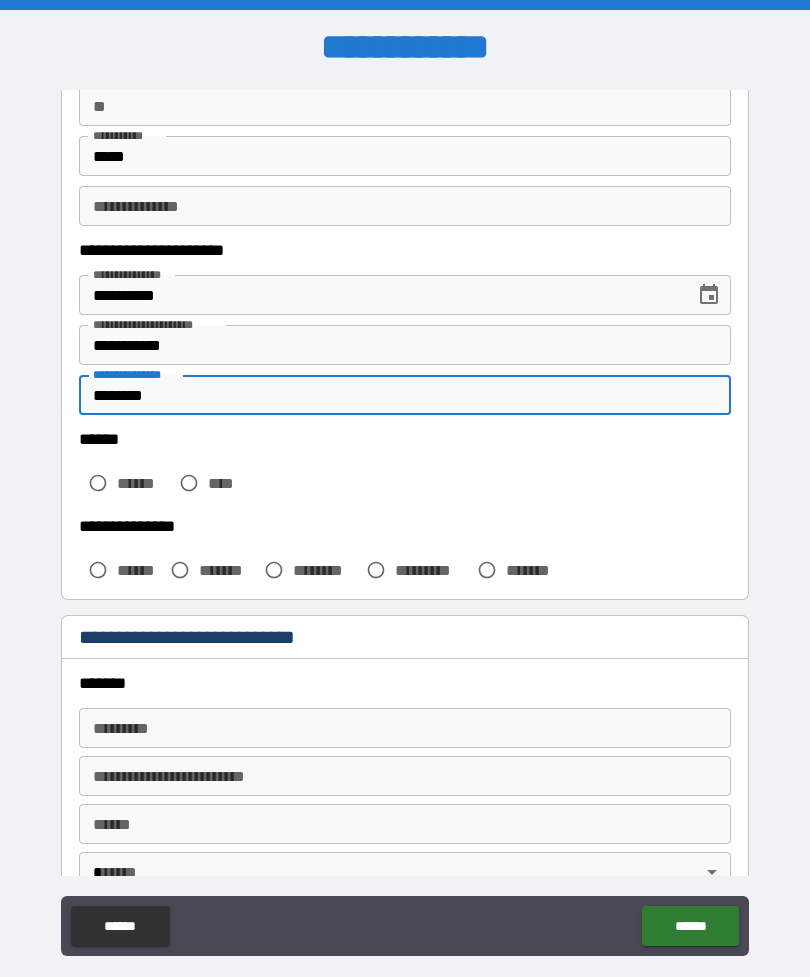 type on "********" 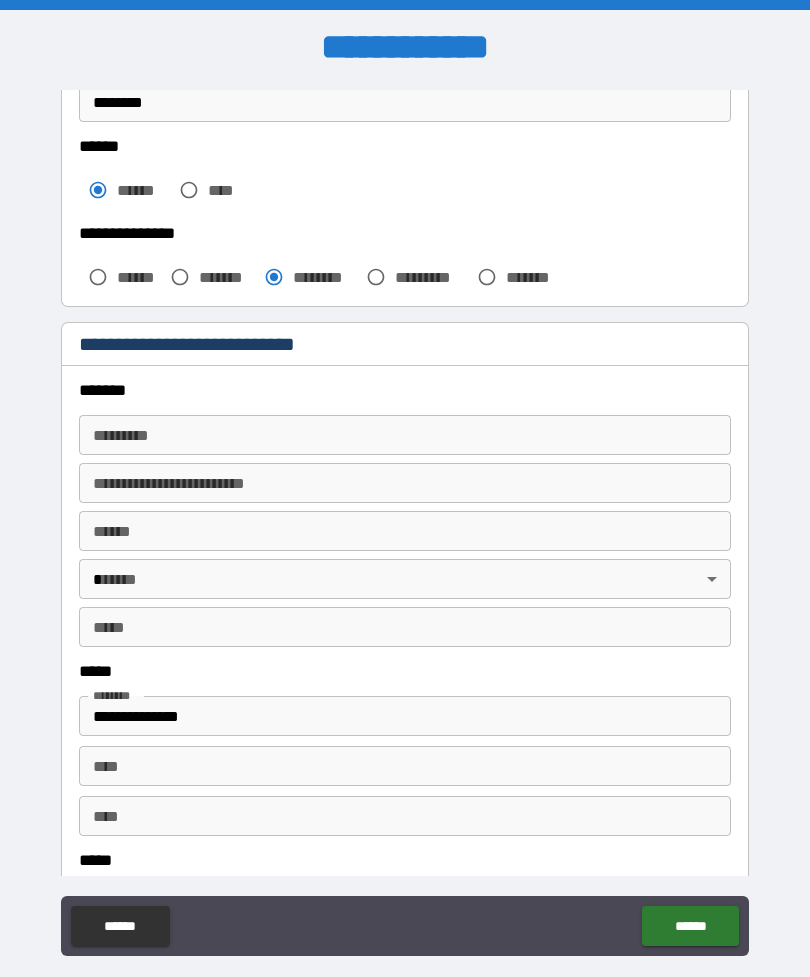 scroll, scrollTop: 503, scrollLeft: 0, axis: vertical 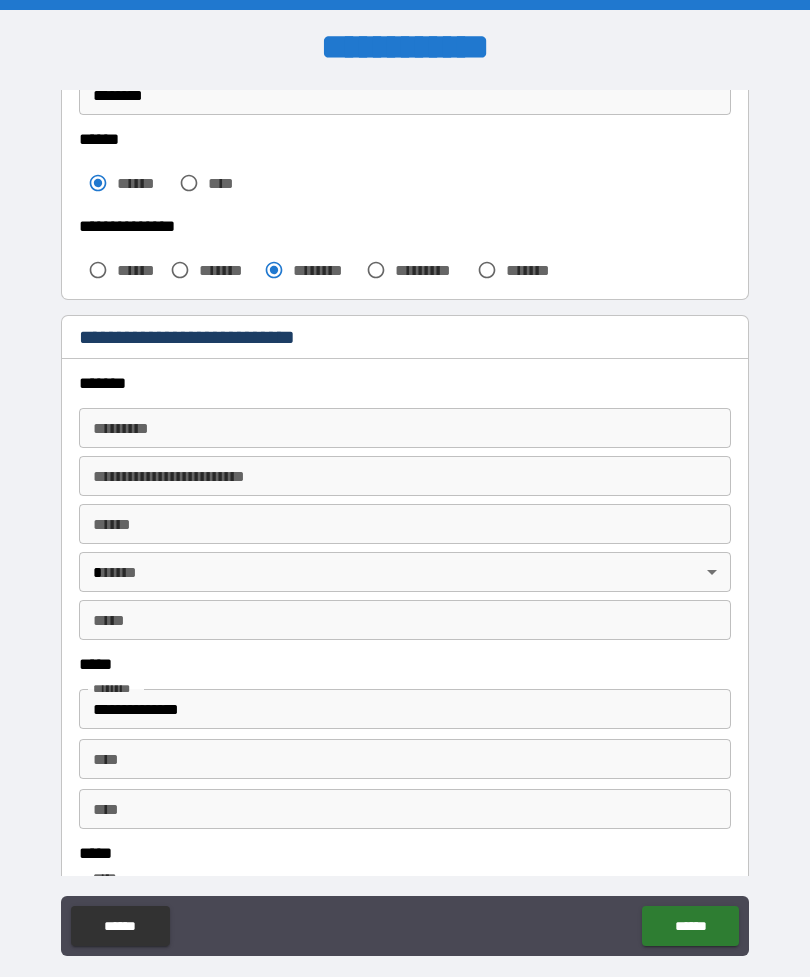 click on "*******   *" at bounding box center [405, 428] 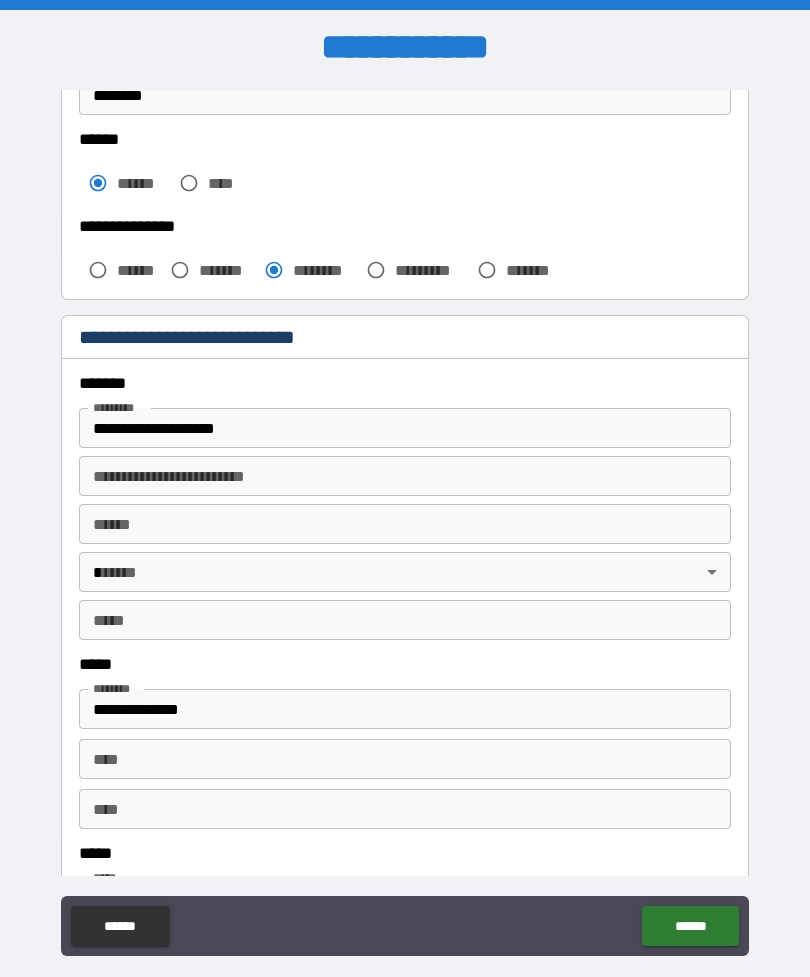 type on "**********" 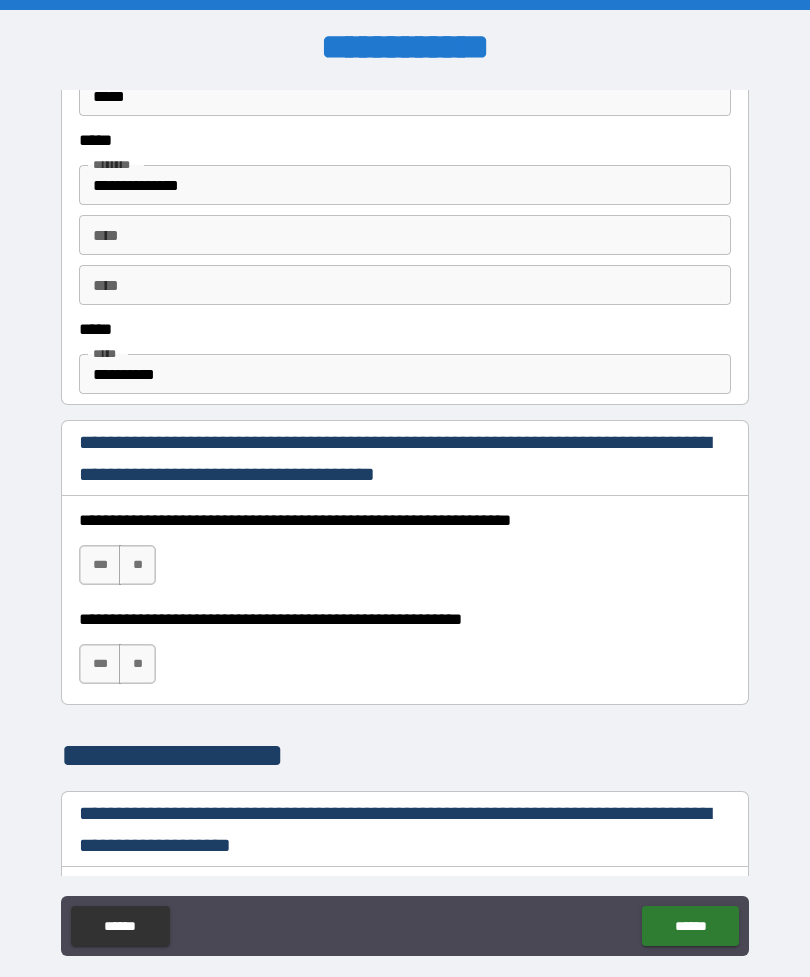 scroll, scrollTop: 1110, scrollLeft: 0, axis: vertical 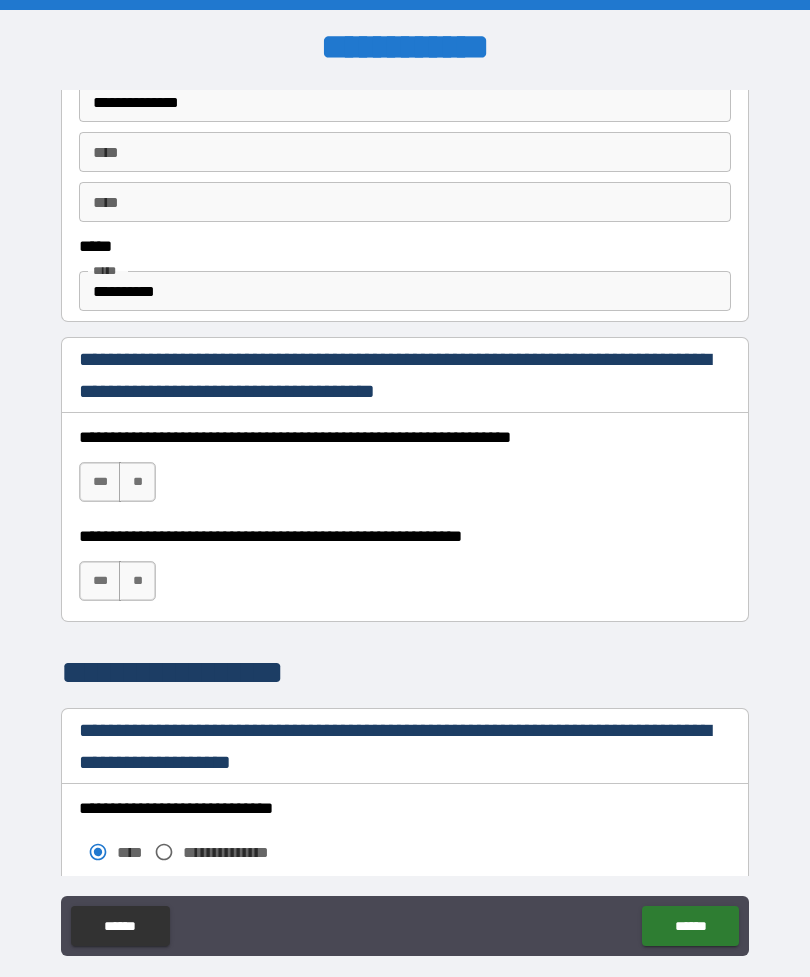 click on "***" at bounding box center (100, 482) 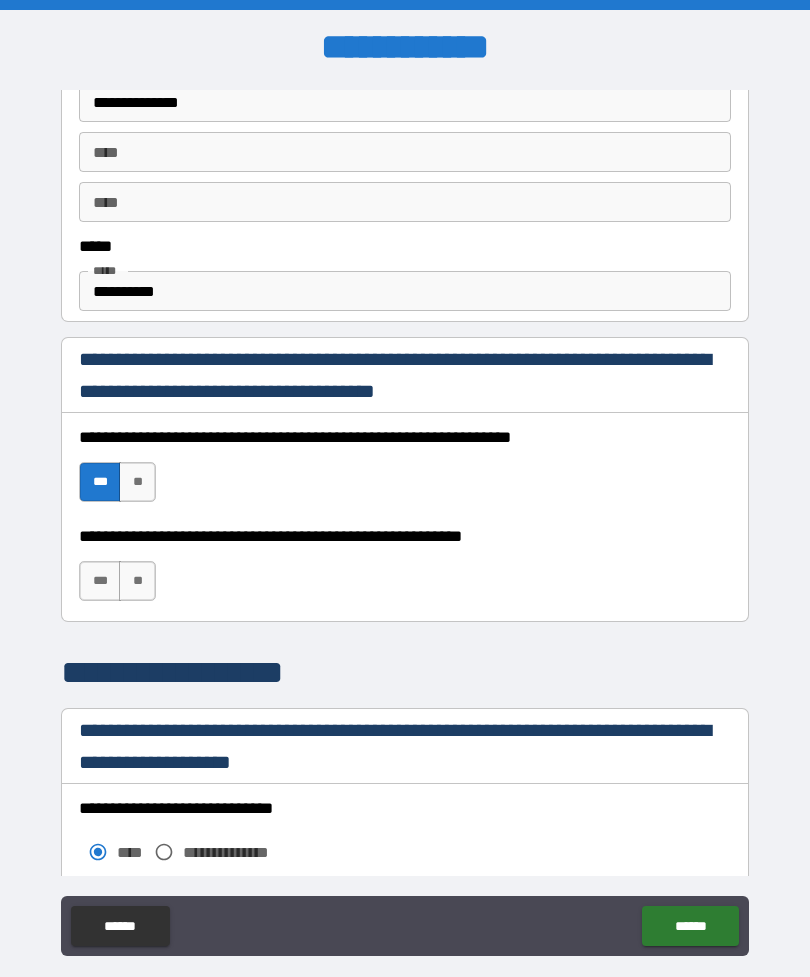 click on "***" at bounding box center [100, 581] 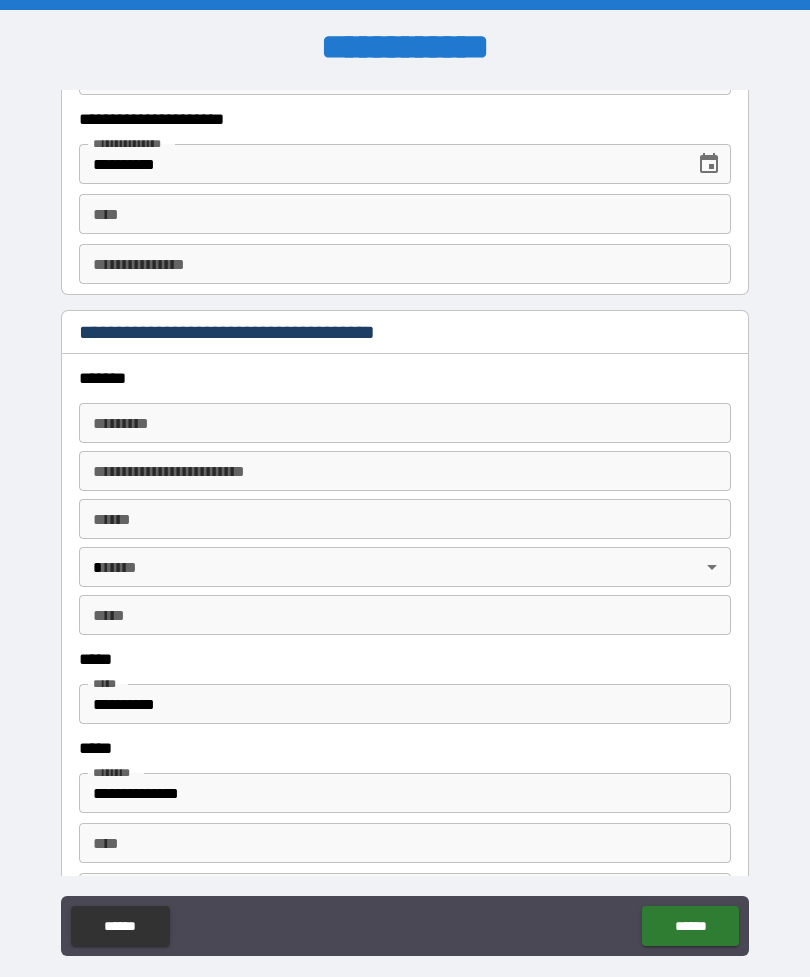 scroll, scrollTop: 2148, scrollLeft: 0, axis: vertical 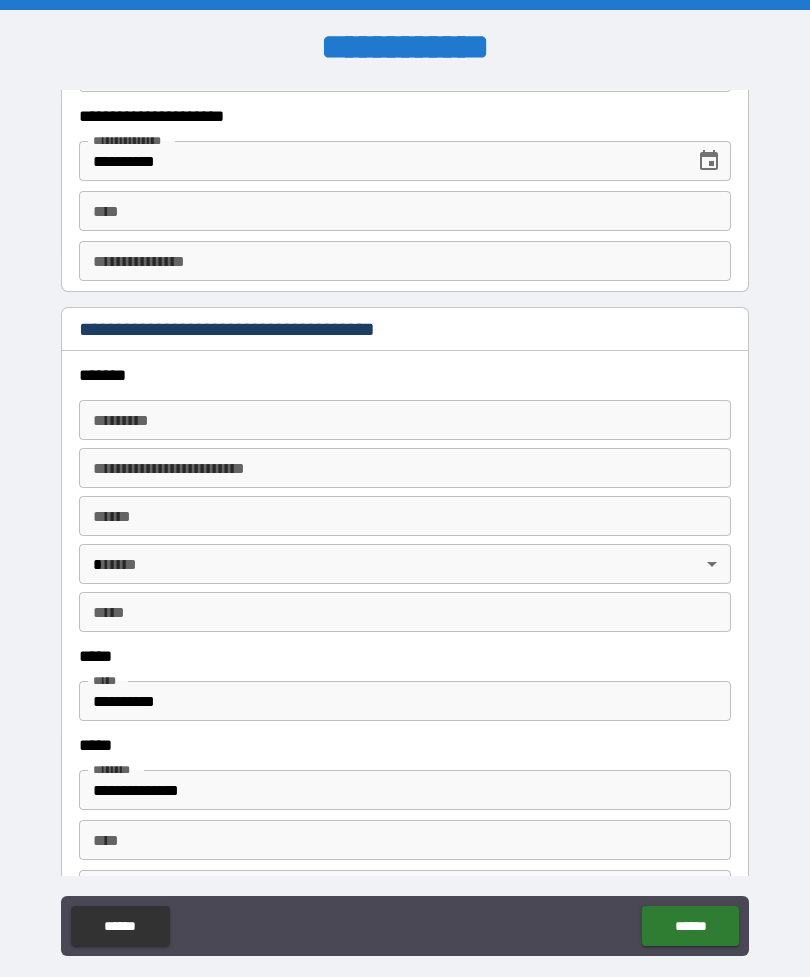 click on "*******   *" at bounding box center [405, 420] 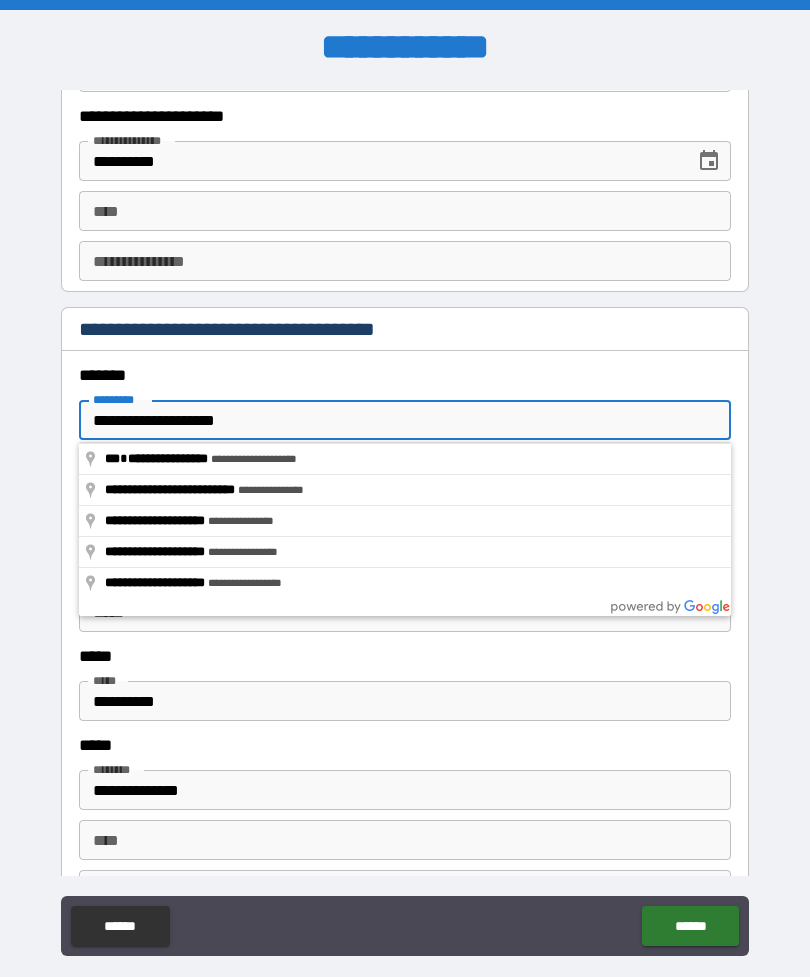 type on "**********" 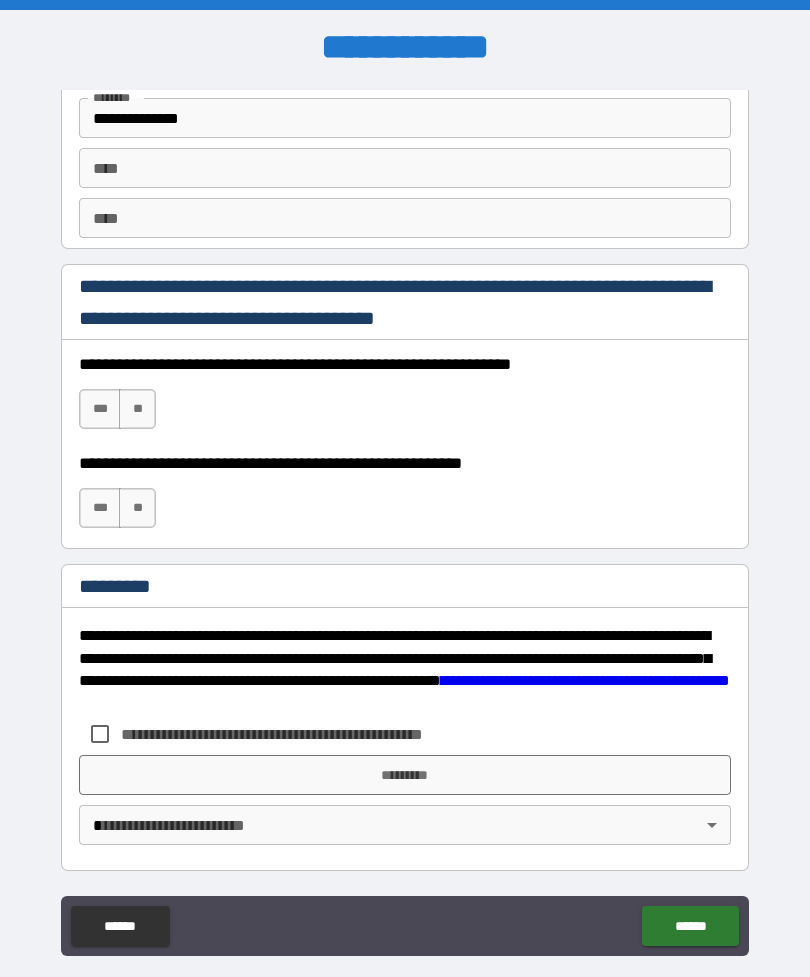 scroll, scrollTop: 2820, scrollLeft: 0, axis: vertical 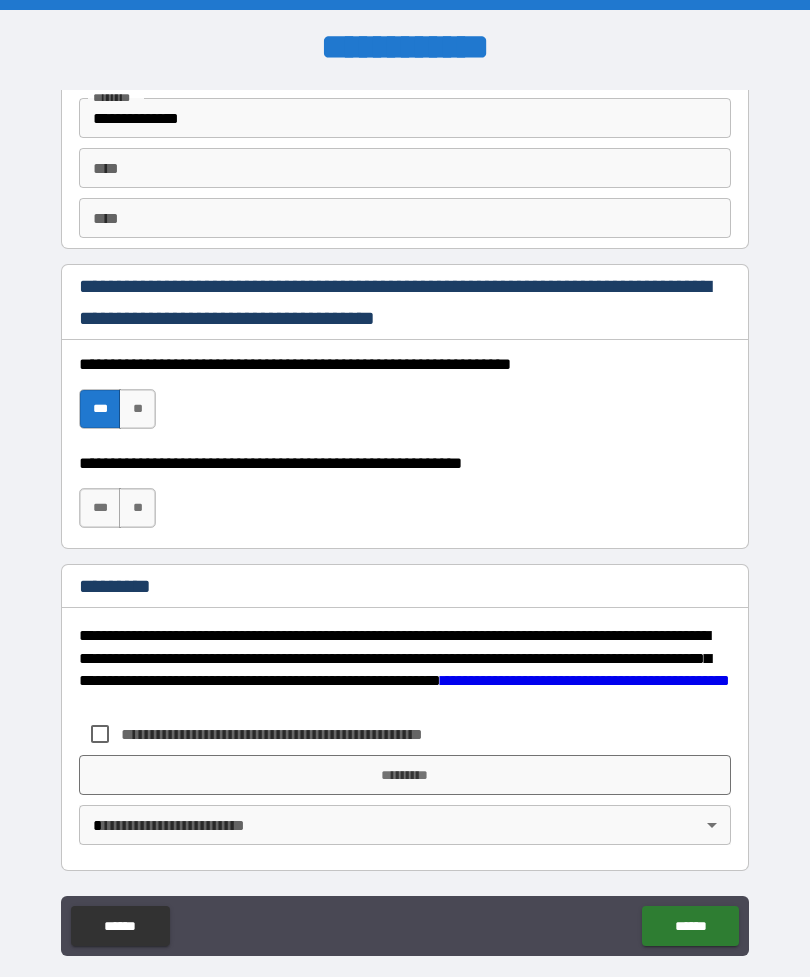 click on "***" at bounding box center [100, 508] 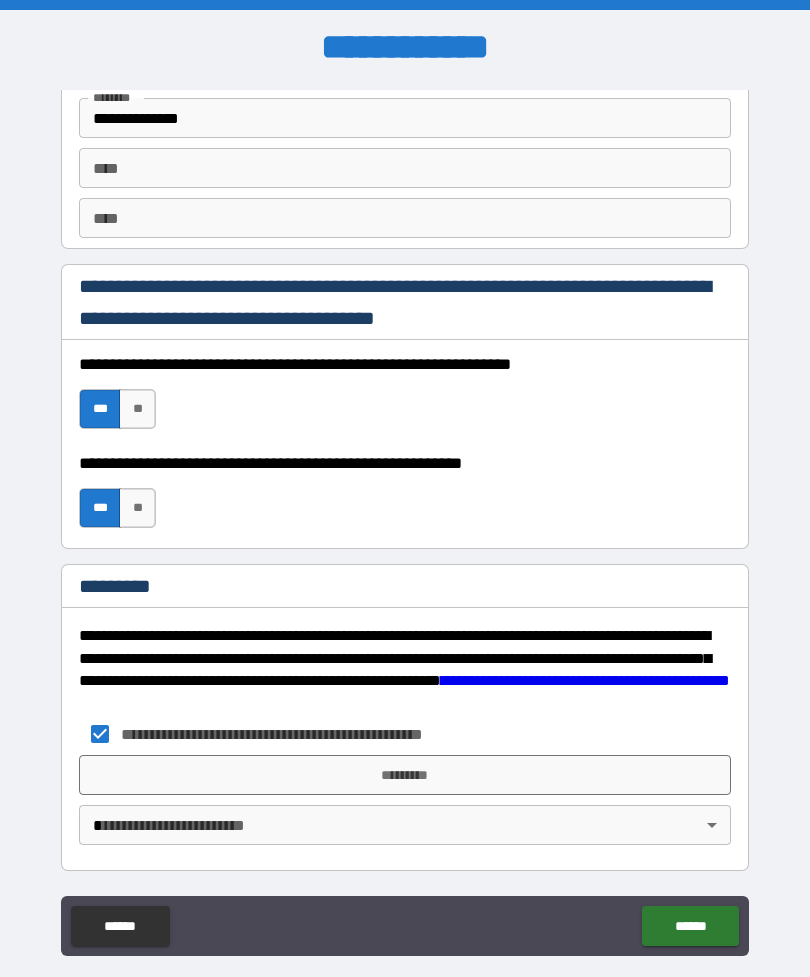 click on "**********" at bounding box center [405, 520] 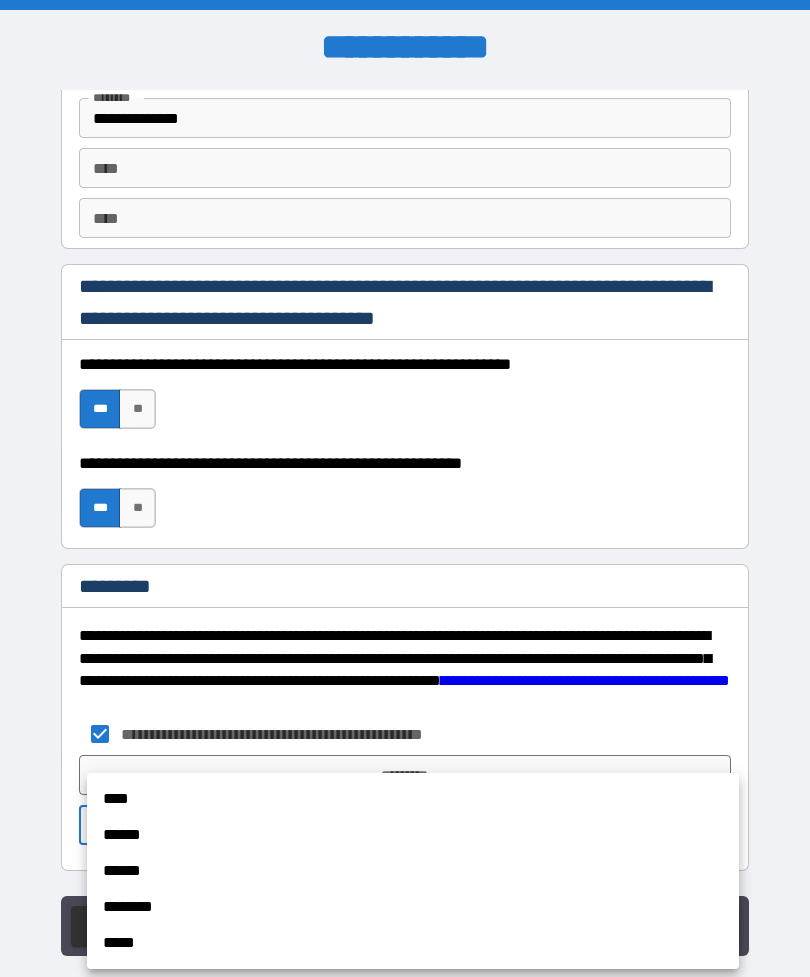 click on "****" at bounding box center [413, 799] 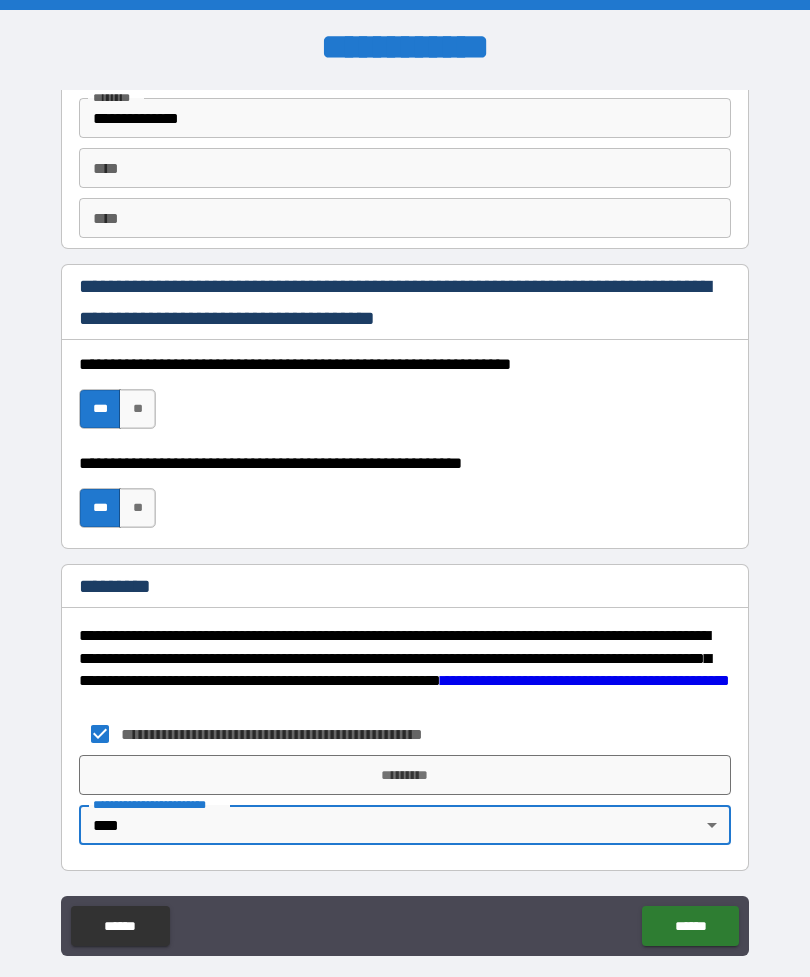 click on "*********" at bounding box center (405, 775) 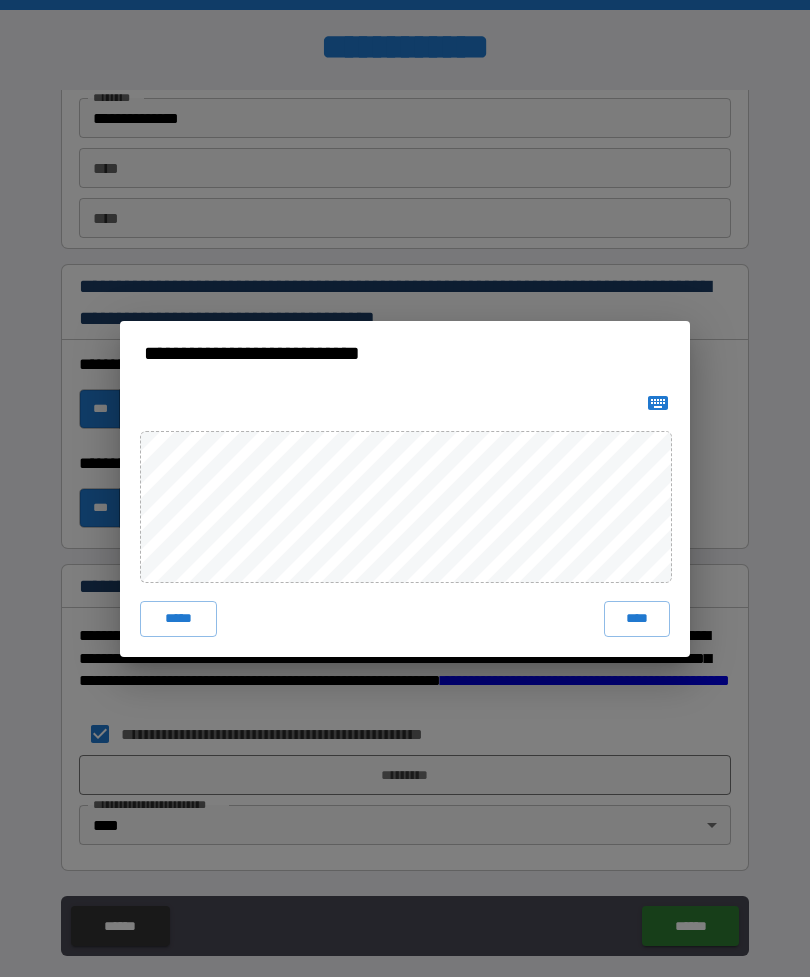 click on "****" at bounding box center (637, 619) 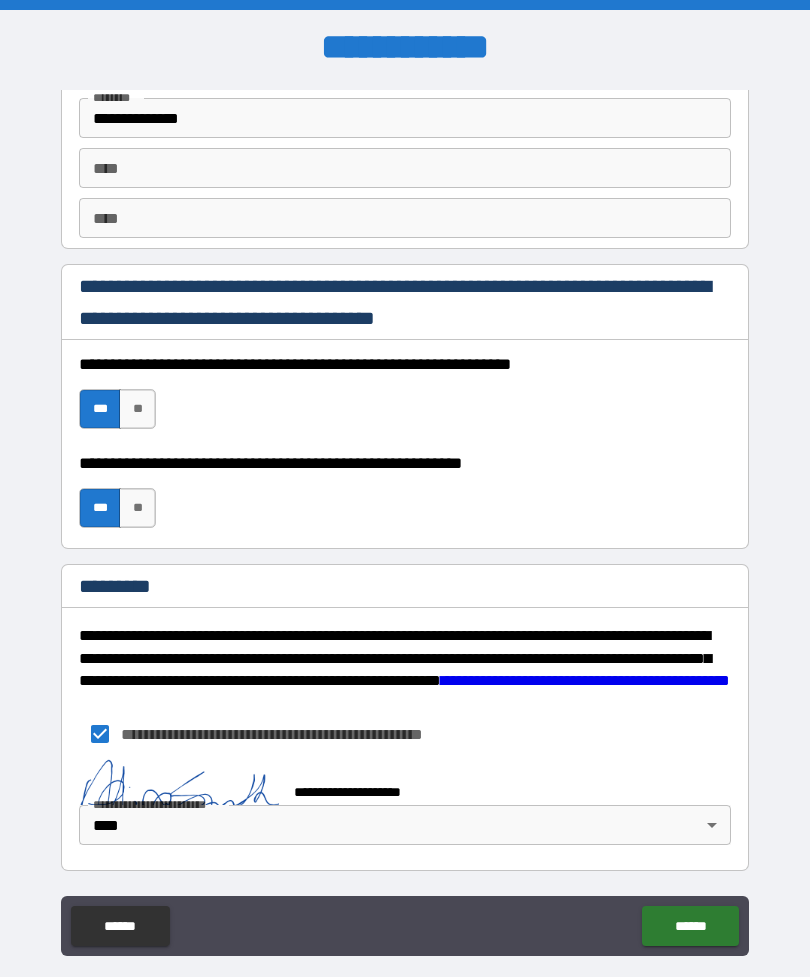 scroll, scrollTop: 2810, scrollLeft: 0, axis: vertical 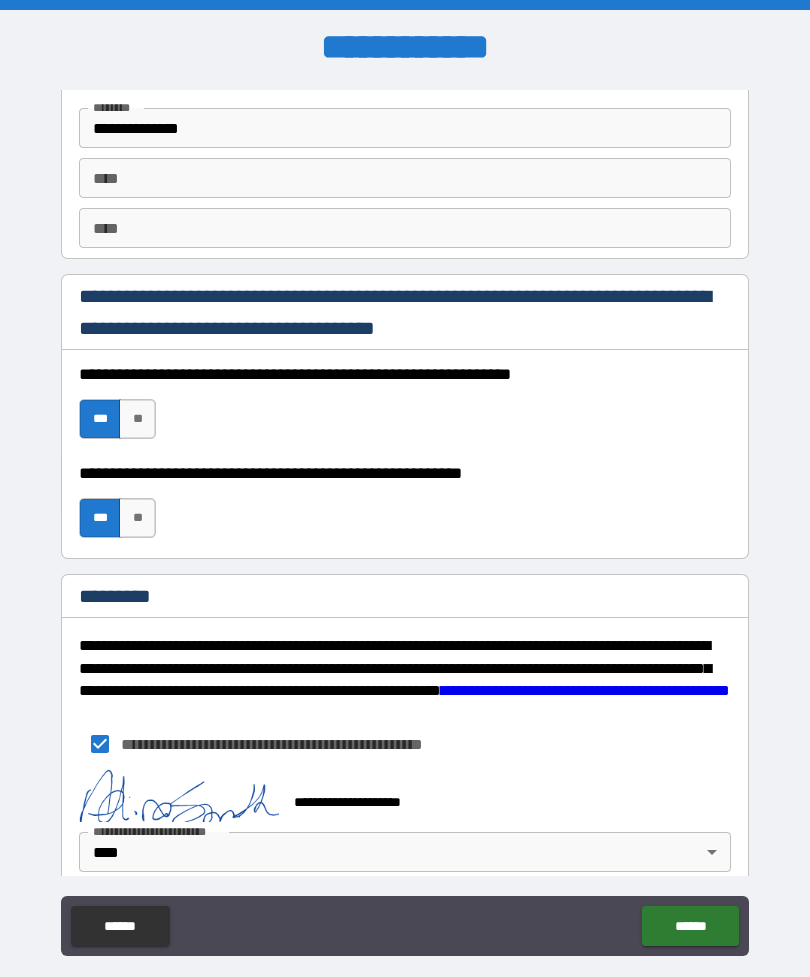 click on "******" at bounding box center (690, 926) 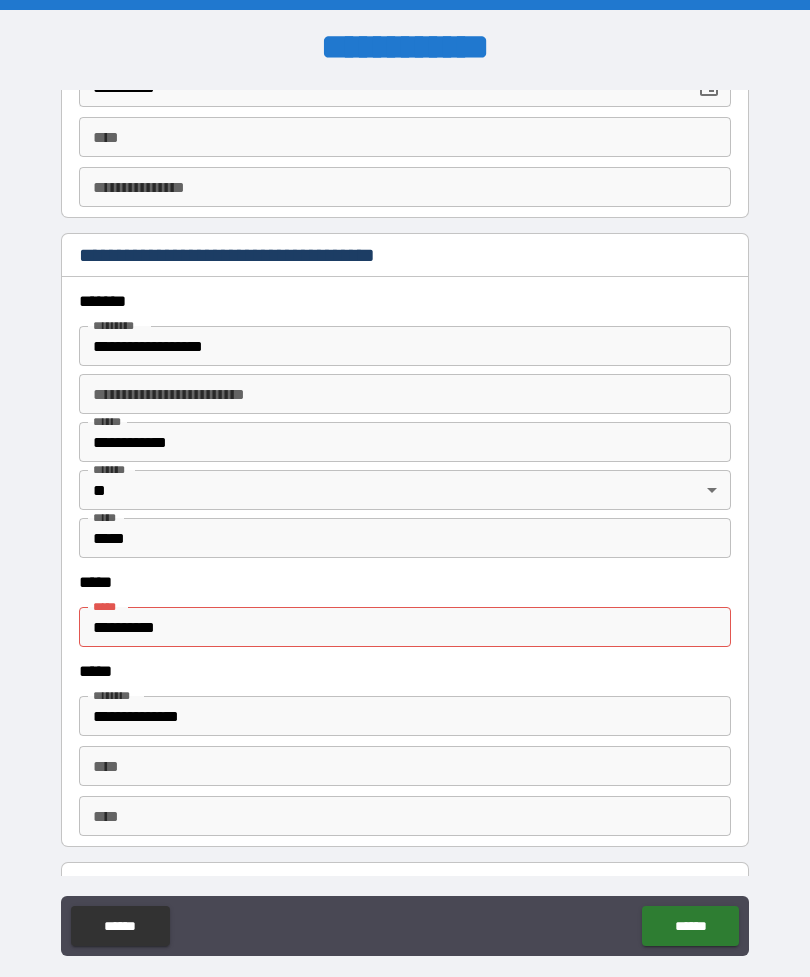 scroll, scrollTop: 2234, scrollLeft: 0, axis: vertical 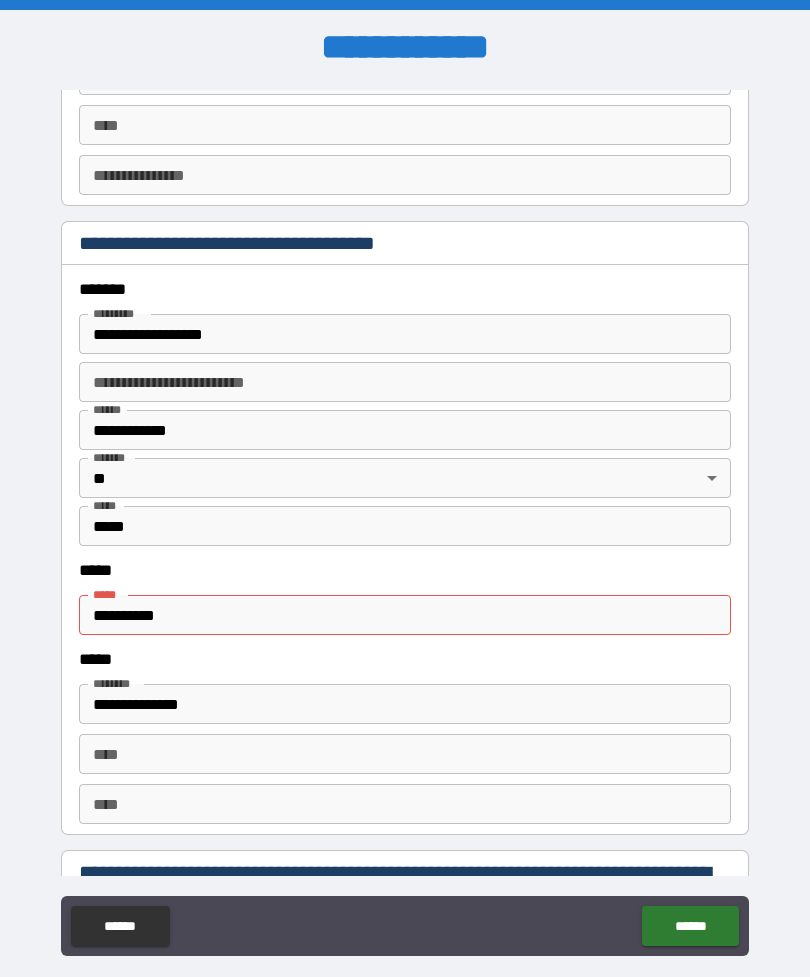 click on "**********" at bounding box center (405, 615) 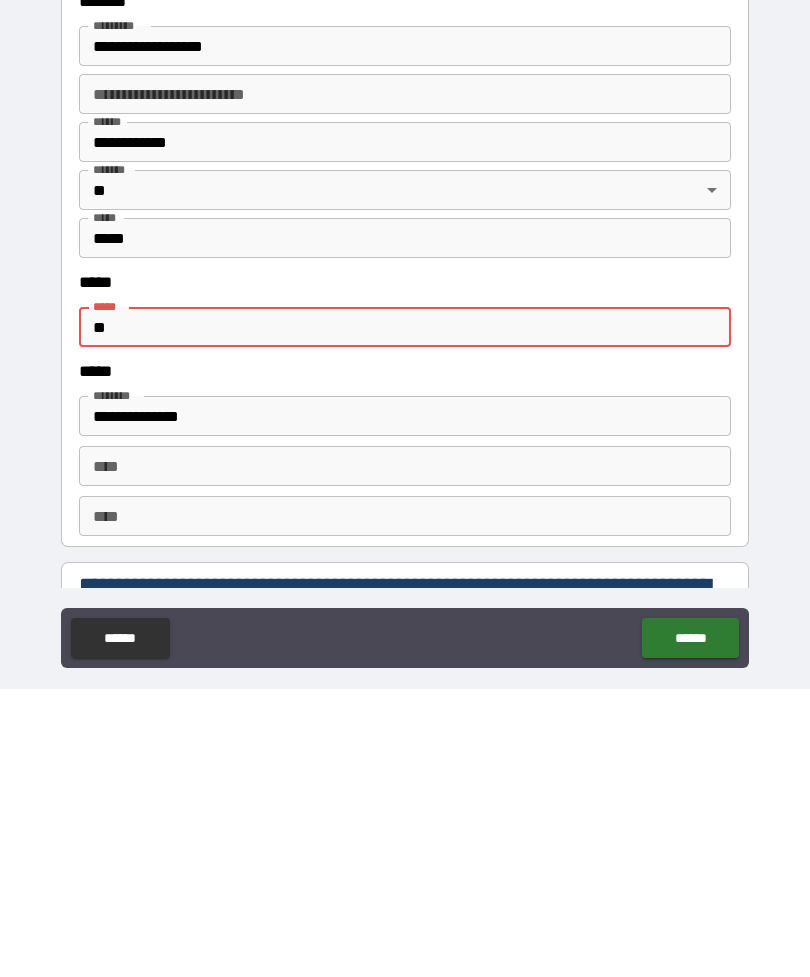 type on "*" 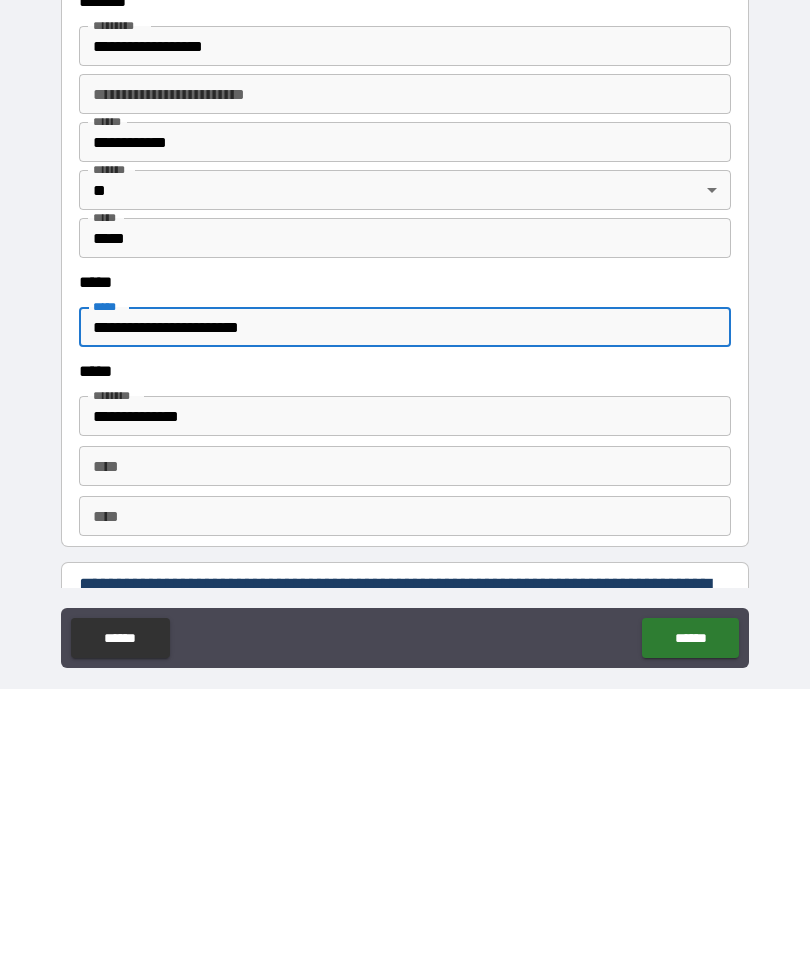 type on "**********" 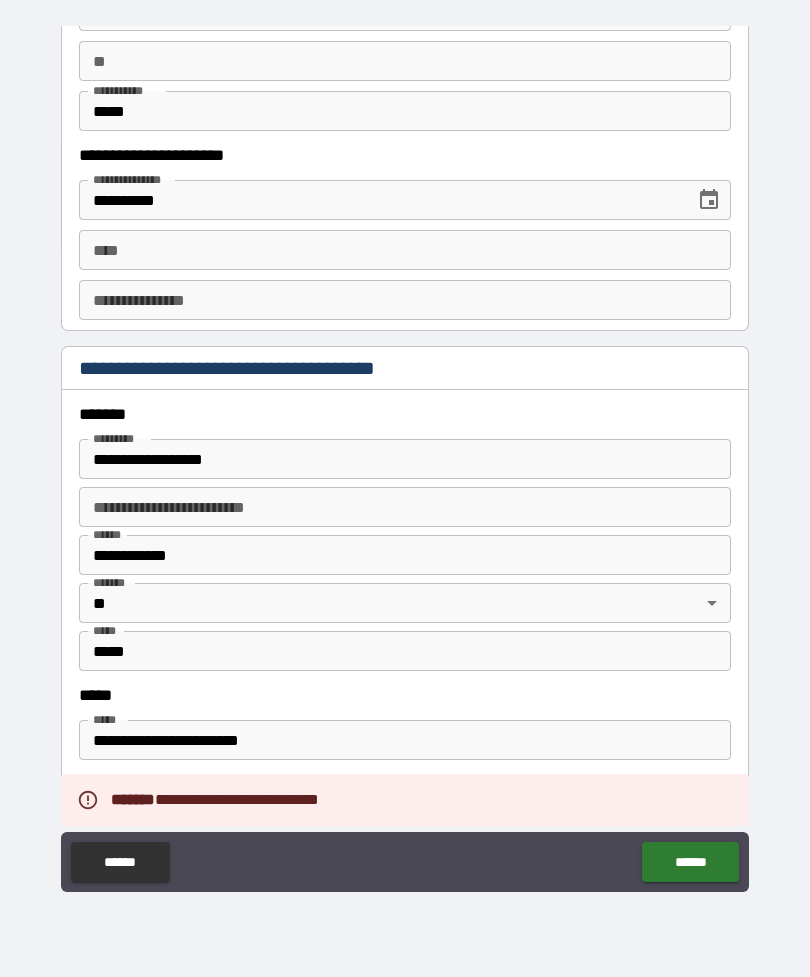 scroll, scrollTop: 2078, scrollLeft: 0, axis: vertical 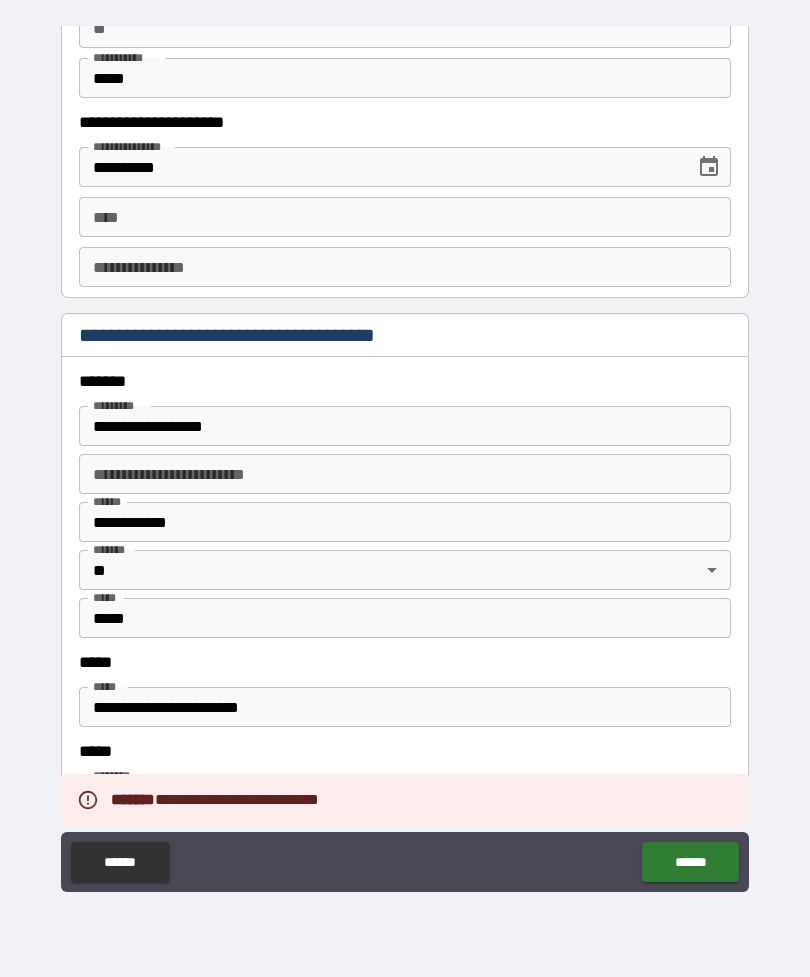 click on "**********" at bounding box center (405, 707) 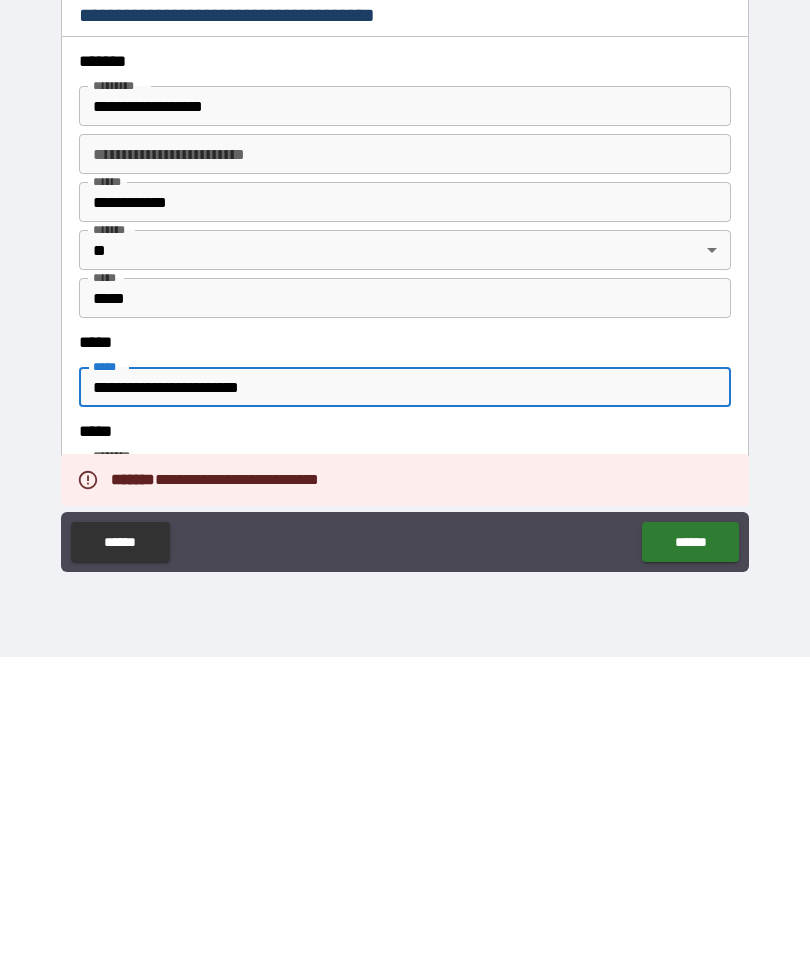 click on "**********" at bounding box center (405, 424) 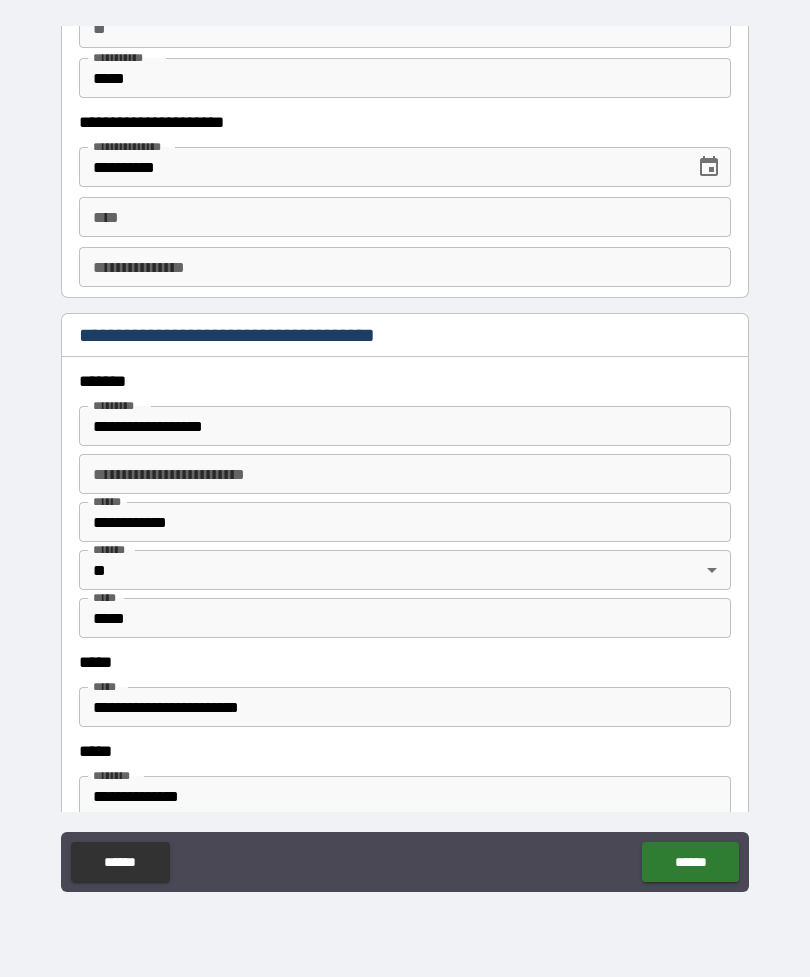 click on "**********" at bounding box center (405, 707) 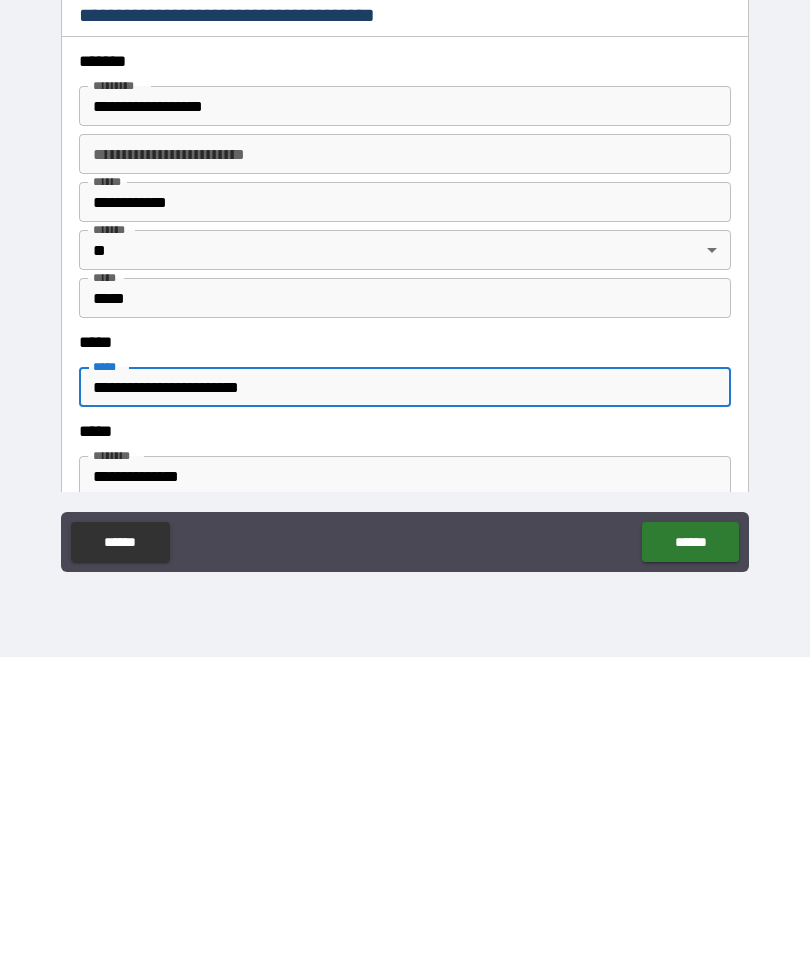 click on "**********" at bounding box center (405, 707) 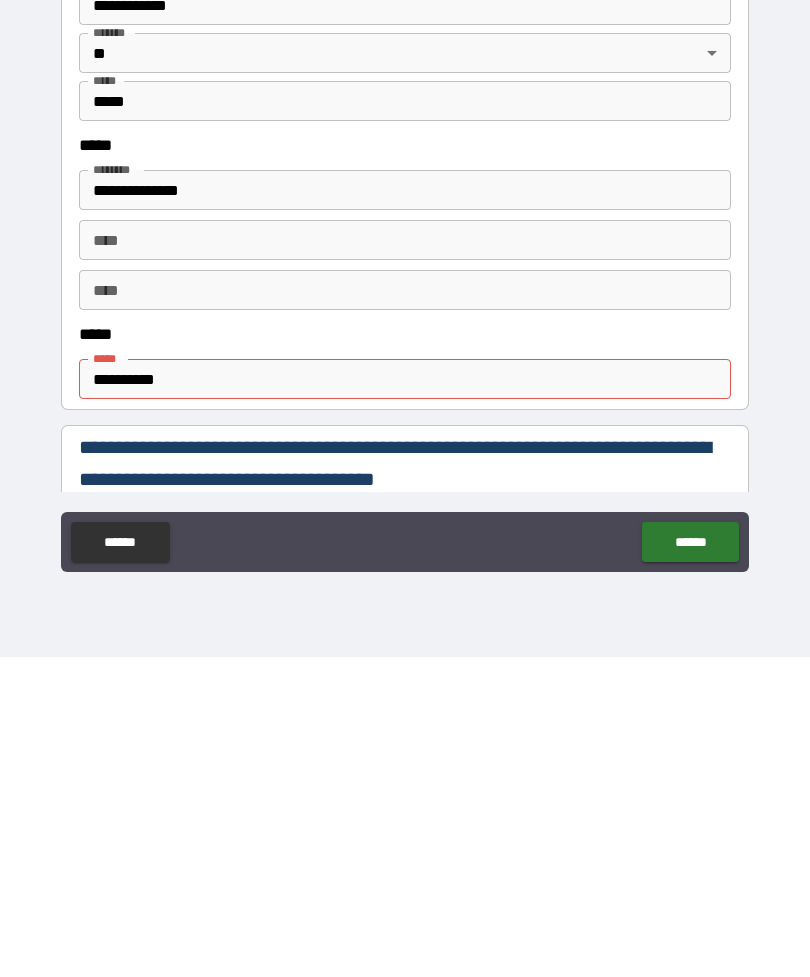 scroll, scrollTop: 636, scrollLeft: 0, axis: vertical 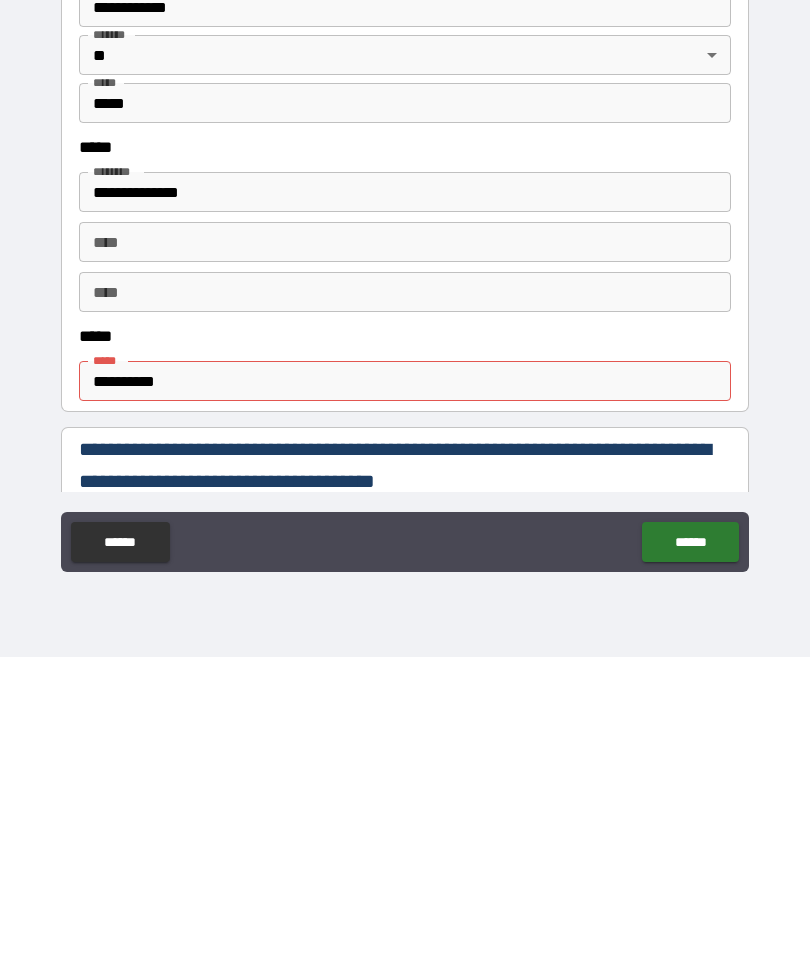 click on "**********" at bounding box center [405, 701] 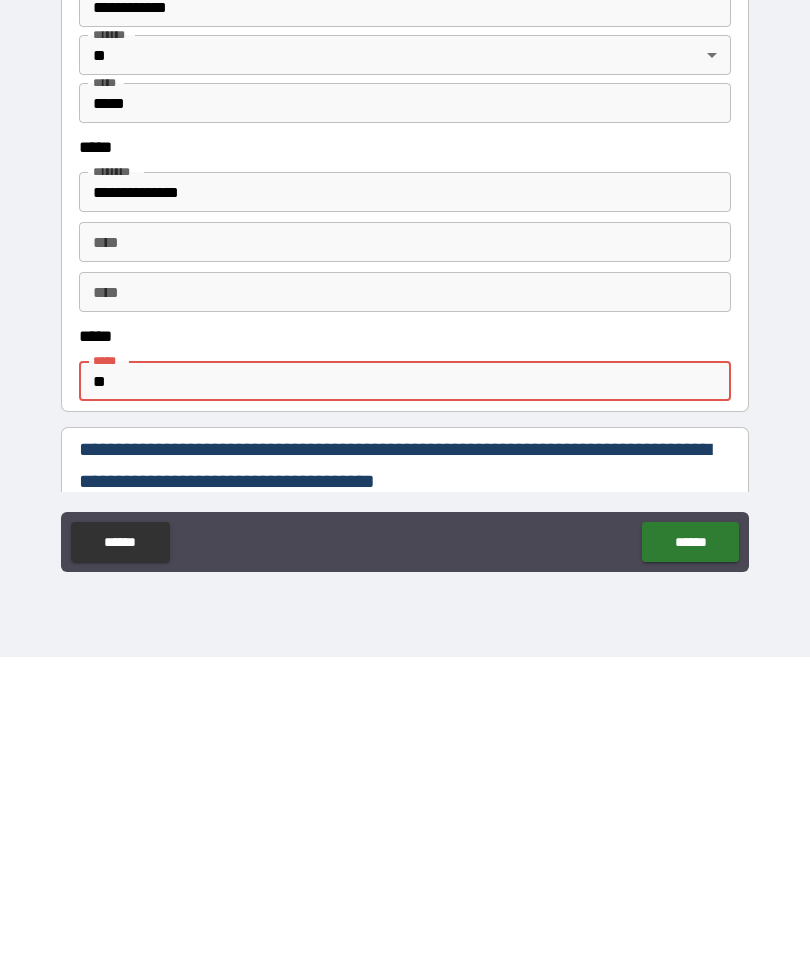 type on "*" 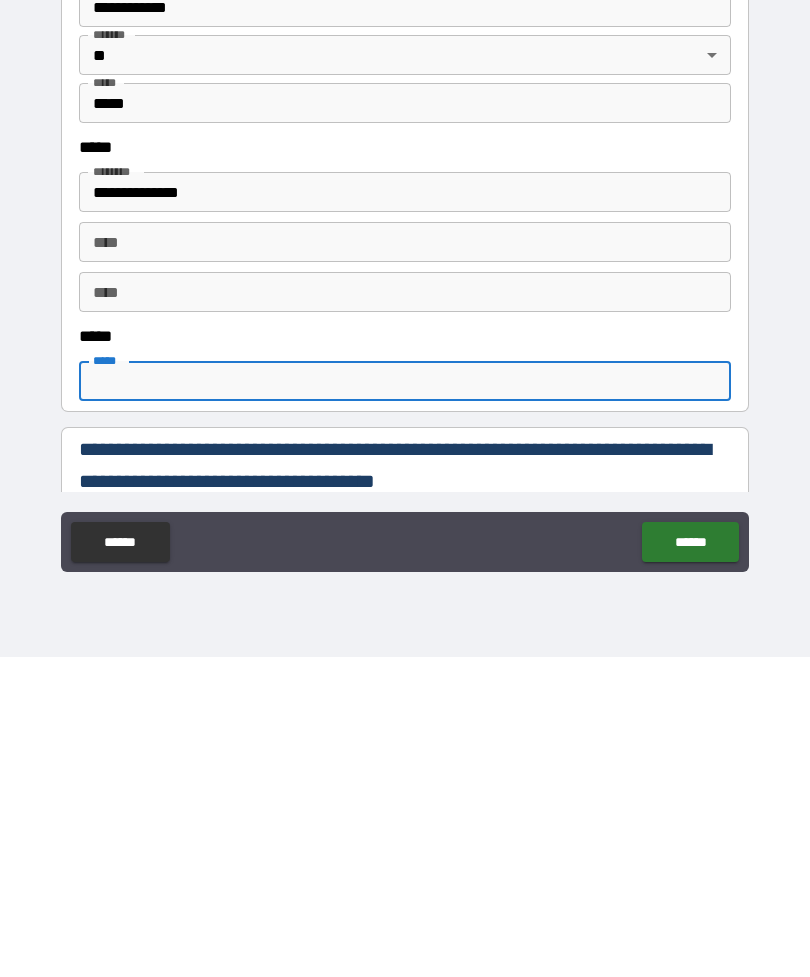 click on "*****" at bounding box center [405, 701] 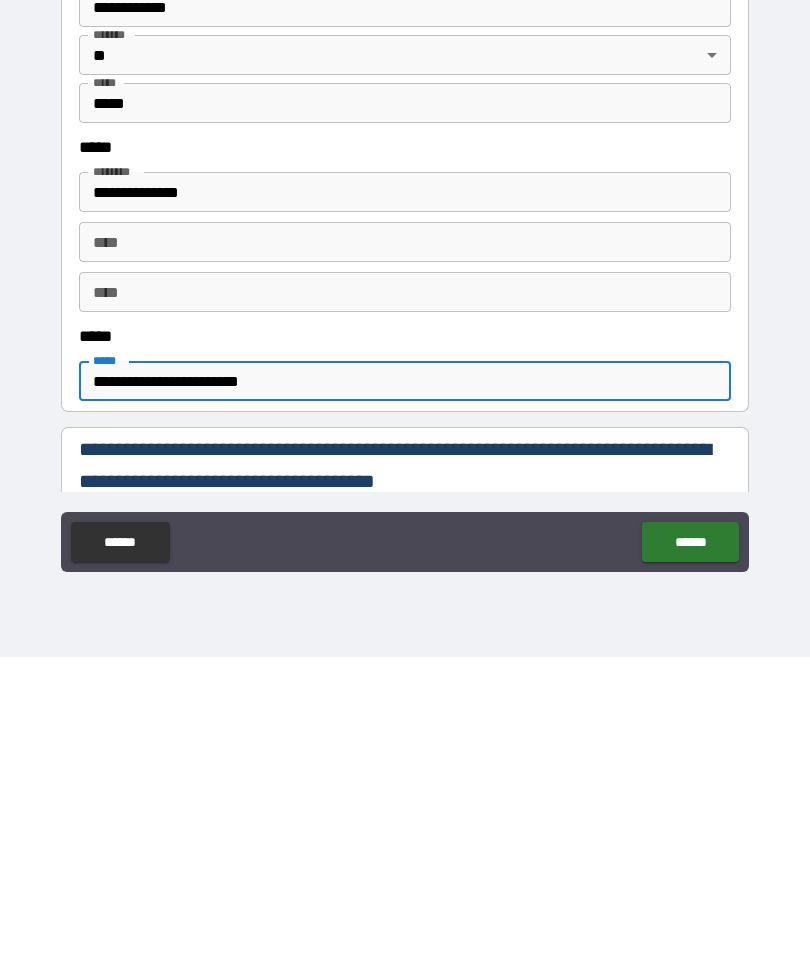 click on "******" at bounding box center [690, 862] 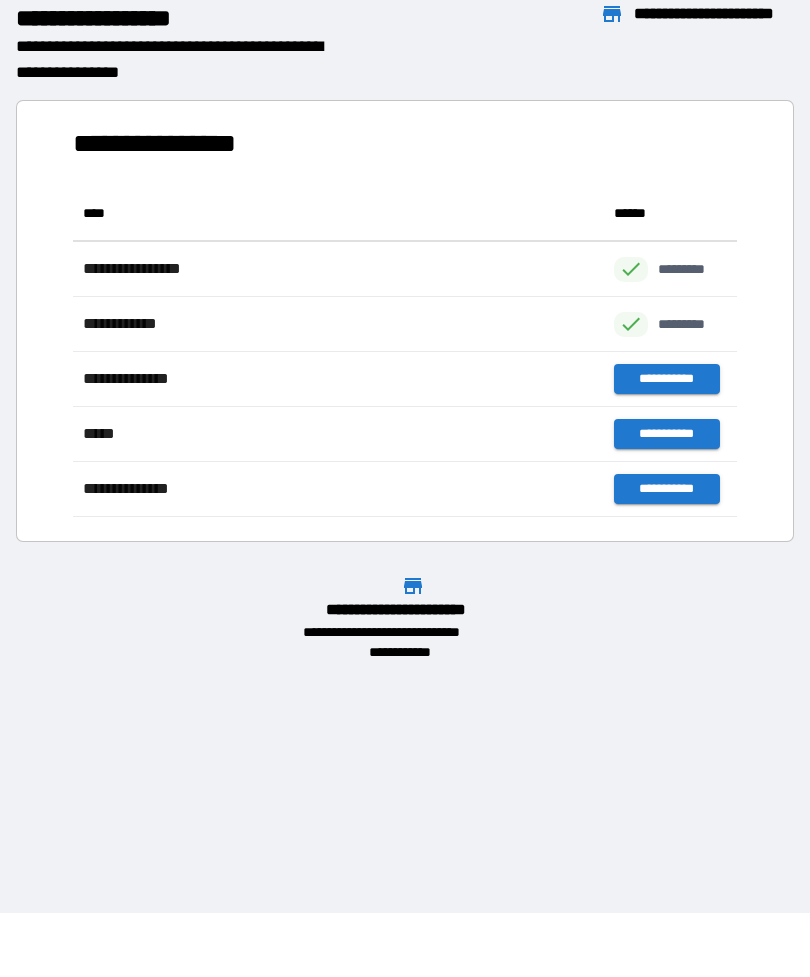 scroll, scrollTop: 1, scrollLeft: 1, axis: both 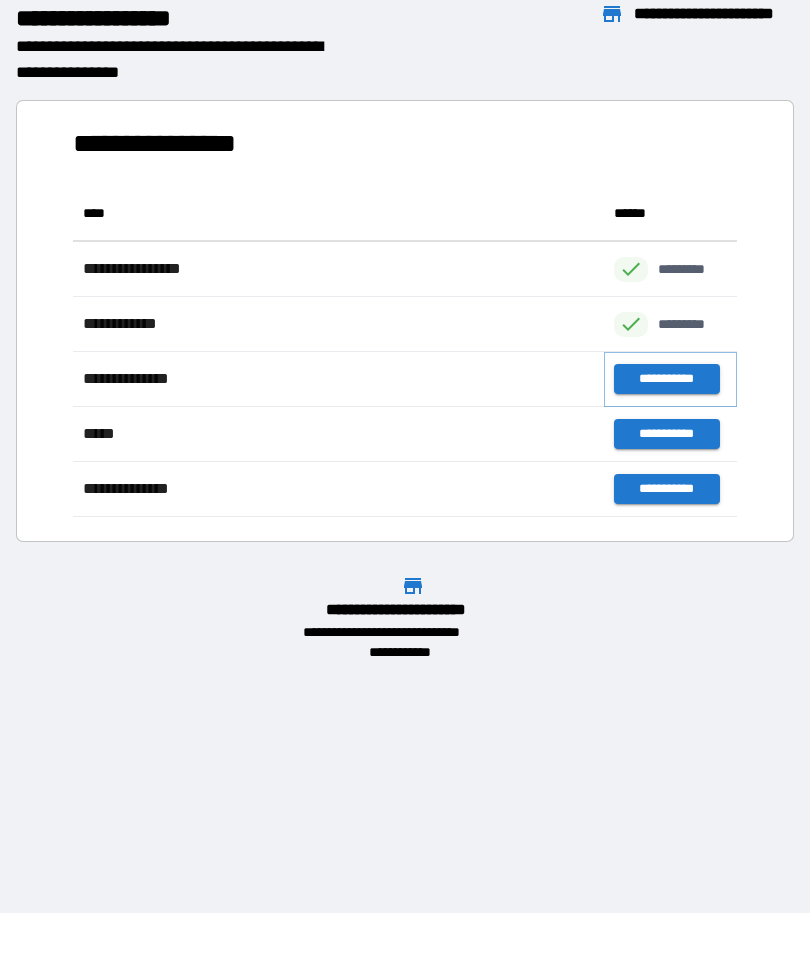 click on "**********" at bounding box center (666, 379) 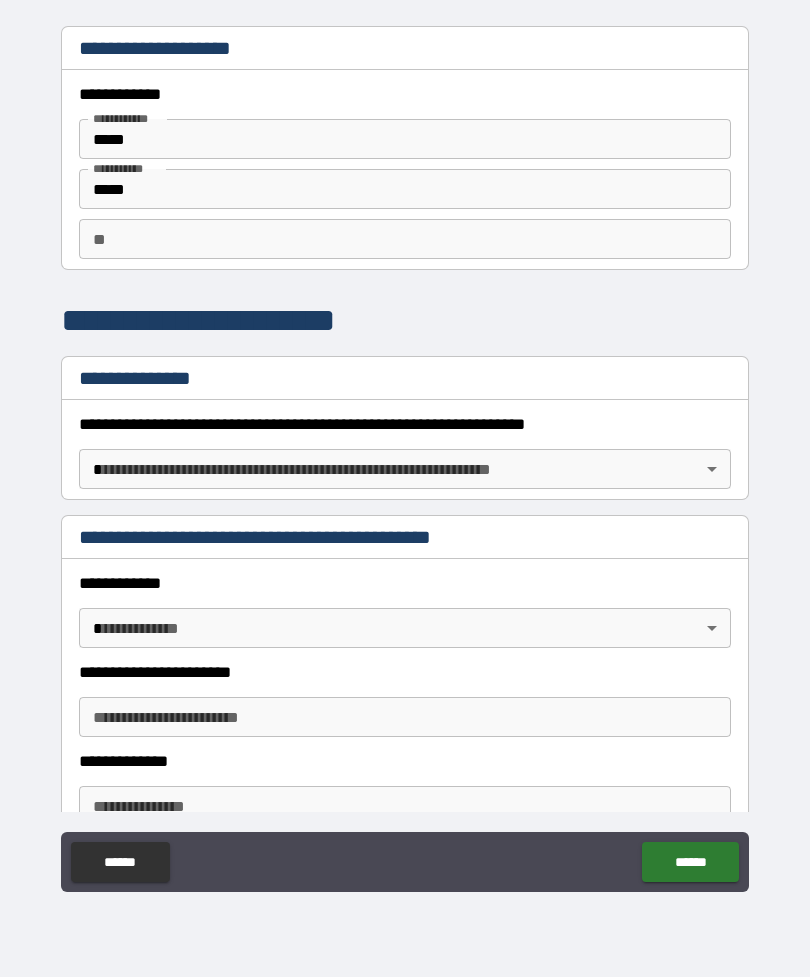 click on "**********" at bounding box center [405, 456] 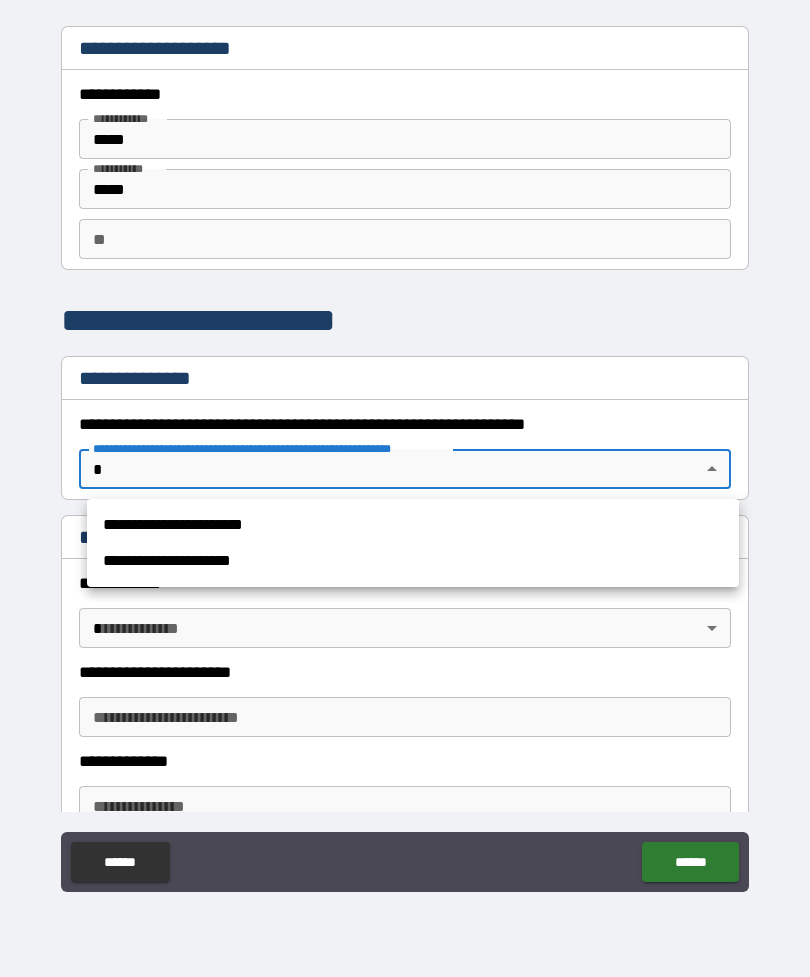click on "**********" at bounding box center [413, 525] 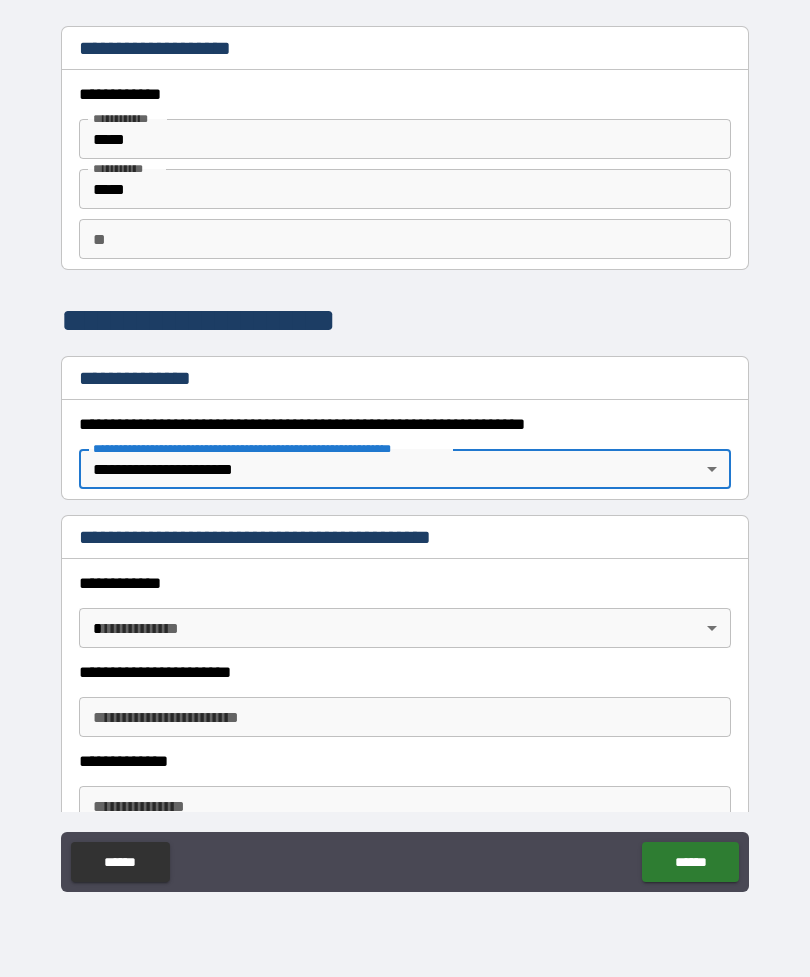 type on "*" 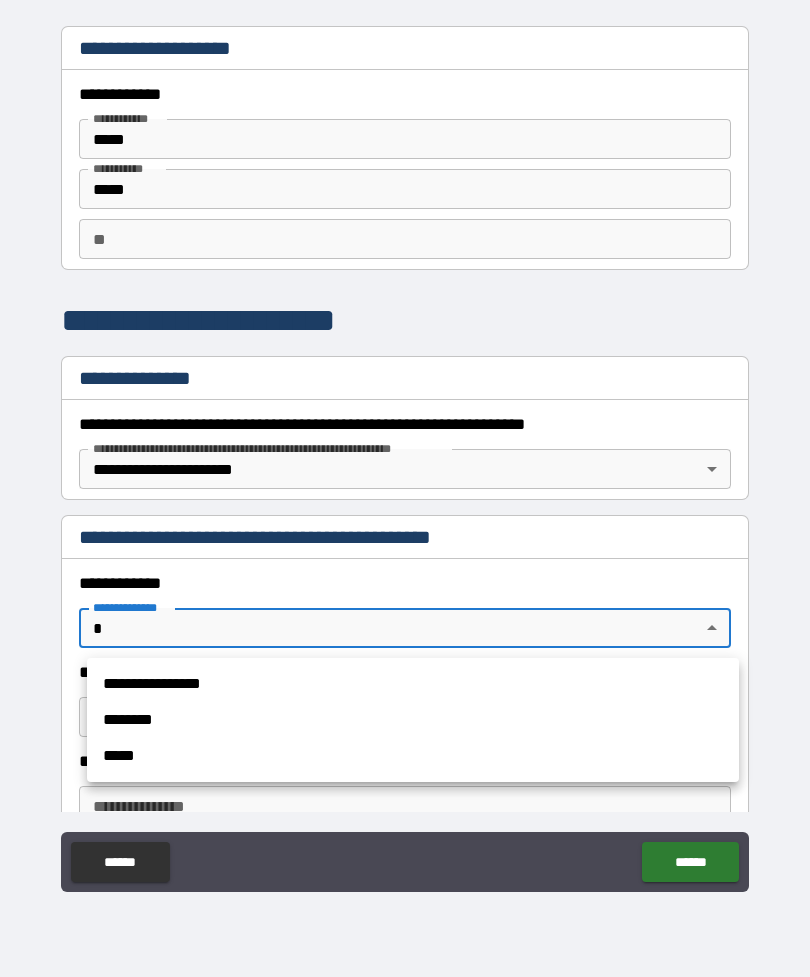 click on "**********" at bounding box center (413, 684) 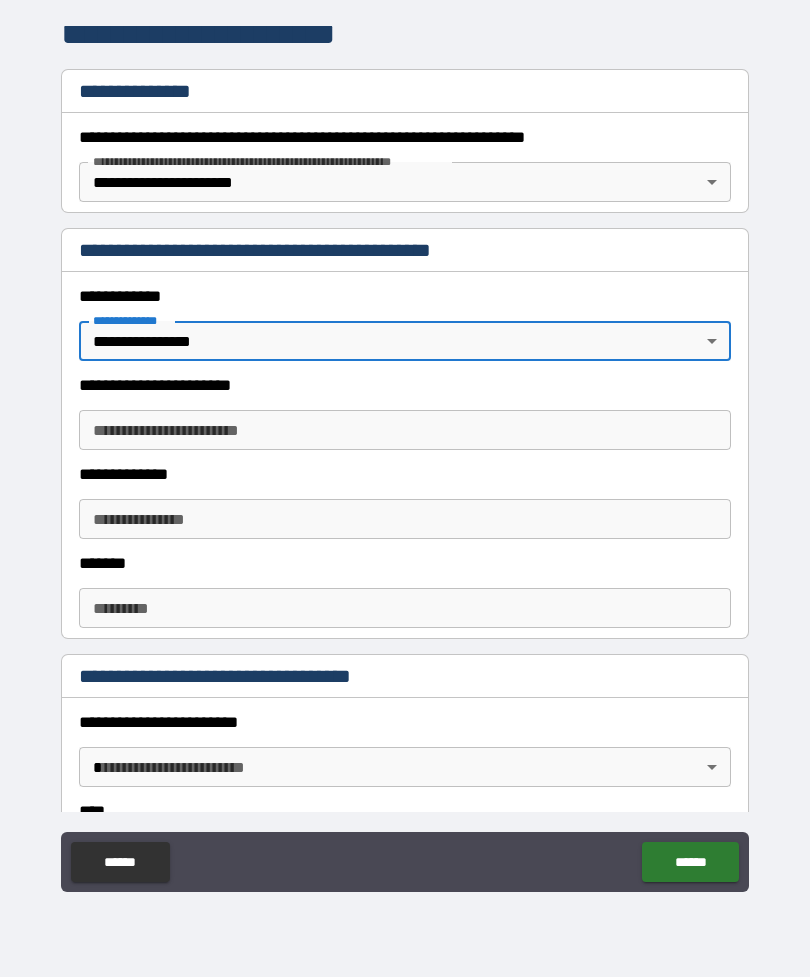 scroll, scrollTop: 286, scrollLeft: 0, axis: vertical 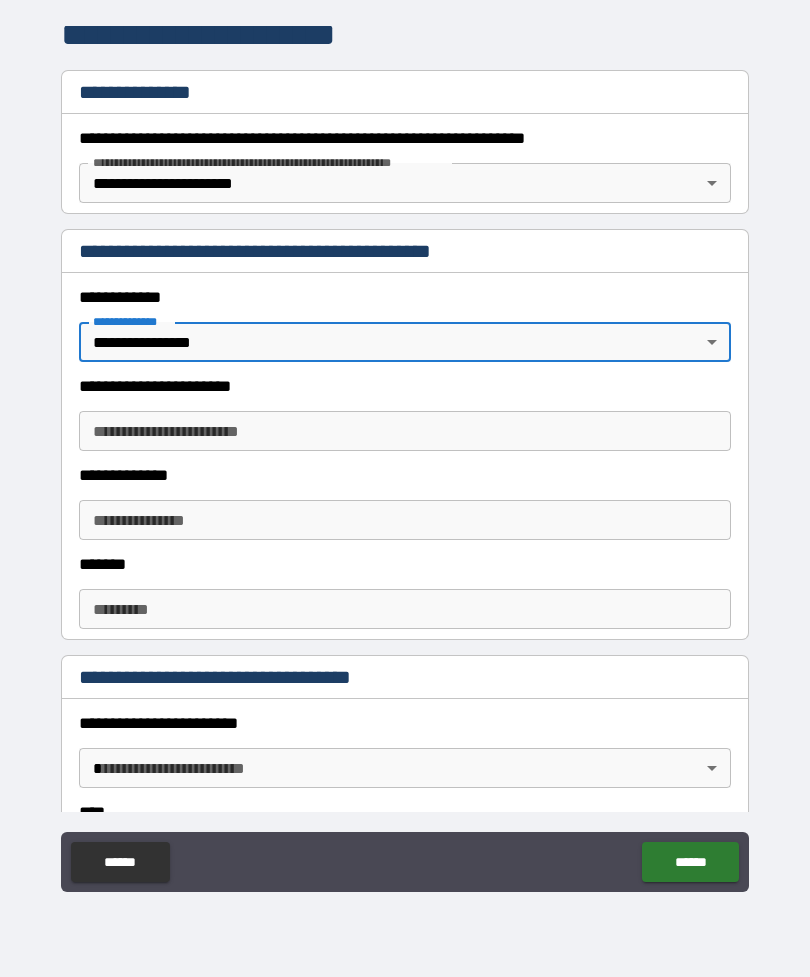 click on "**********" at bounding box center (405, 431) 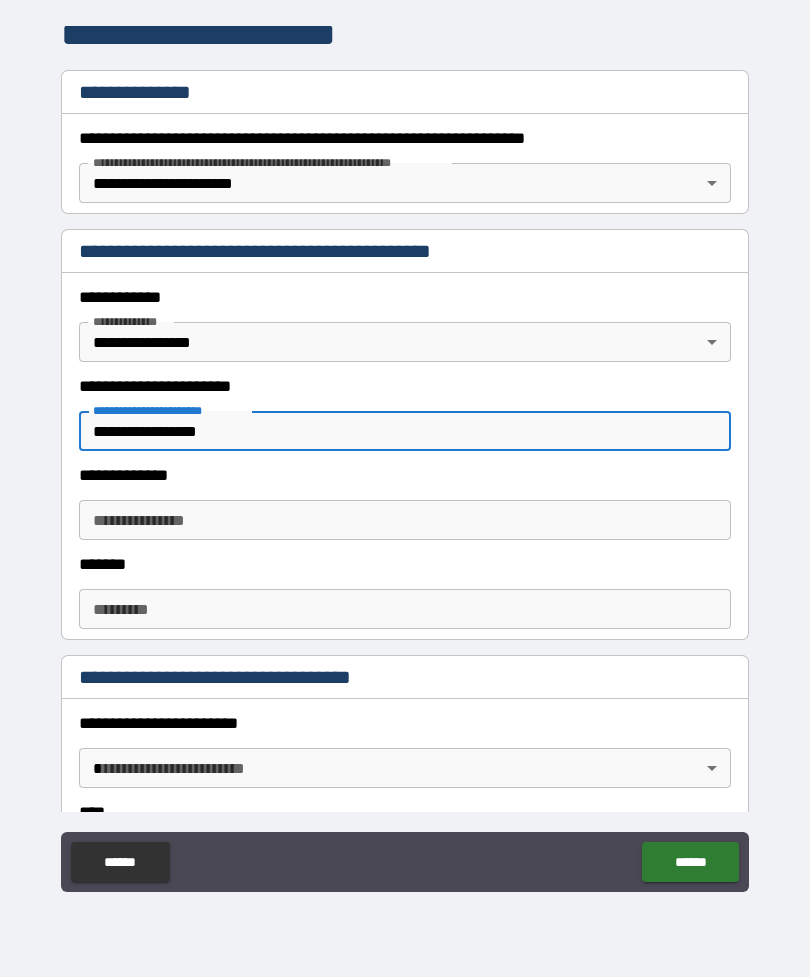 type on "**********" 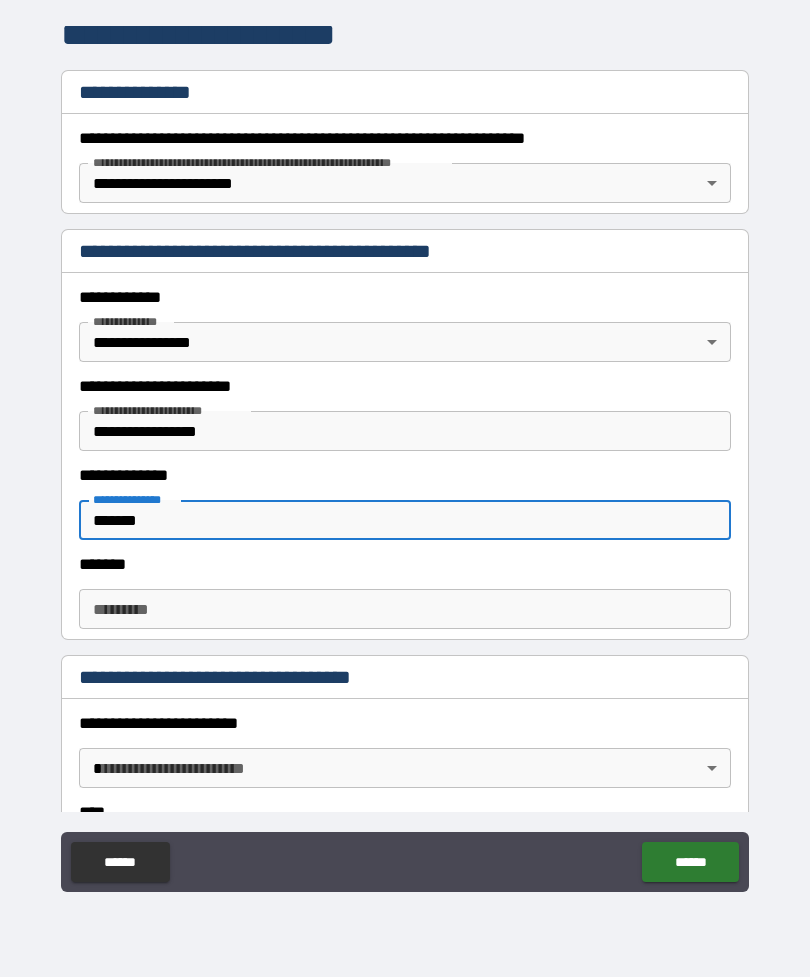type on "*******" 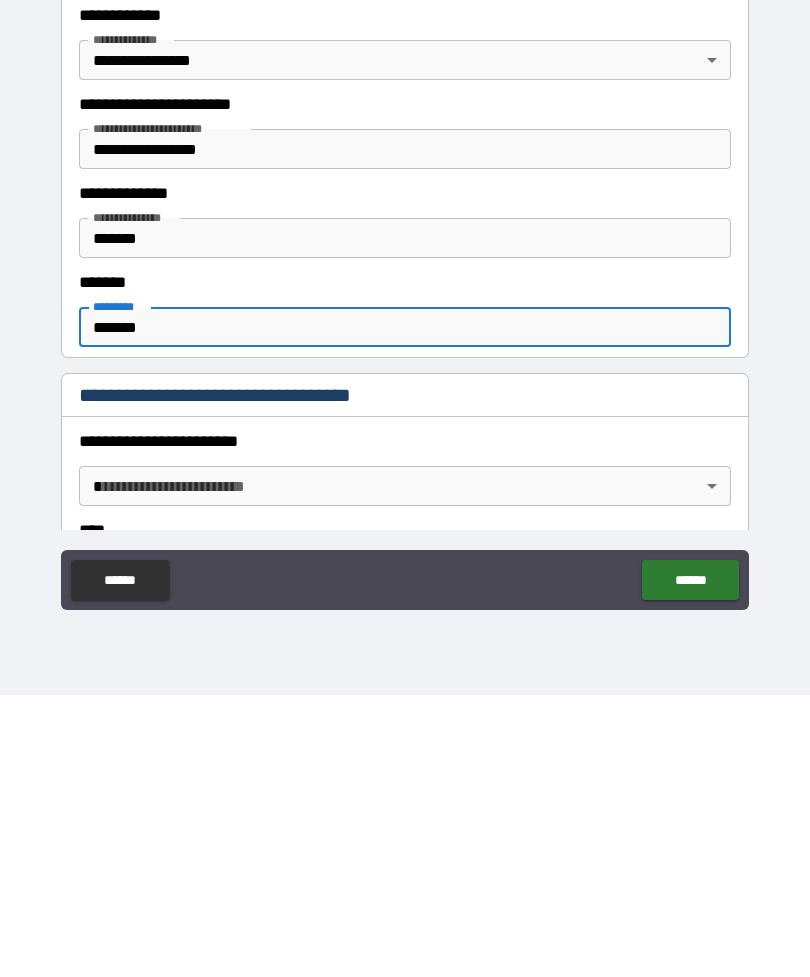click on "**********" at bounding box center [405, 416] 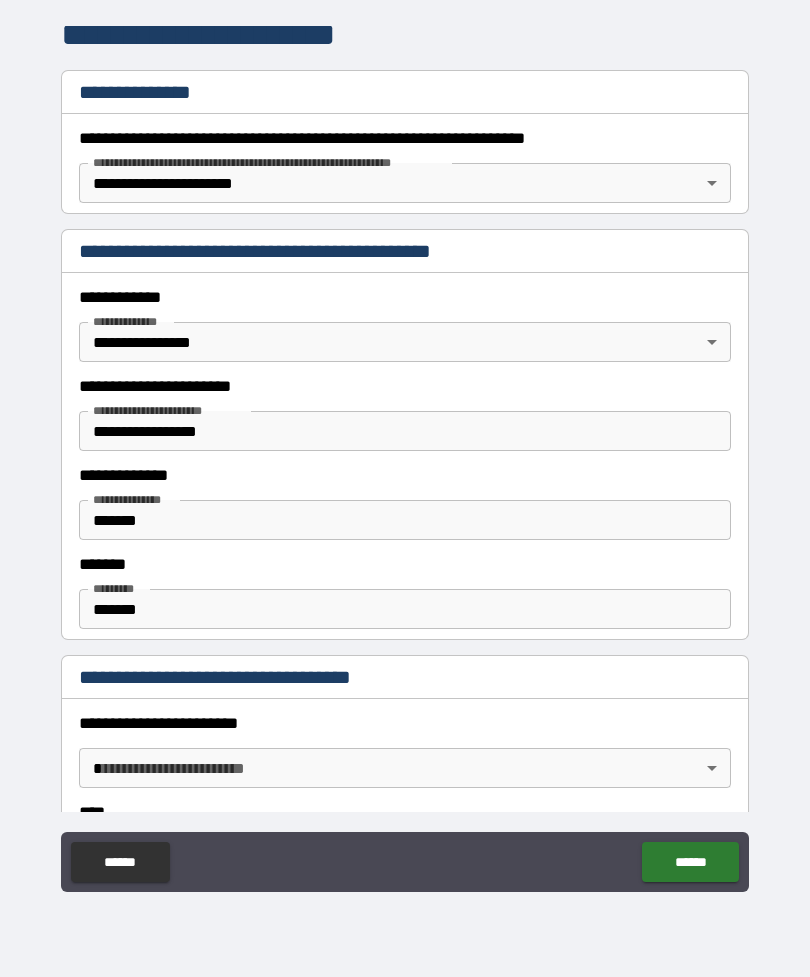 click on "*******" at bounding box center (405, 609) 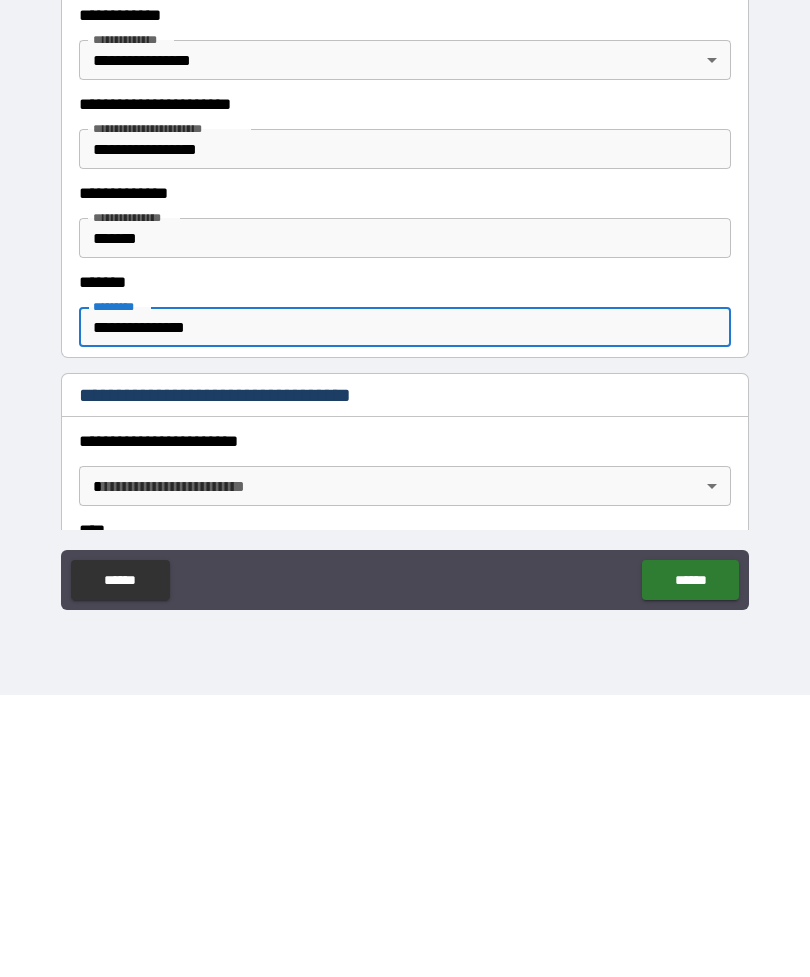 type on "**********" 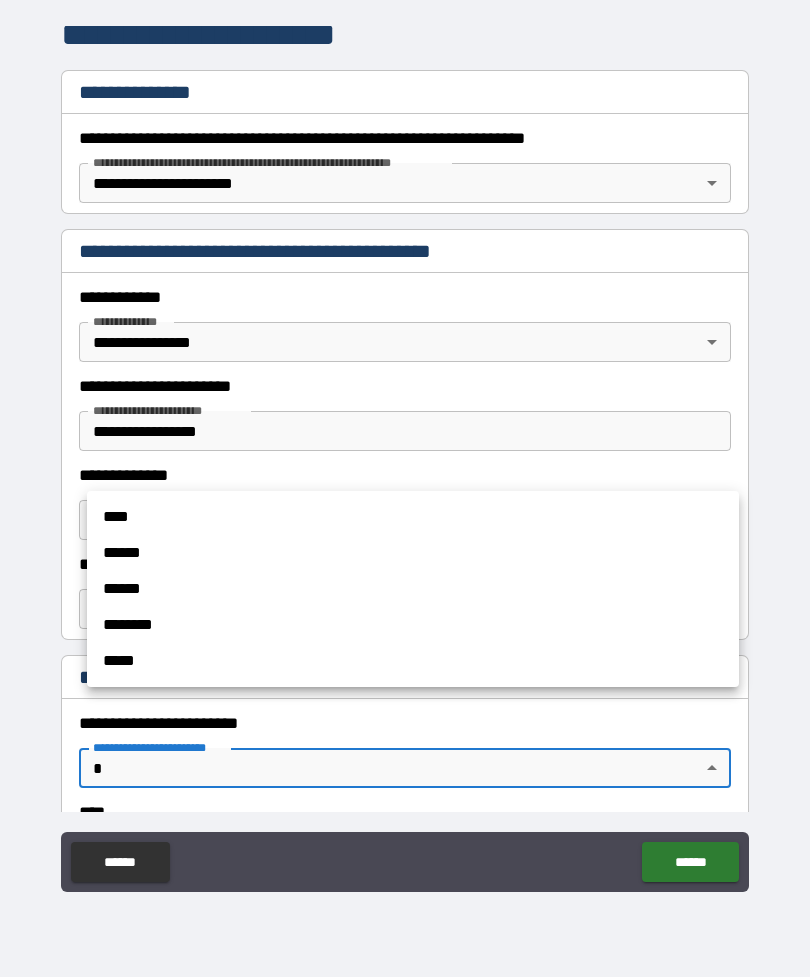 click on "****" at bounding box center (413, 517) 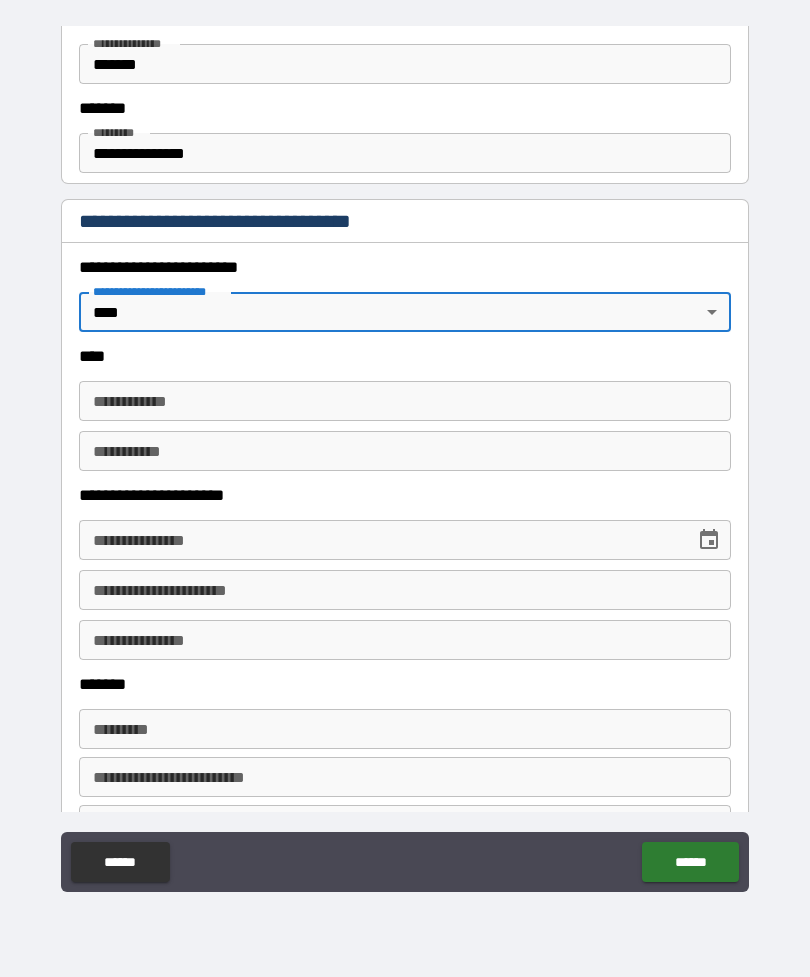 scroll, scrollTop: 749, scrollLeft: 0, axis: vertical 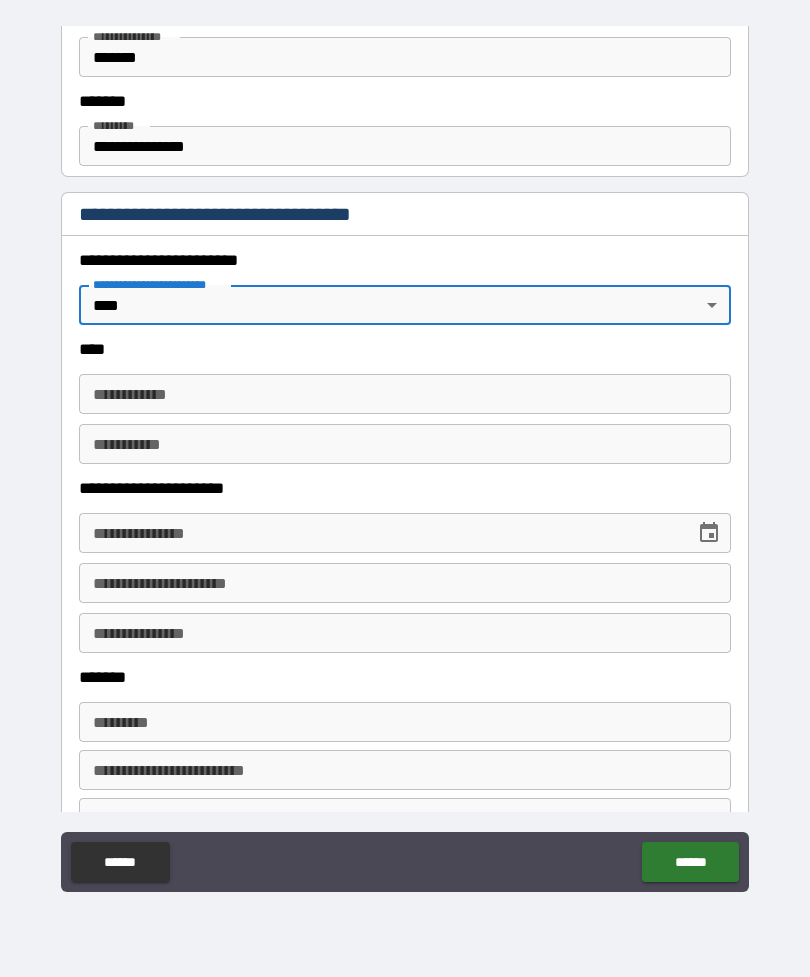 click on "**********" at bounding box center [405, 394] 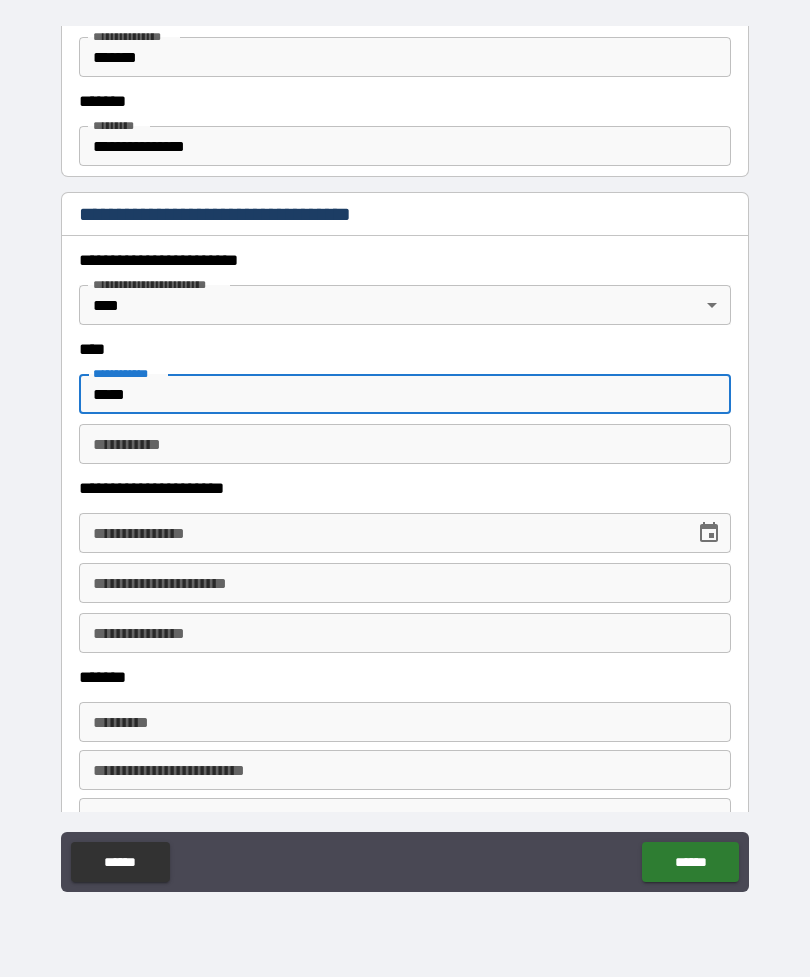 type on "*****" 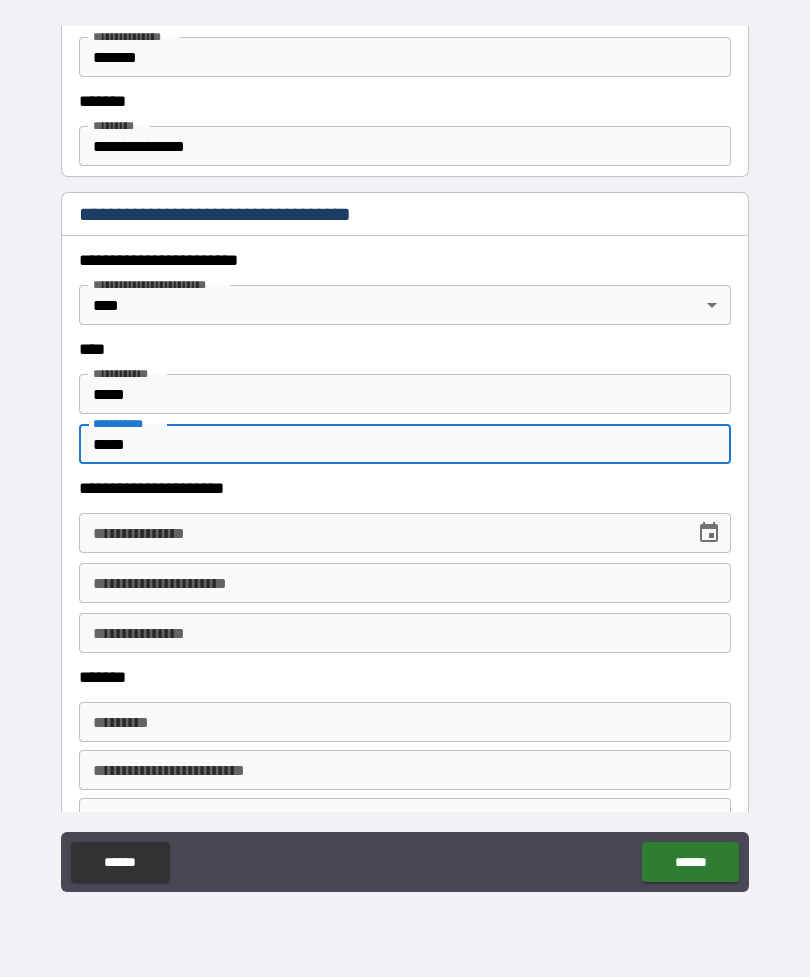 type on "*****" 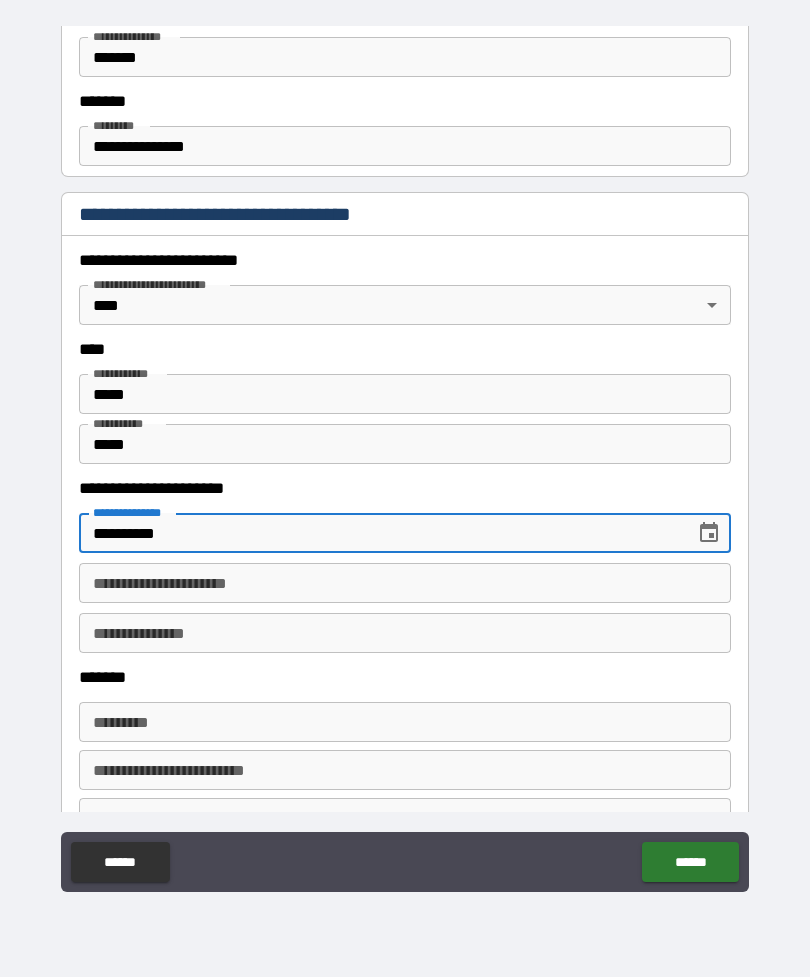 type on "**********" 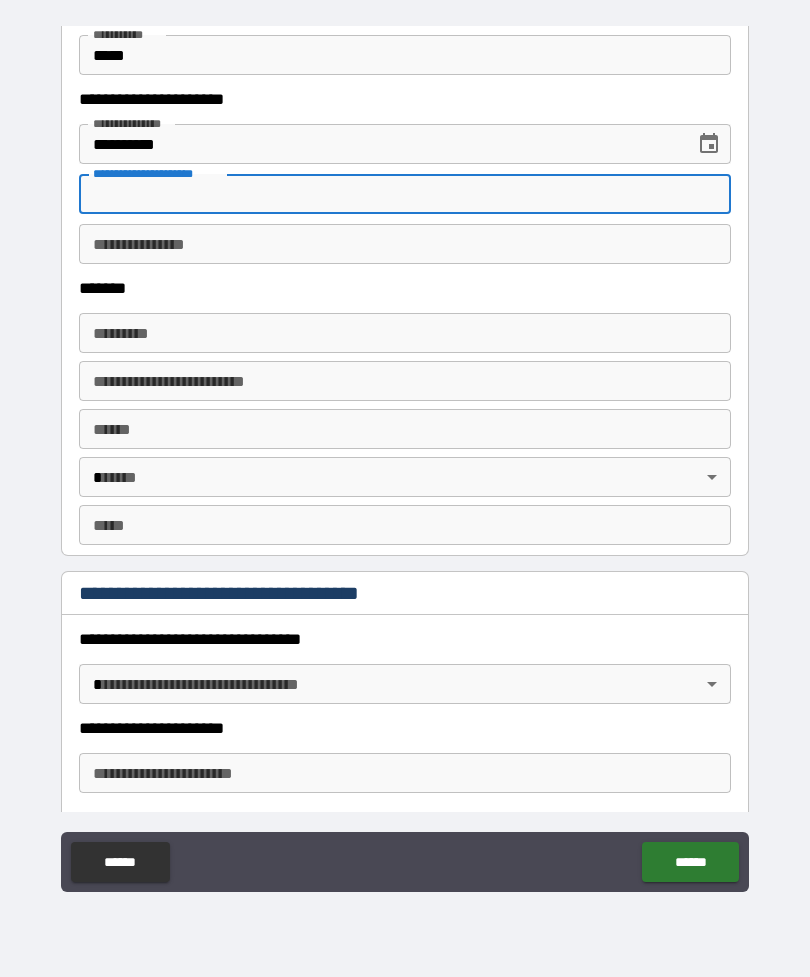 scroll, scrollTop: 1147, scrollLeft: 0, axis: vertical 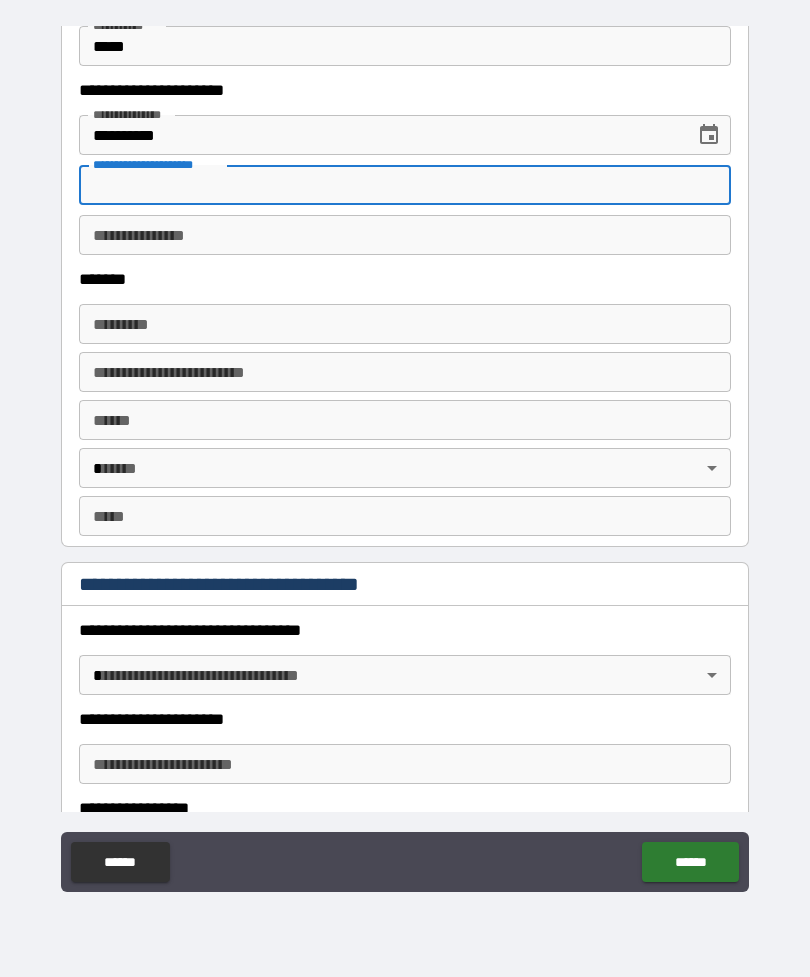 click on "*******   *" at bounding box center (405, 324) 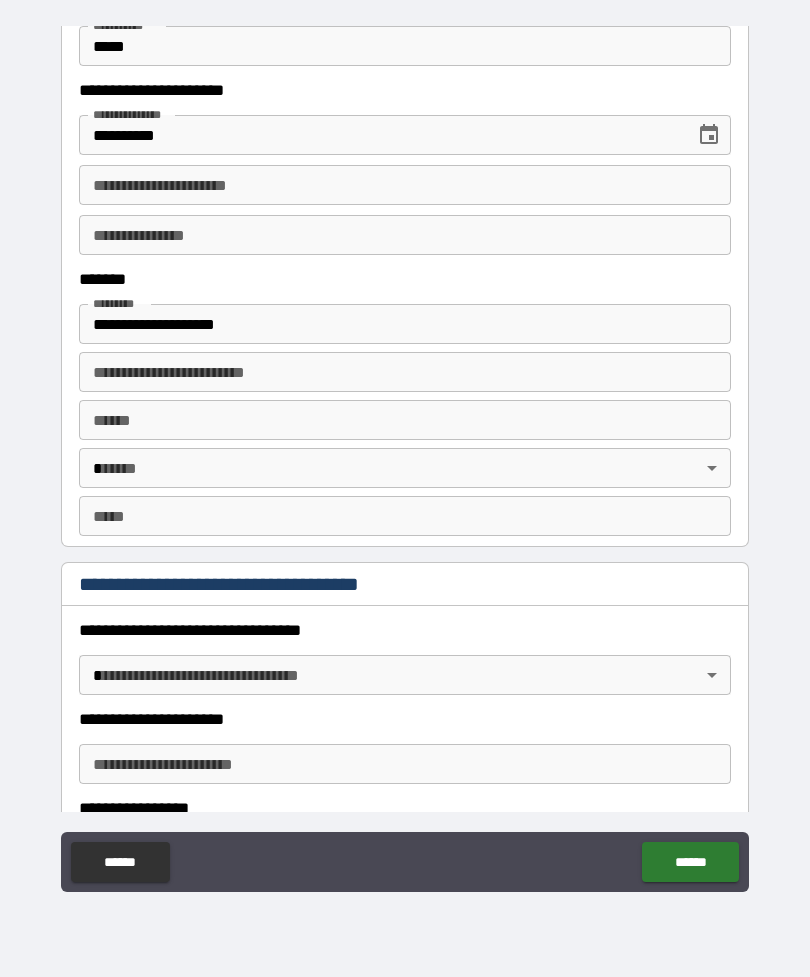 type on "**********" 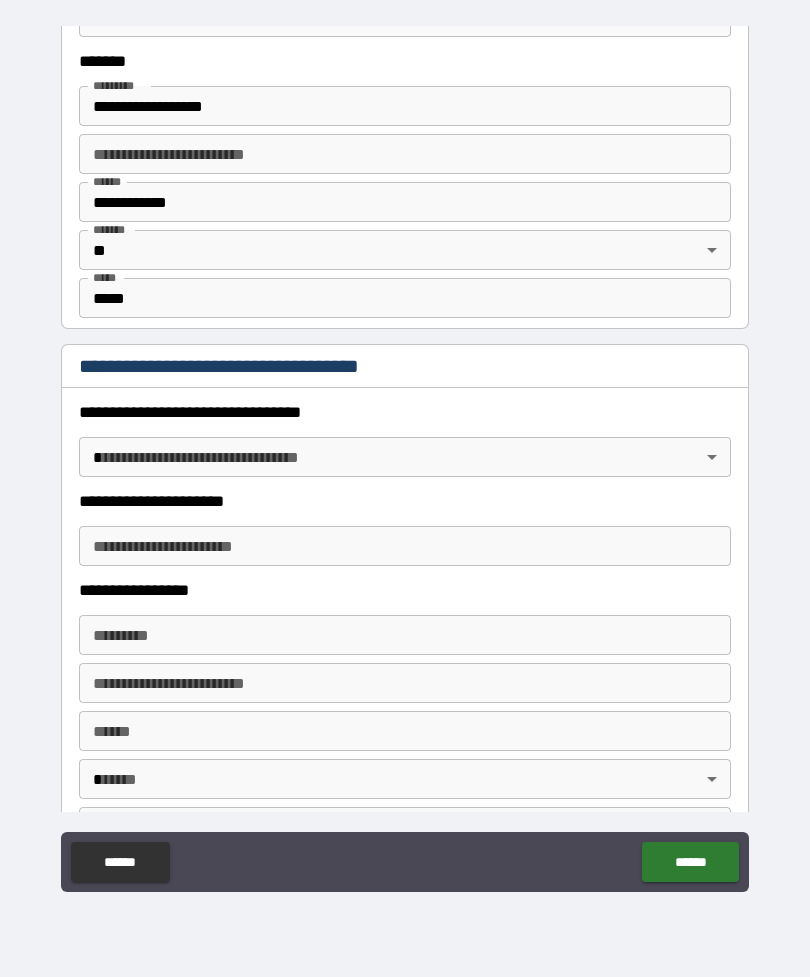 scroll, scrollTop: 1370, scrollLeft: 0, axis: vertical 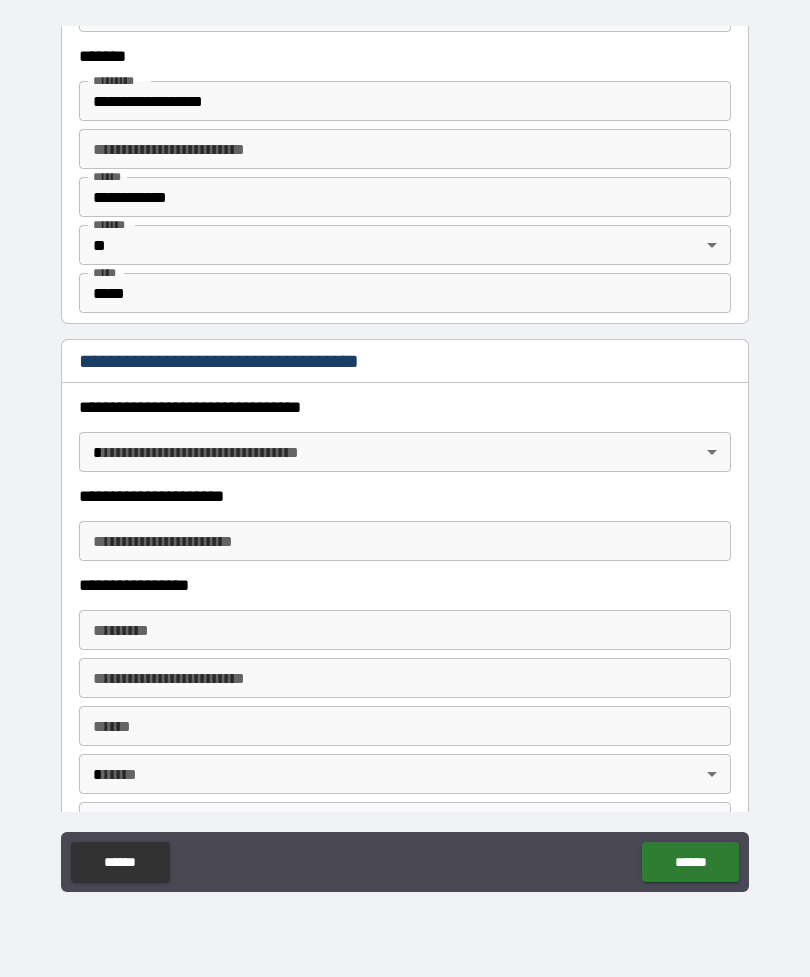 click on "**********" at bounding box center (405, 456) 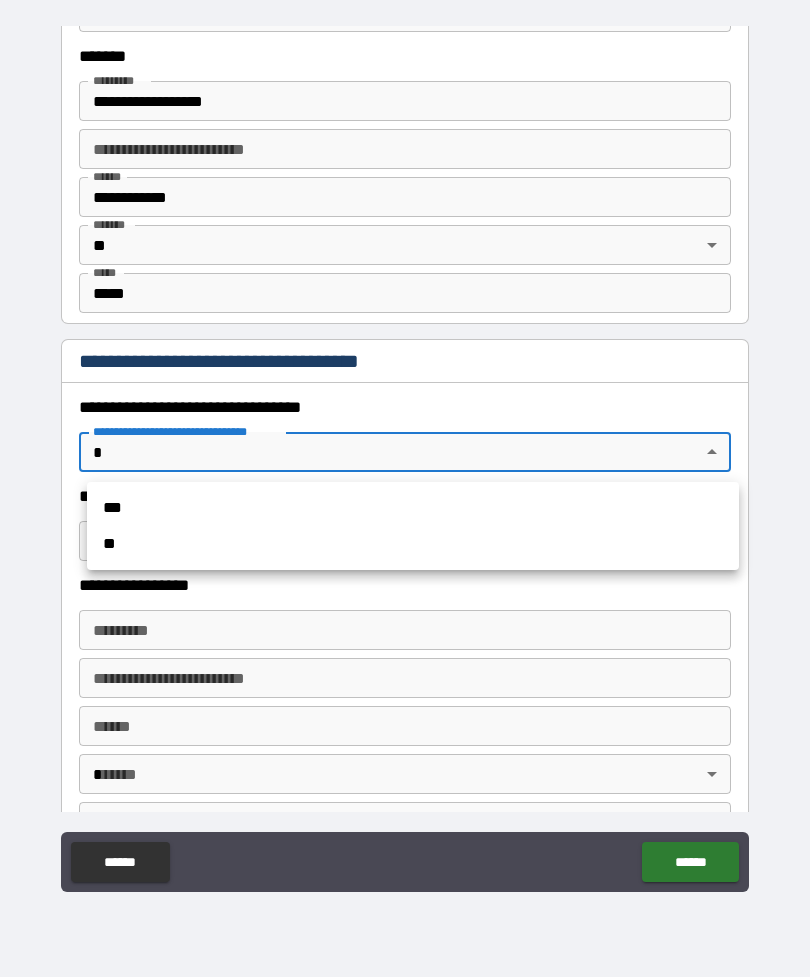 click on "***" at bounding box center (413, 508) 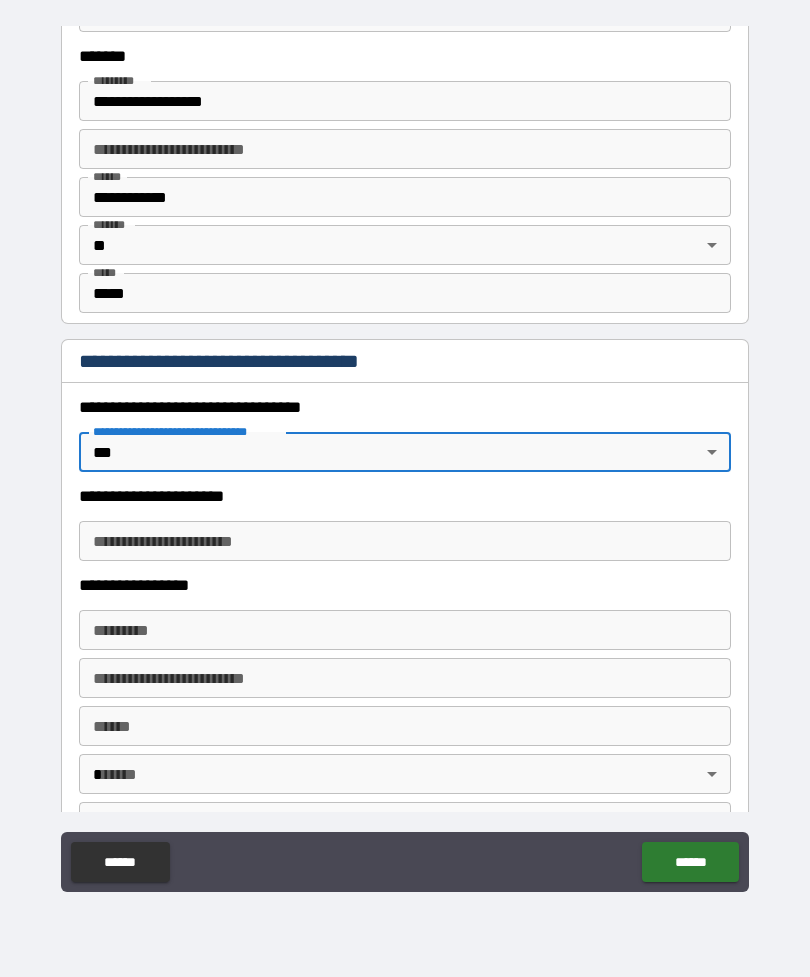 click on "**********" at bounding box center (405, 541) 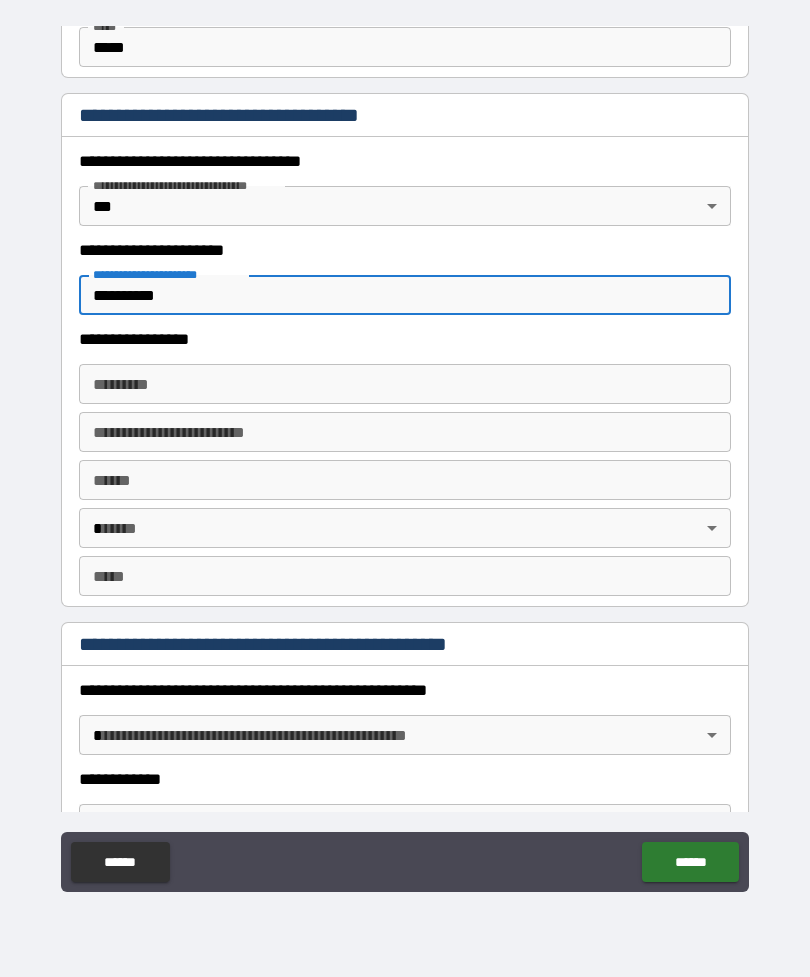scroll, scrollTop: 1631, scrollLeft: 0, axis: vertical 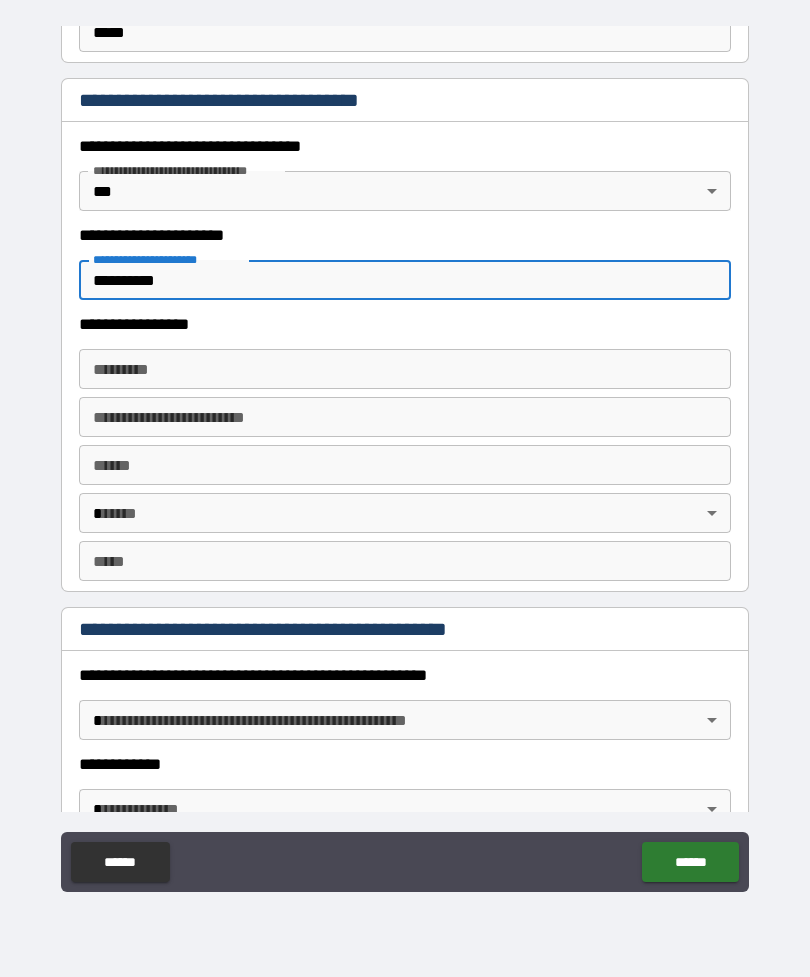 type on "*********" 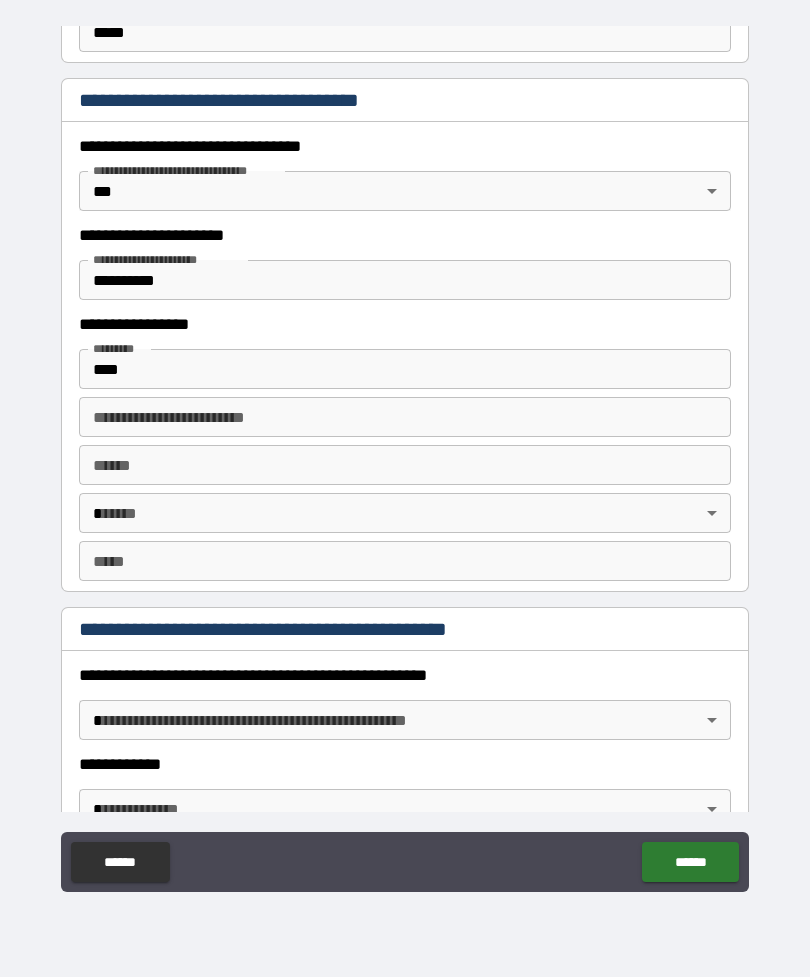 type on "**********" 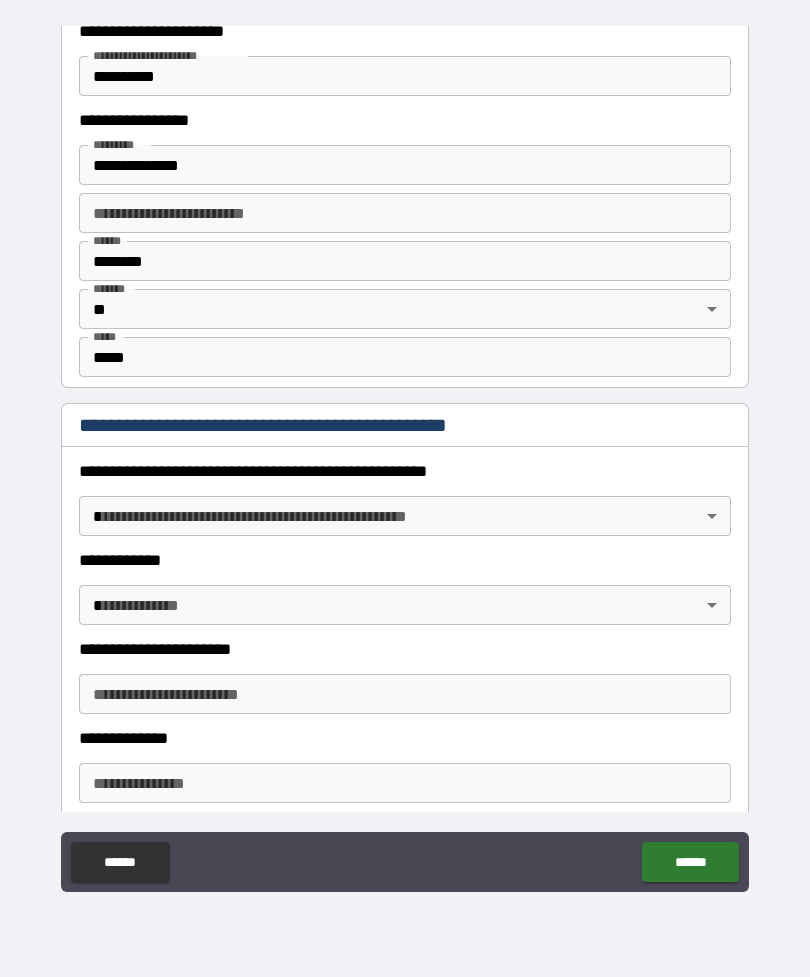 scroll, scrollTop: 1882, scrollLeft: 0, axis: vertical 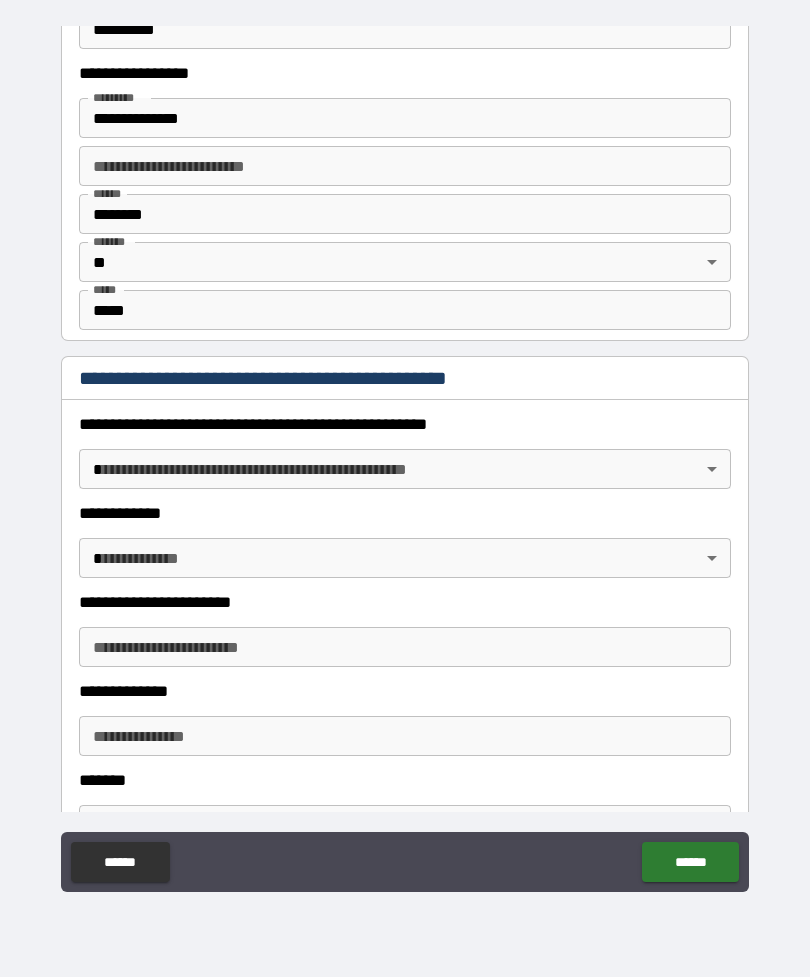 click on "**********" at bounding box center [405, 456] 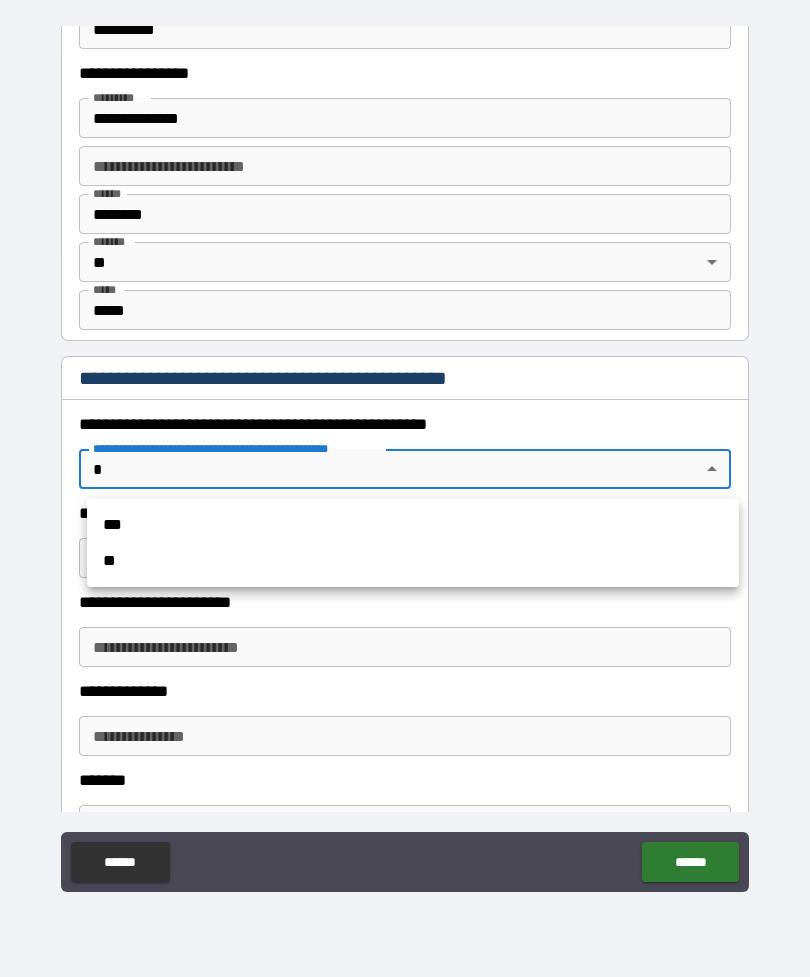 click on "**" at bounding box center (413, 561) 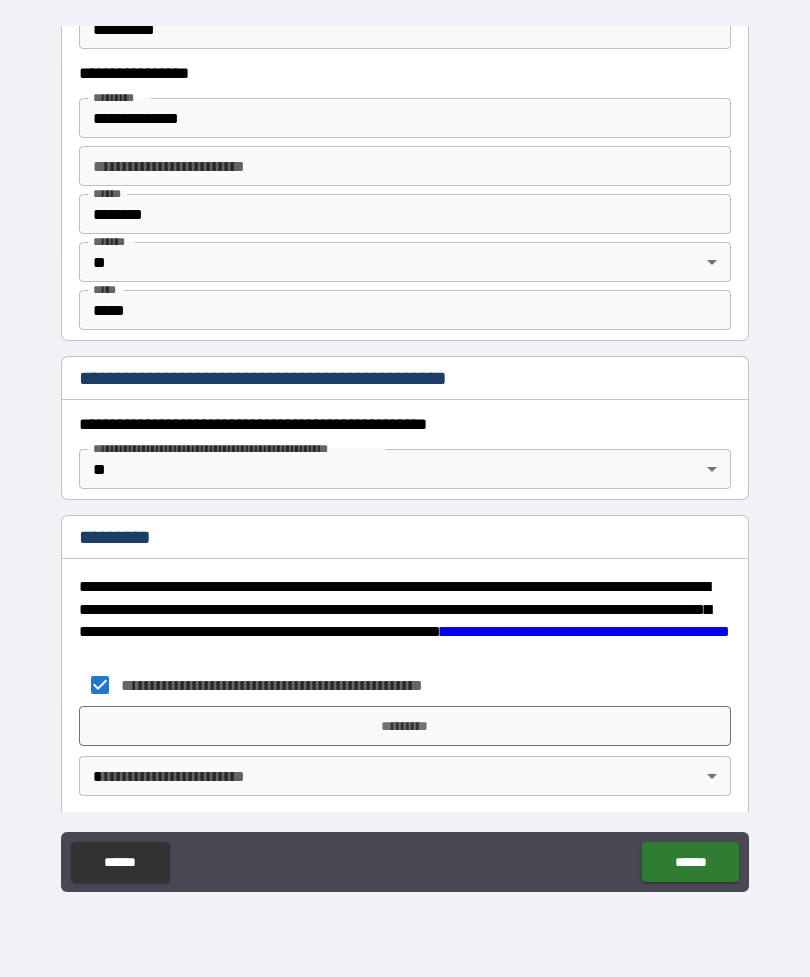 click on "*********" at bounding box center (405, 726) 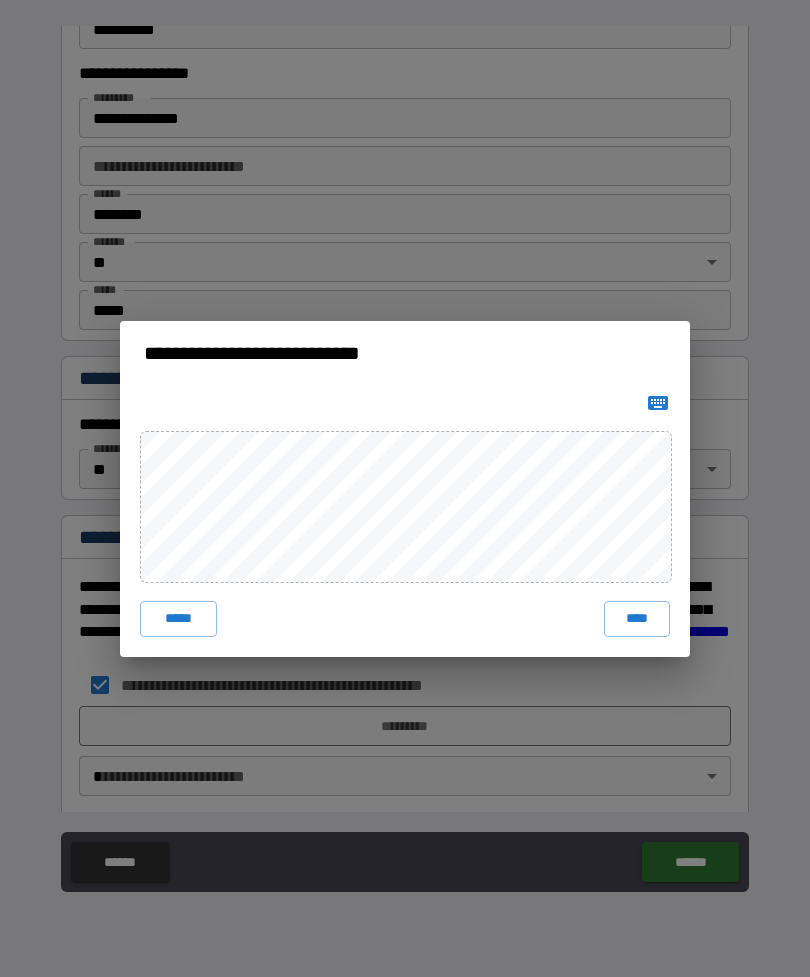 click on "****" at bounding box center [637, 619] 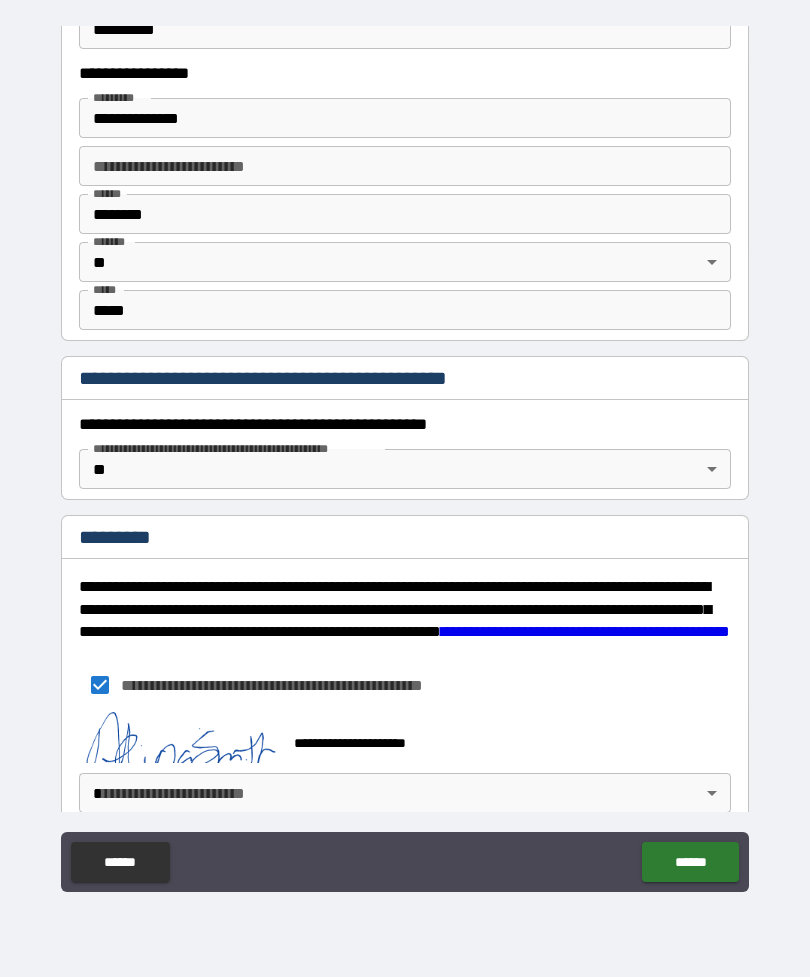 click on "**********" at bounding box center [405, 456] 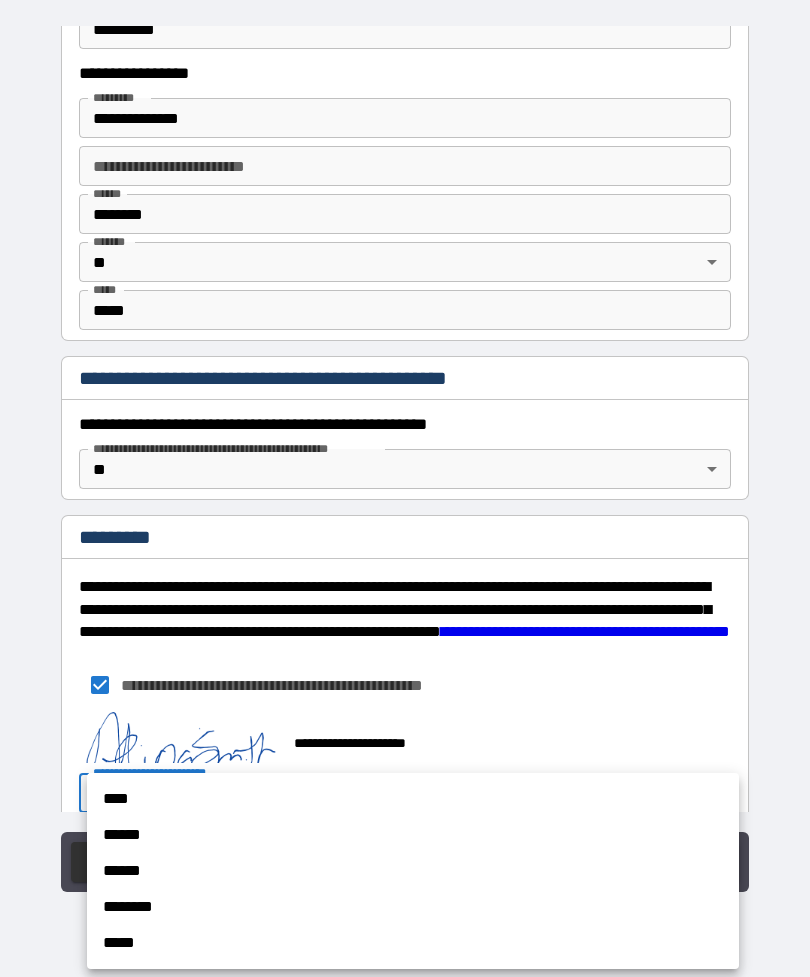 click on "****" at bounding box center (413, 799) 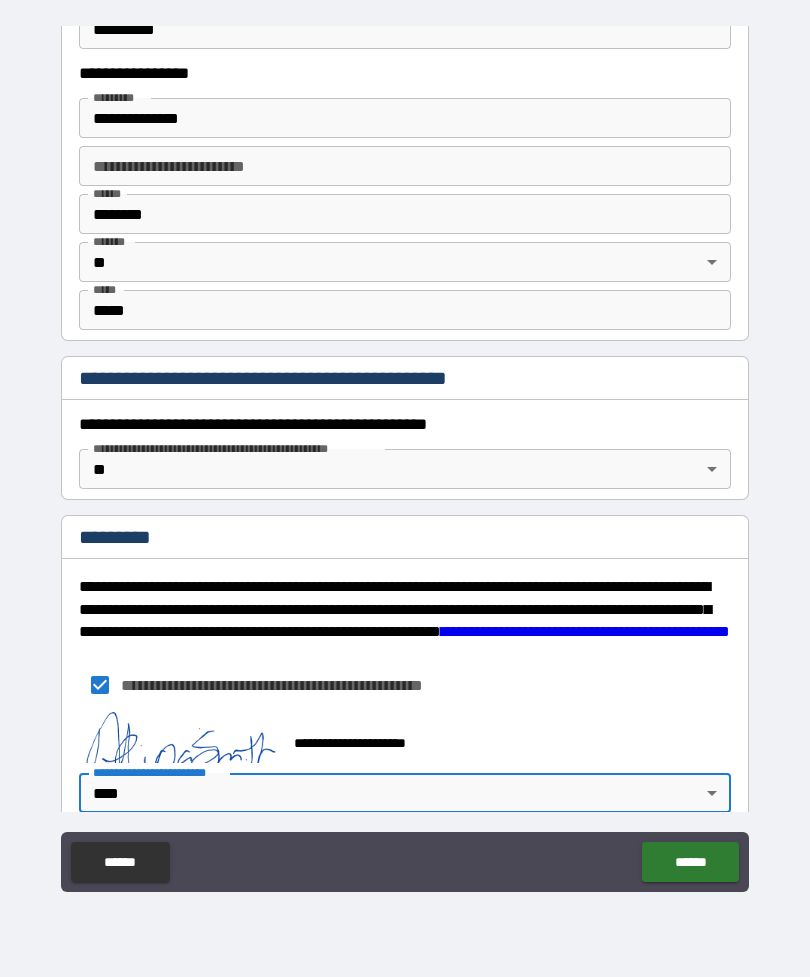 type on "*" 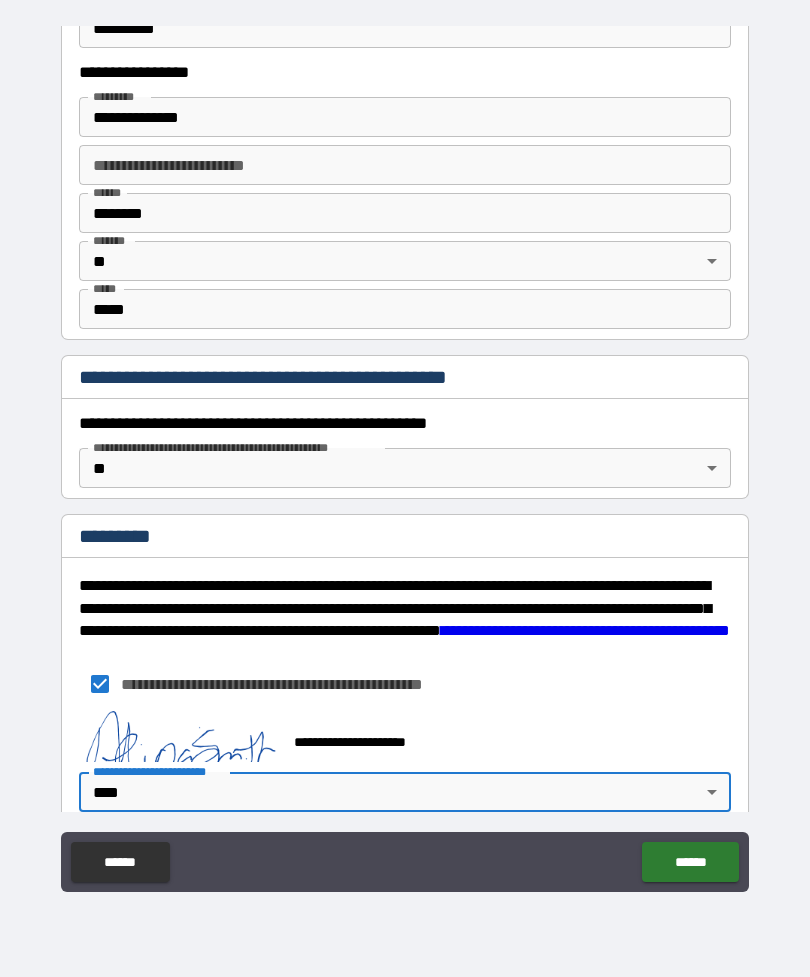 click on "******" at bounding box center (690, 862) 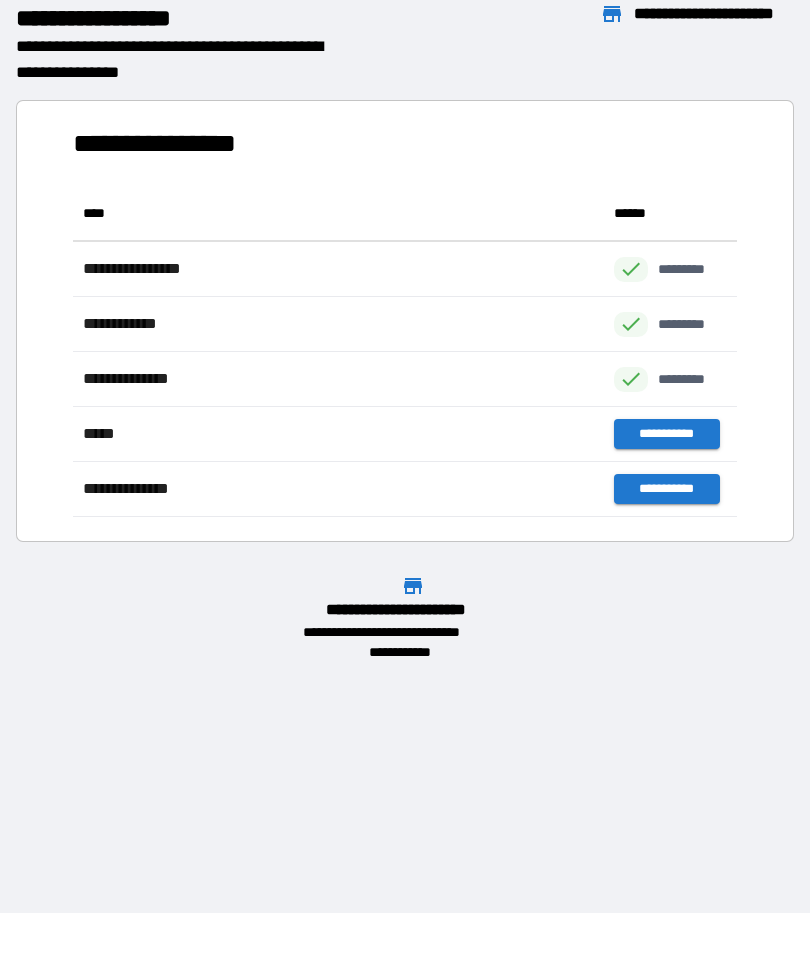 scroll, scrollTop: 1, scrollLeft: 1, axis: both 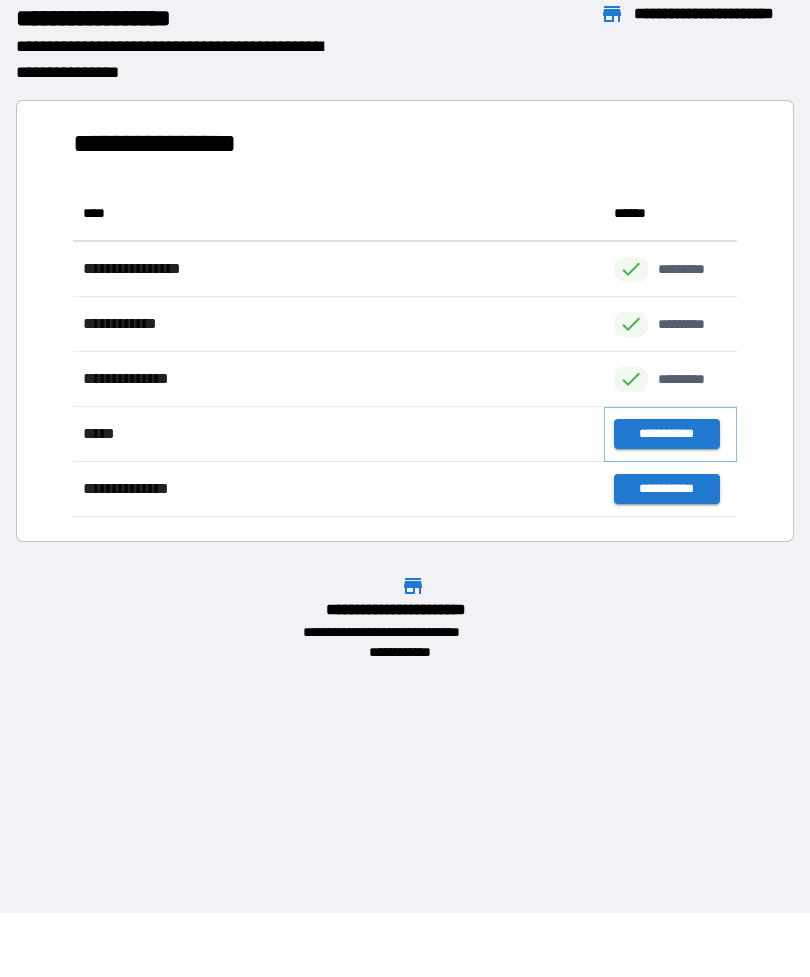 click on "**********" at bounding box center (666, 434) 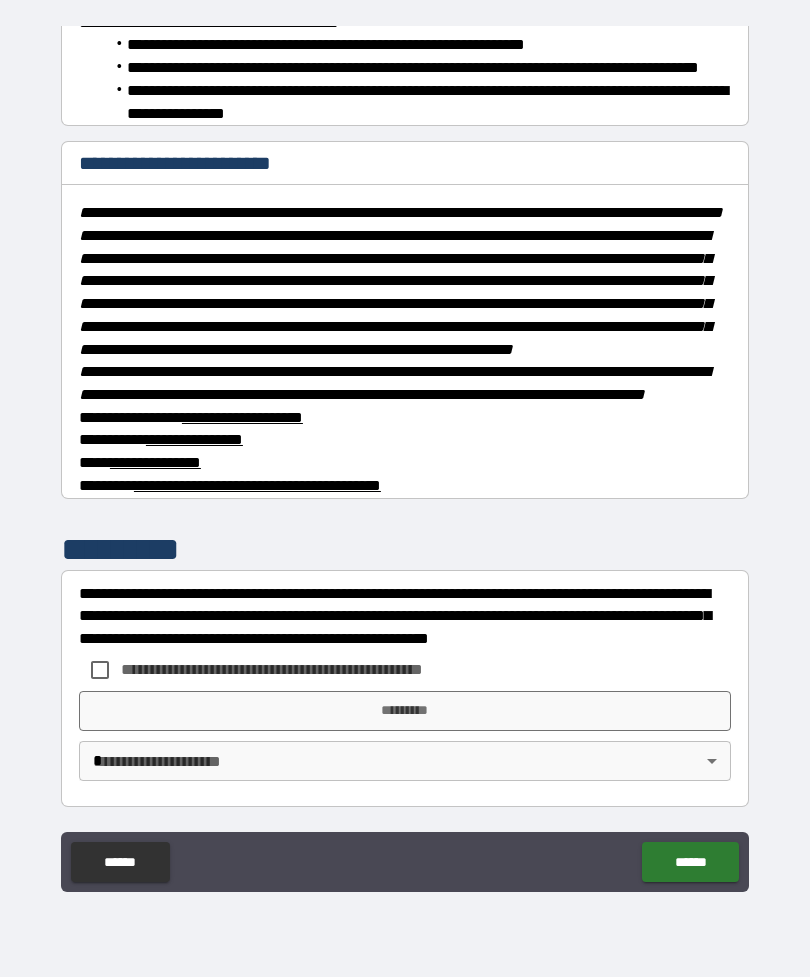 scroll, scrollTop: 915, scrollLeft: 0, axis: vertical 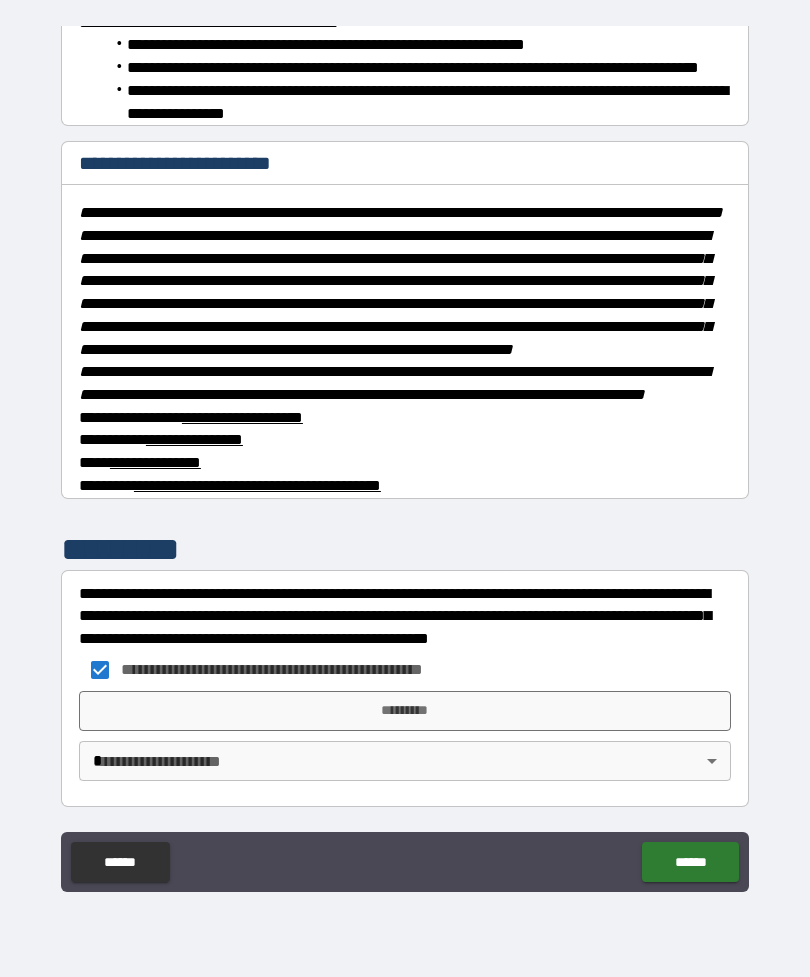 click on "**********" at bounding box center (405, 456) 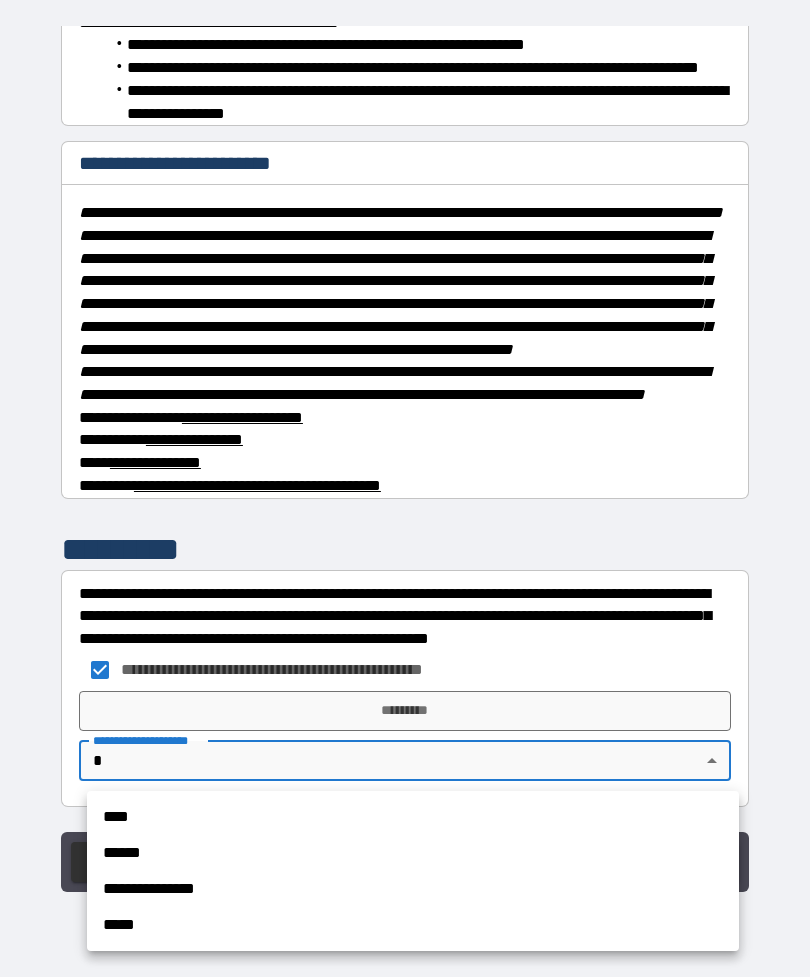 click on "****" at bounding box center [413, 817] 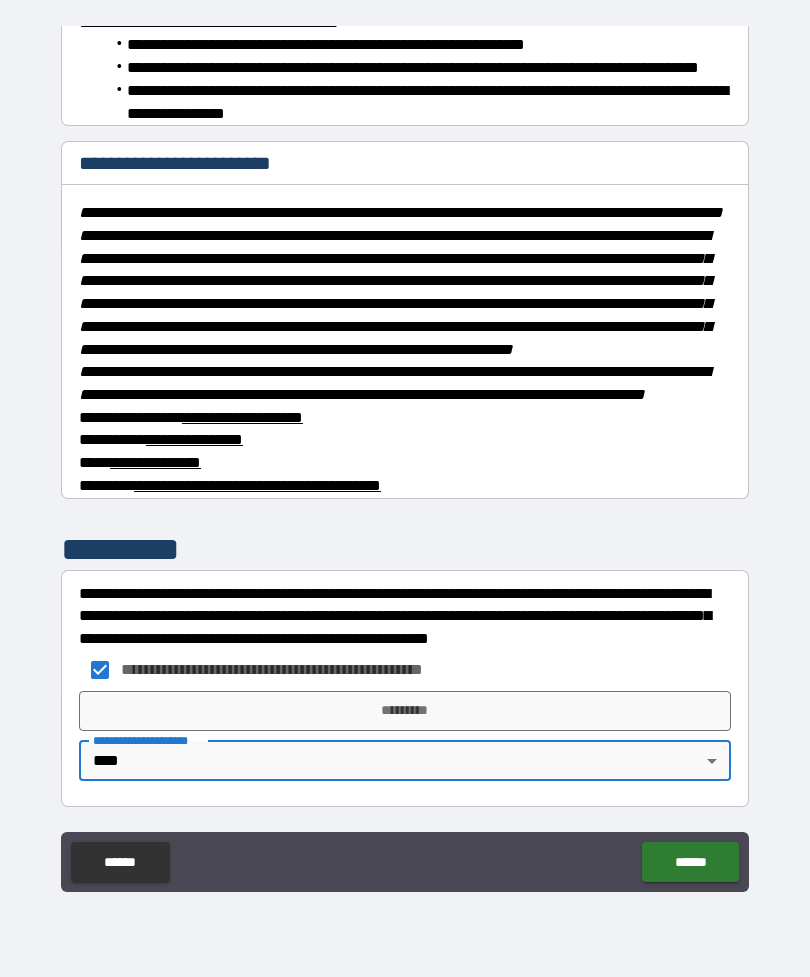 type on "****" 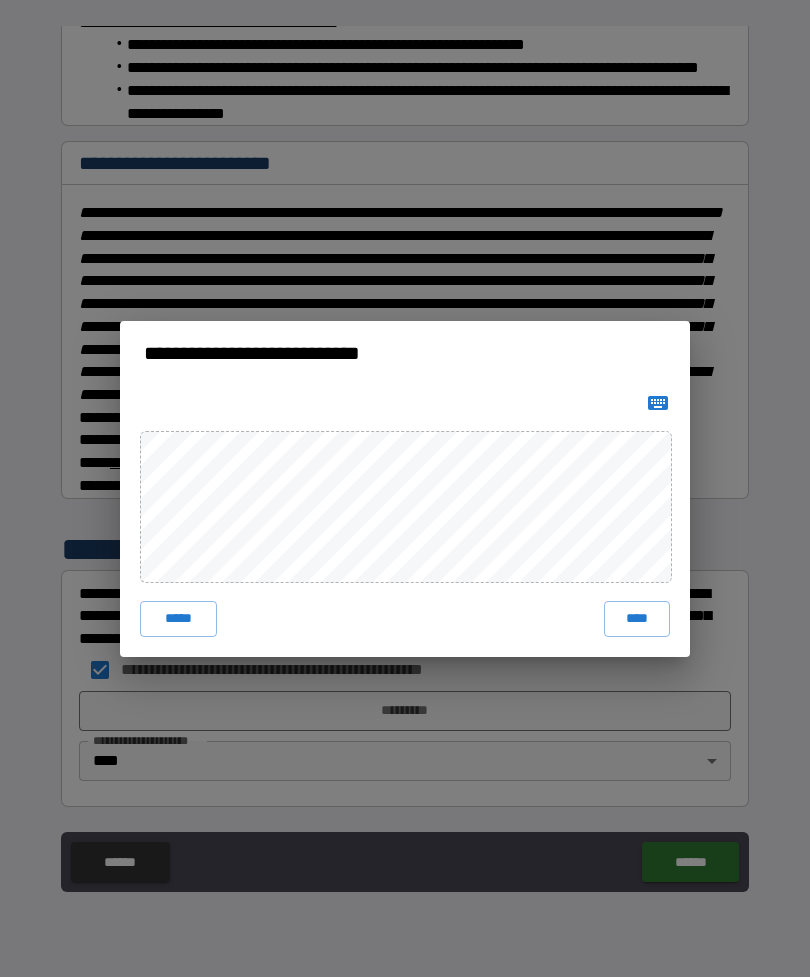click on "****" at bounding box center (637, 619) 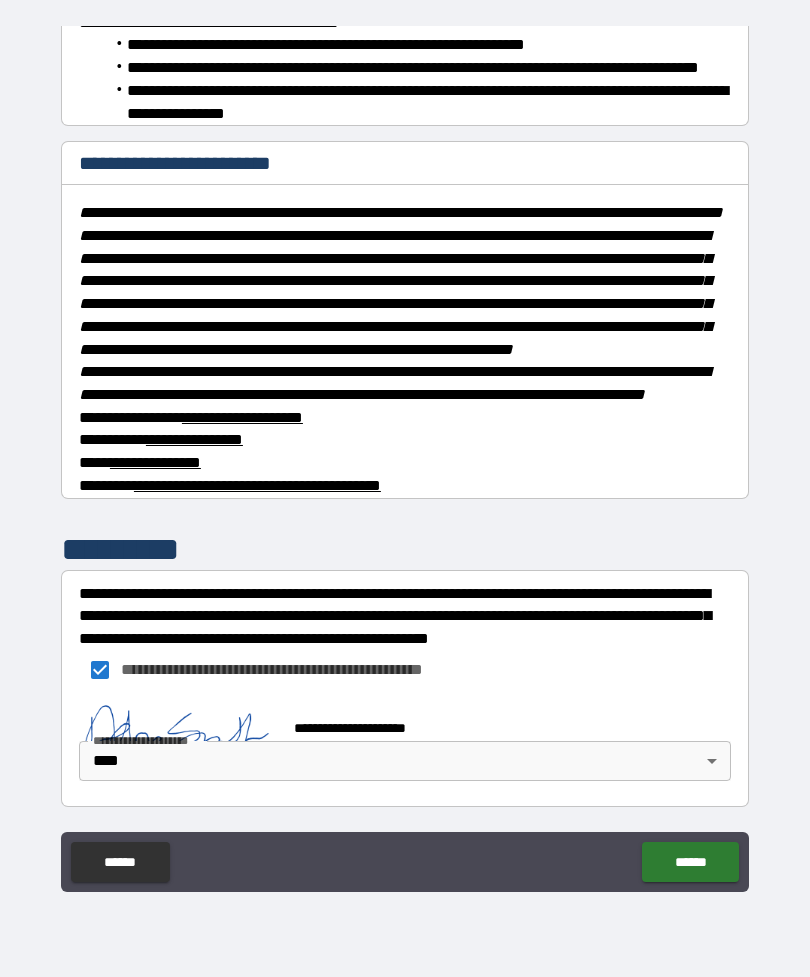 scroll, scrollTop: 905, scrollLeft: 0, axis: vertical 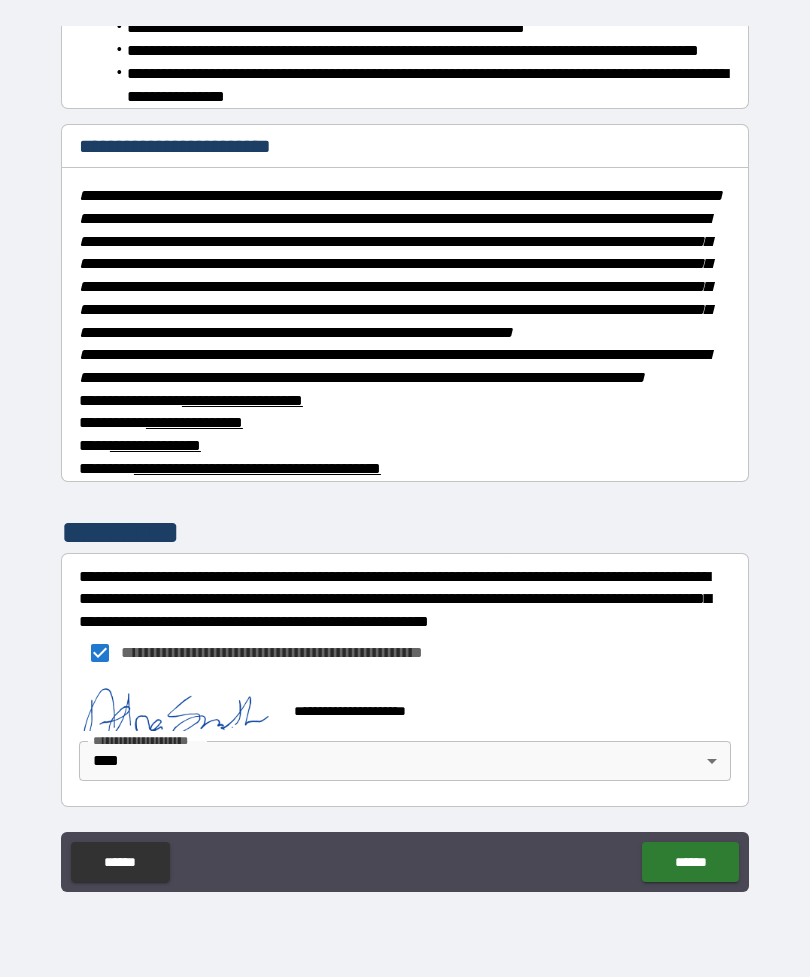 click on "******" at bounding box center (690, 862) 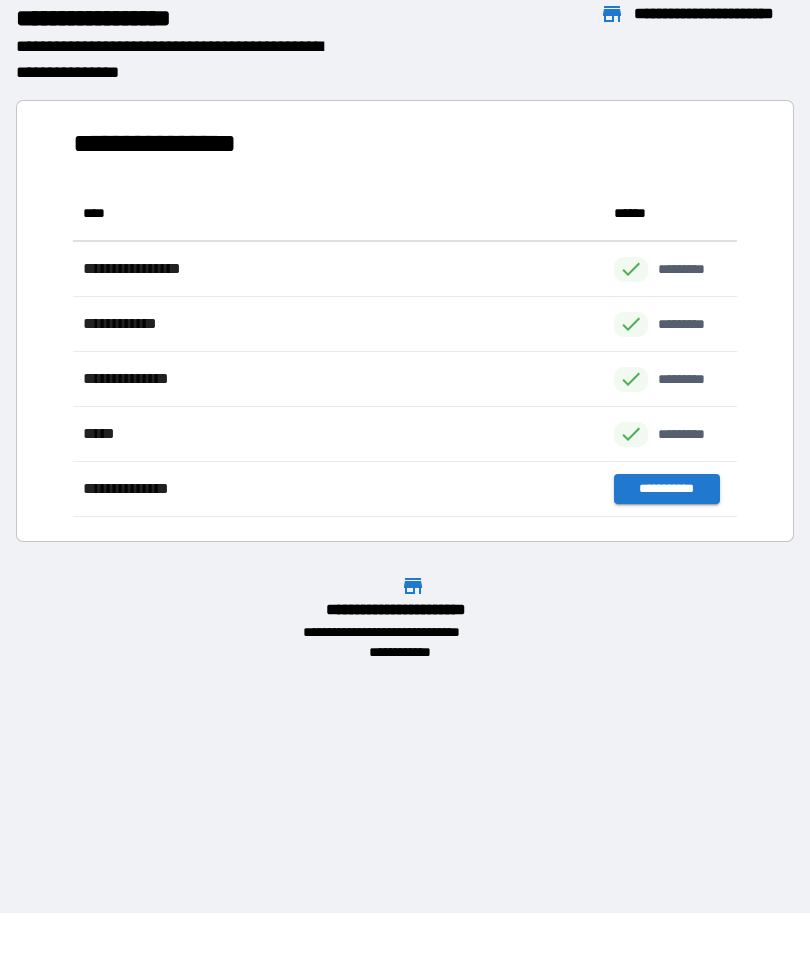 scroll, scrollTop: 1, scrollLeft: 1, axis: both 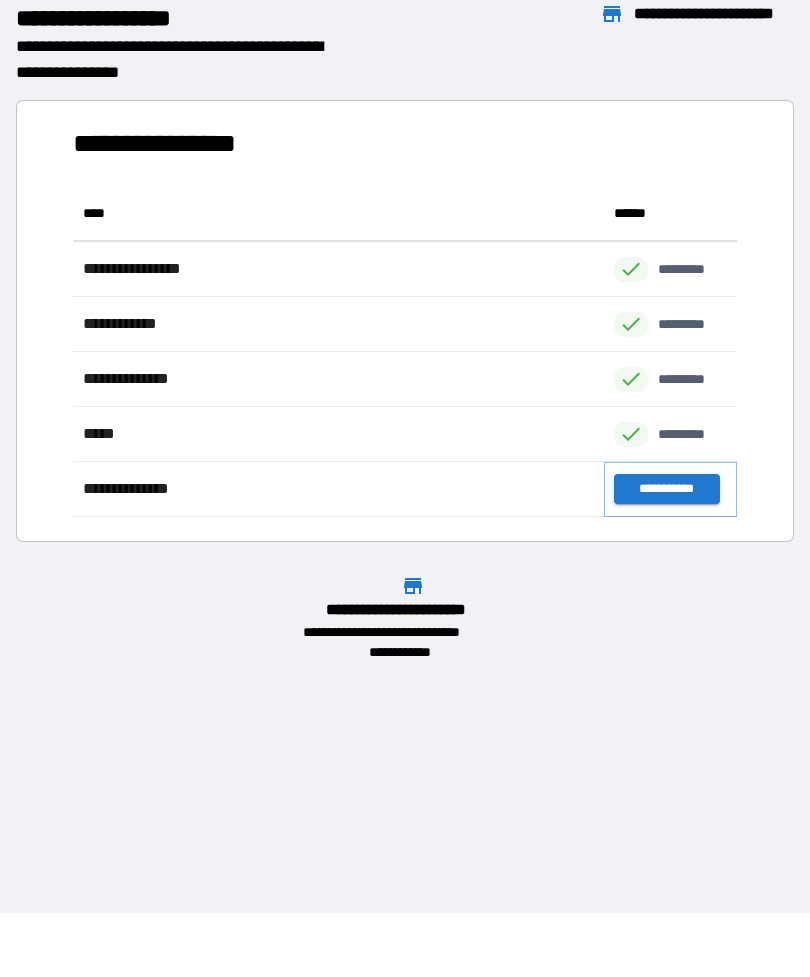 click on "**********" at bounding box center (666, 489) 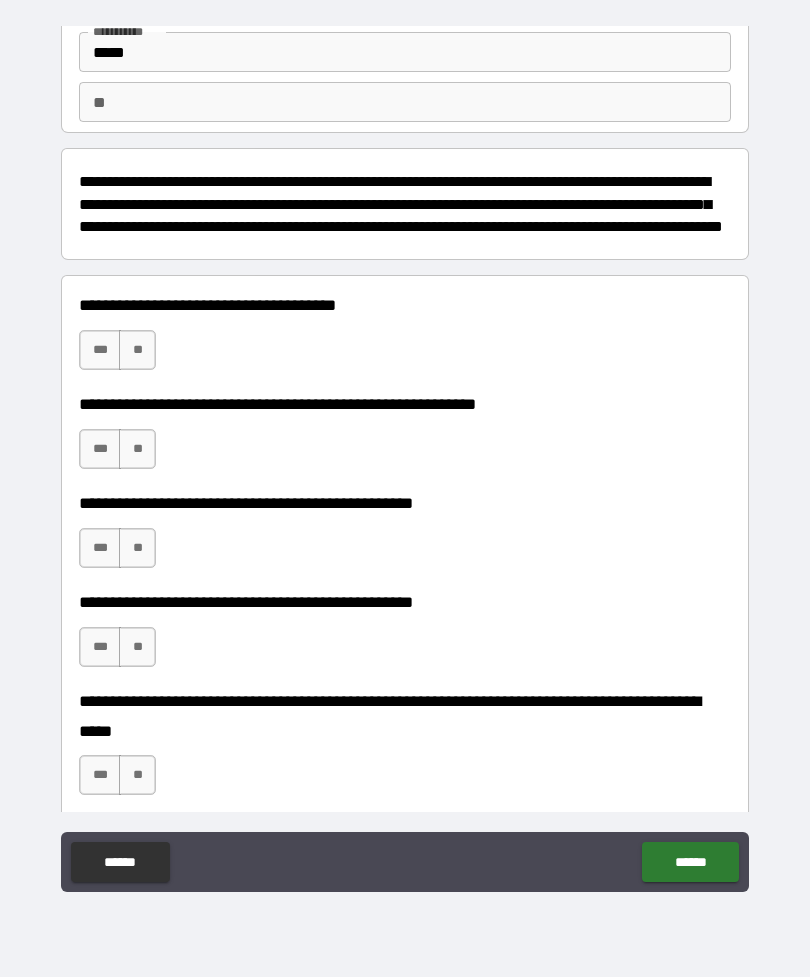 scroll, scrollTop: 142, scrollLeft: 0, axis: vertical 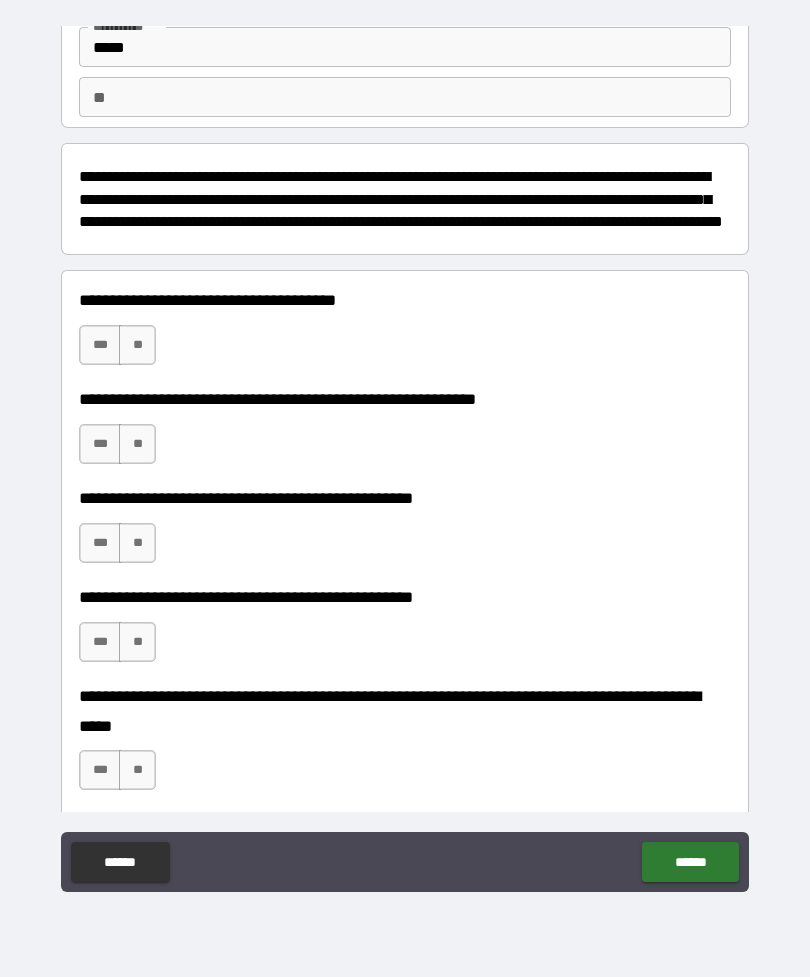 click on "**" at bounding box center (137, 345) 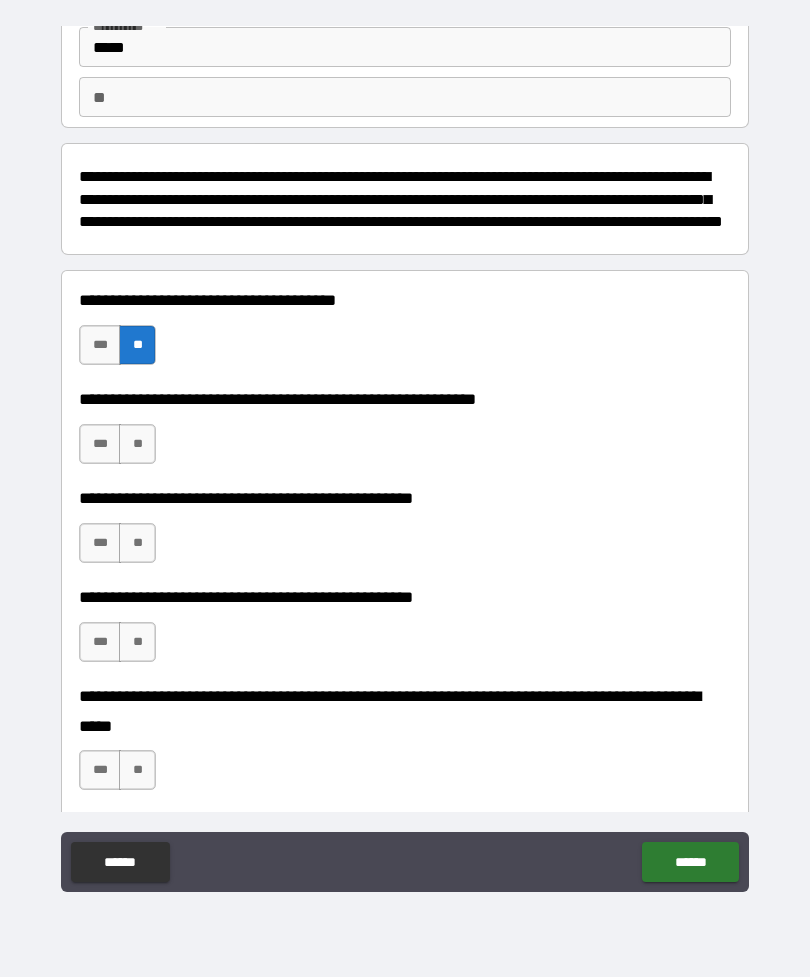 click on "***" at bounding box center (100, 444) 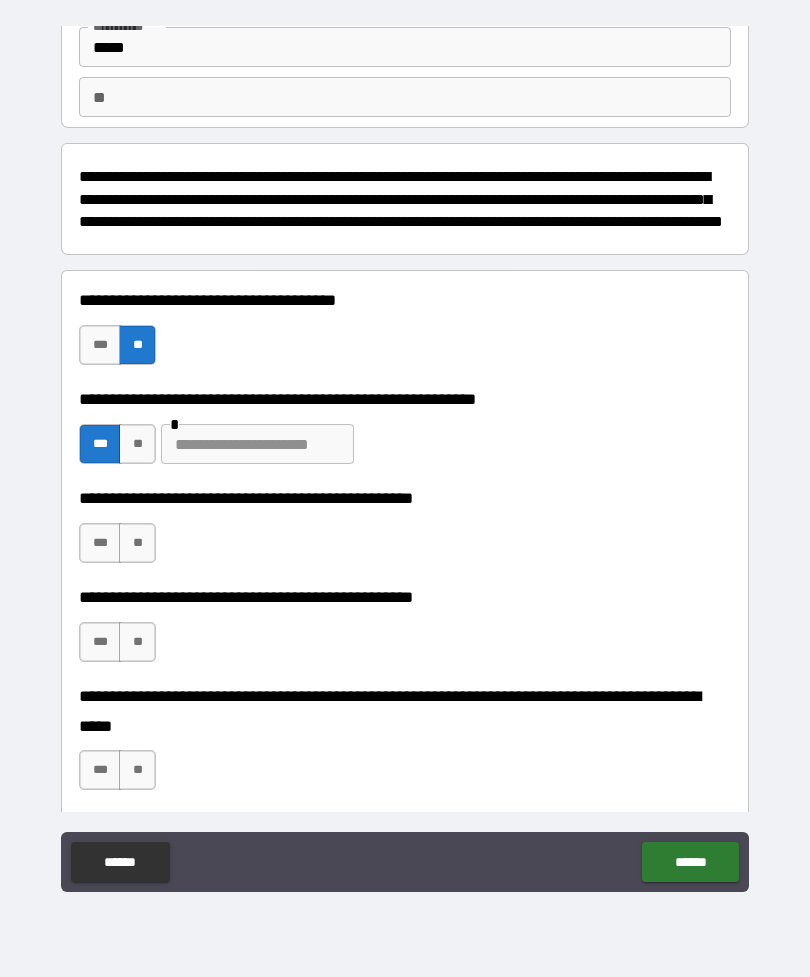 click on "**" at bounding box center (137, 543) 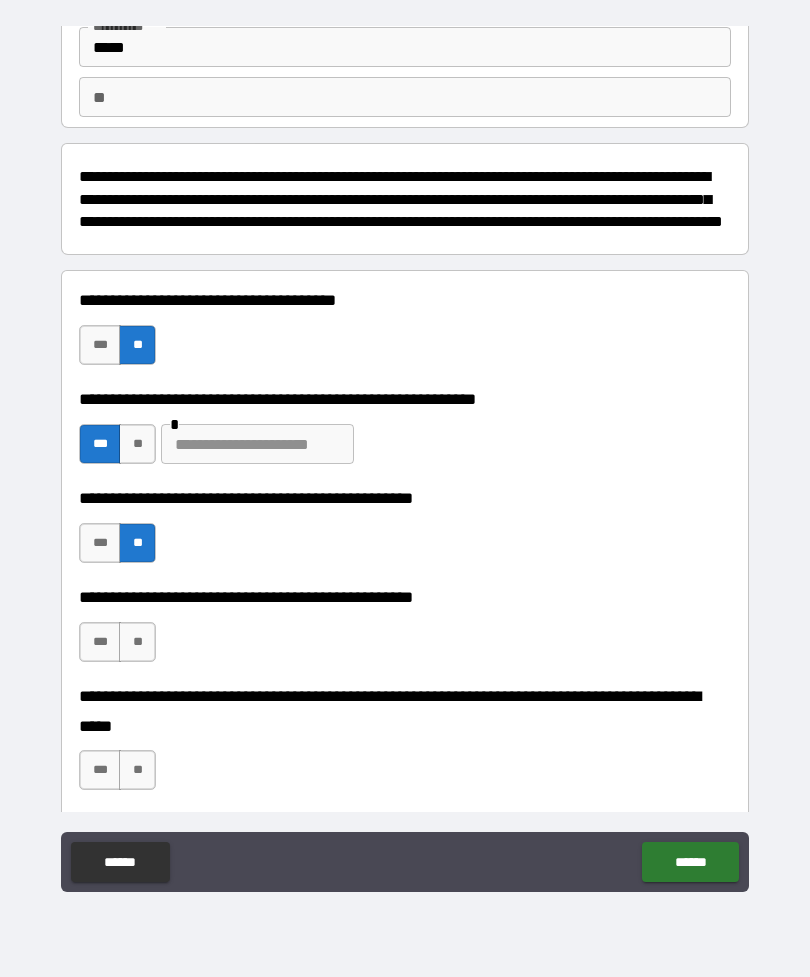click on "**" at bounding box center (137, 642) 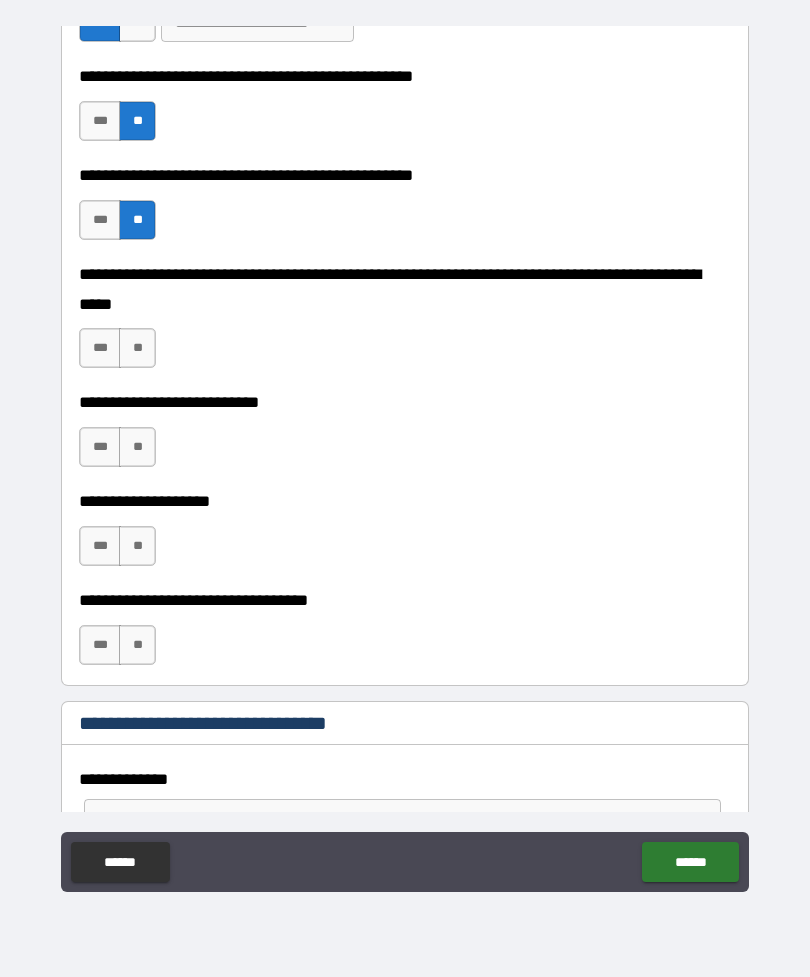 scroll, scrollTop: 583, scrollLeft: 0, axis: vertical 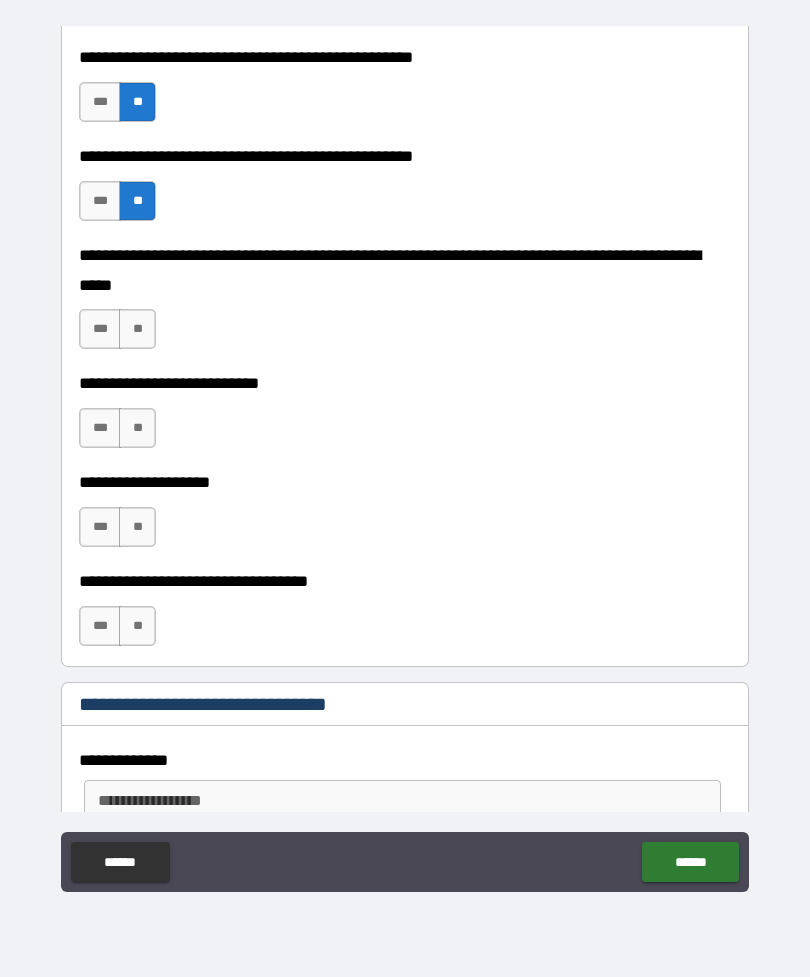 click on "**" at bounding box center [137, 329] 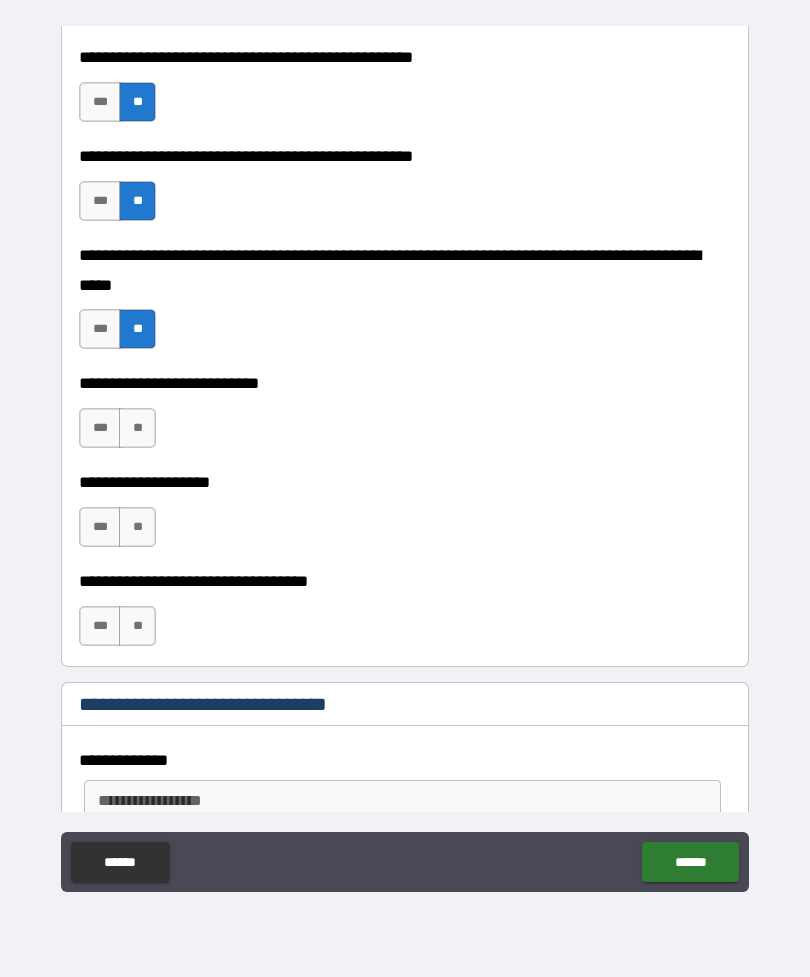 click on "**" at bounding box center [137, 428] 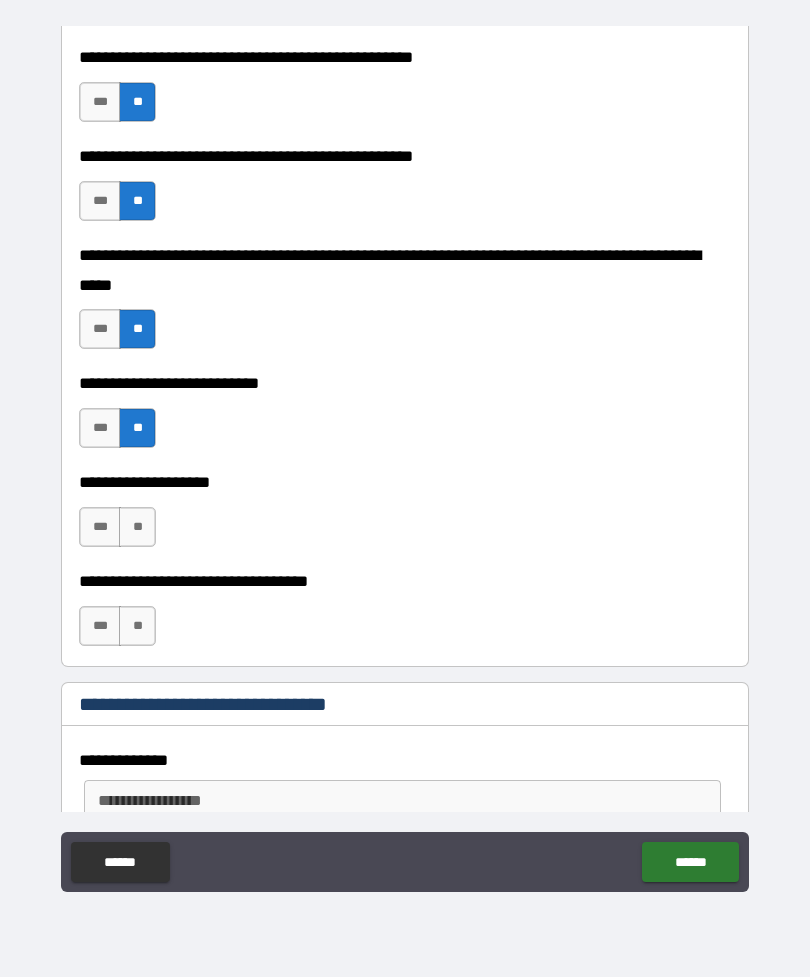 click on "**" at bounding box center (137, 527) 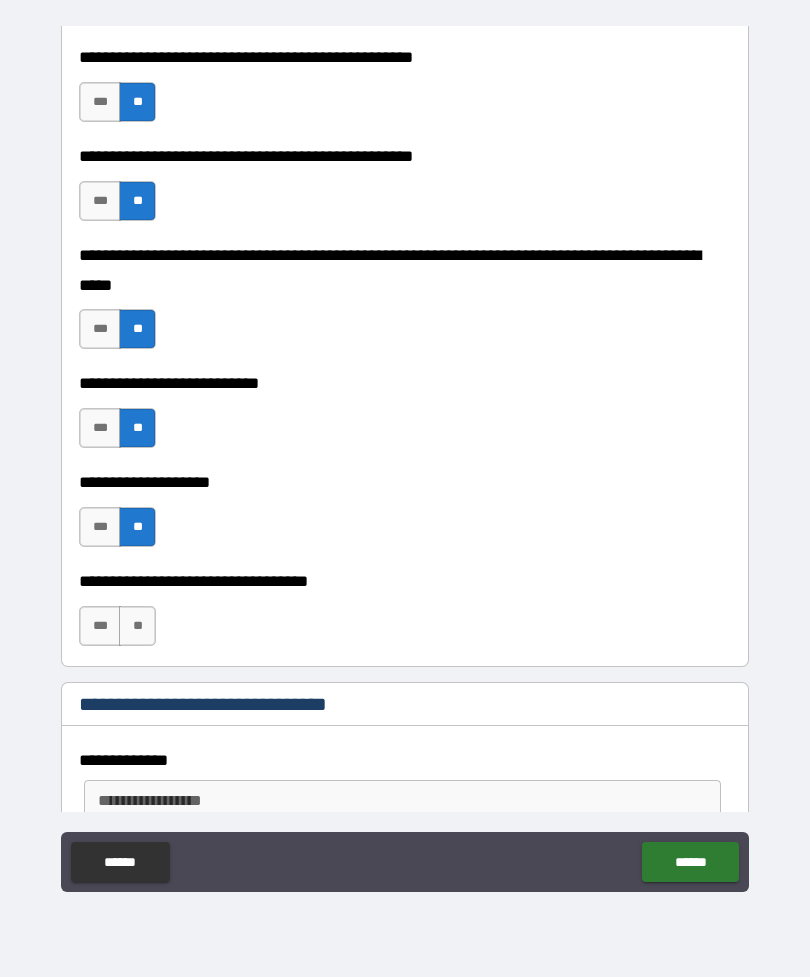 click on "**" at bounding box center (137, 626) 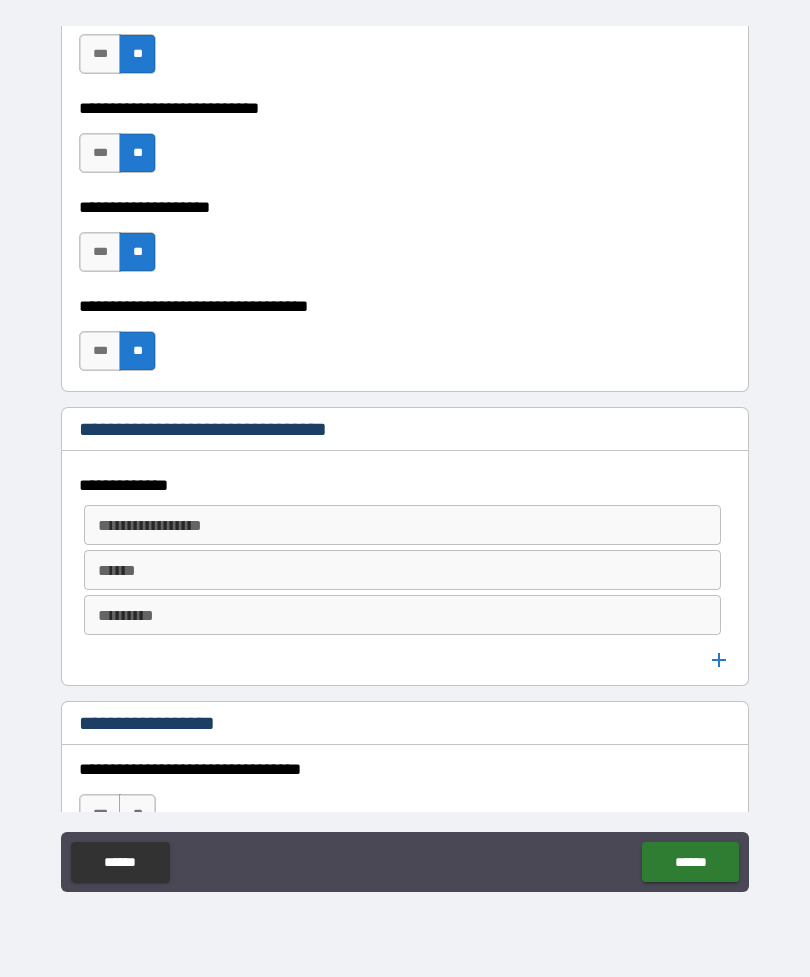 scroll, scrollTop: 952, scrollLeft: 0, axis: vertical 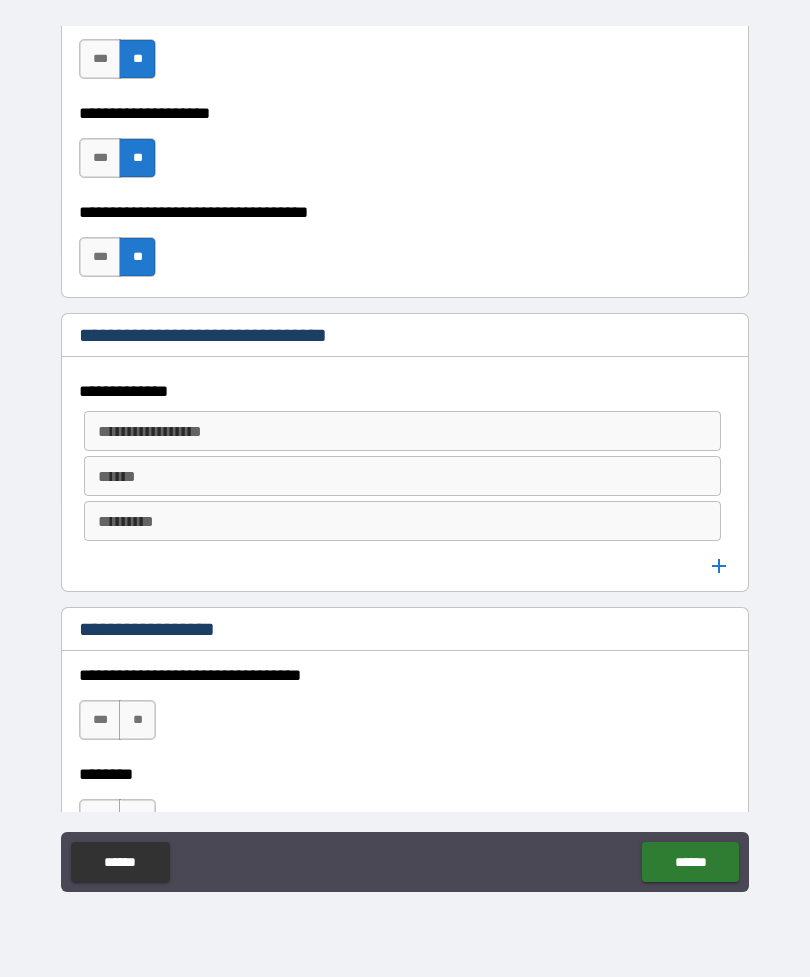 click on "**********" at bounding box center (401, 431) 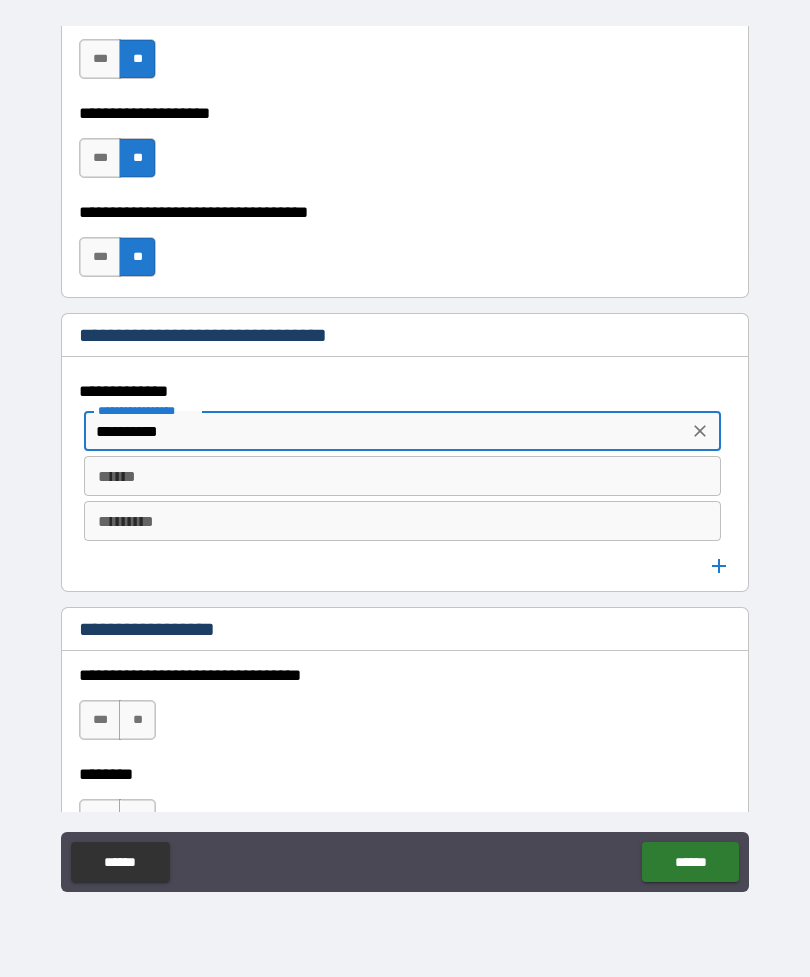 type on "*********" 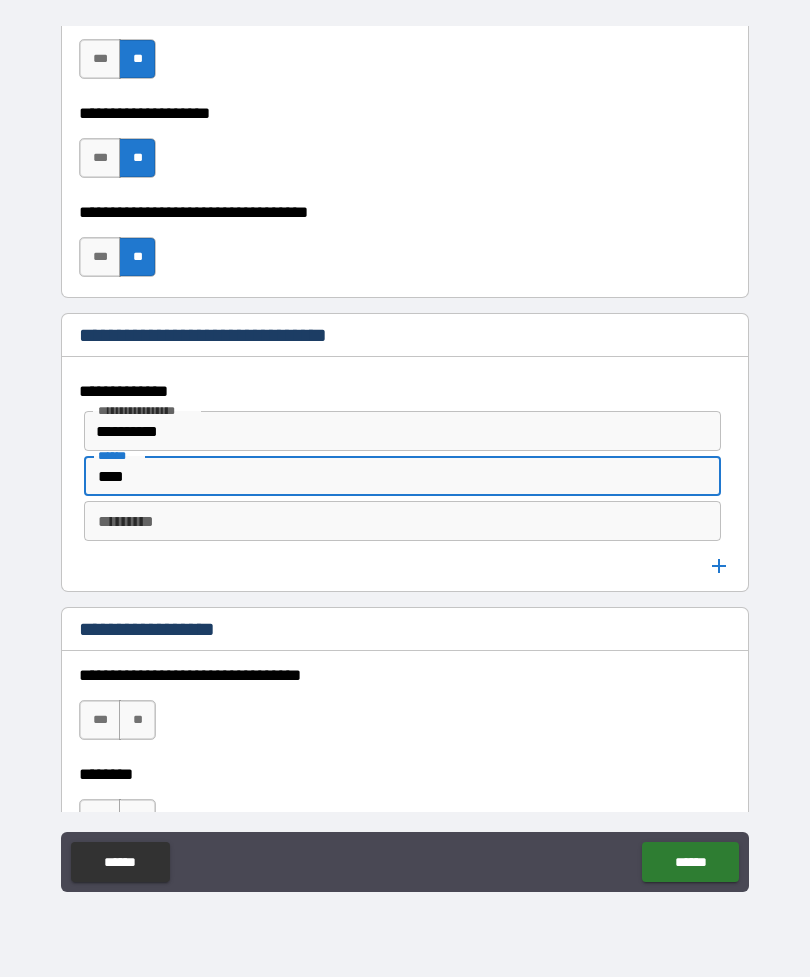 type on "***" 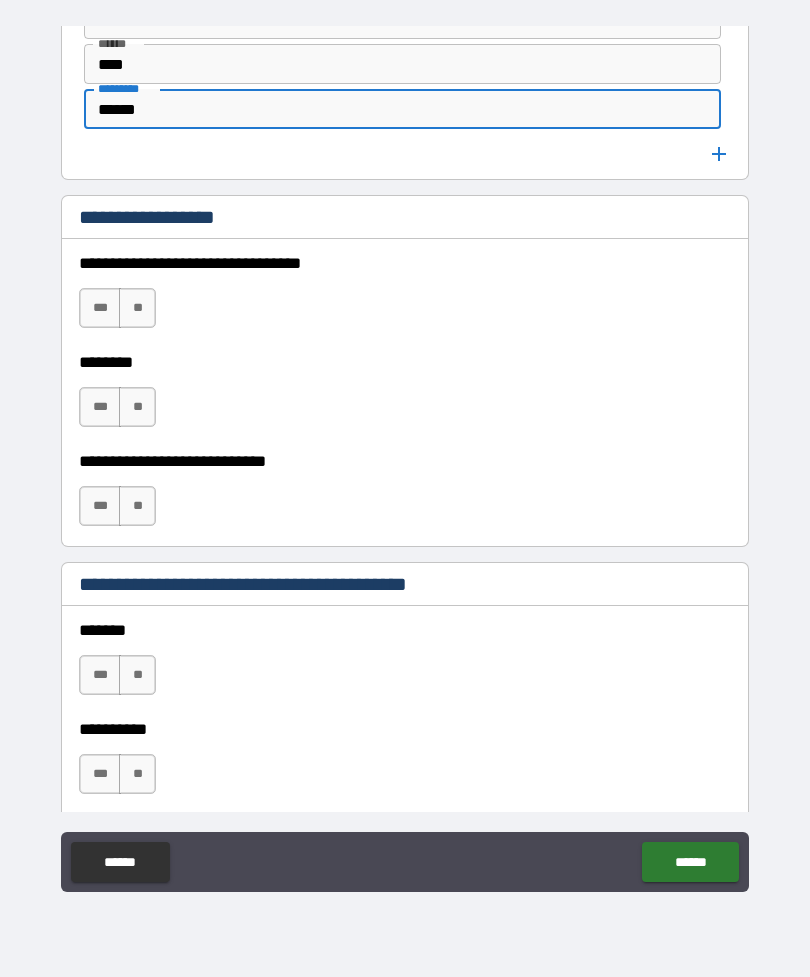 scroll, scrollTop: 1382, scrollLeft: 0, axis: vertical 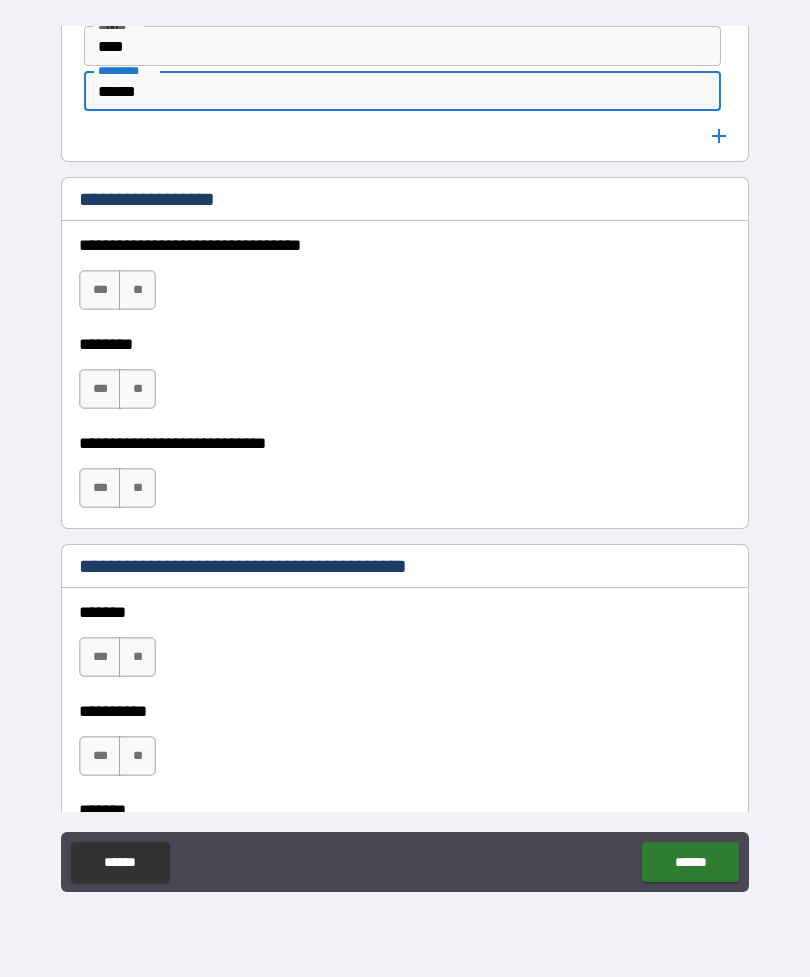 type on "******" 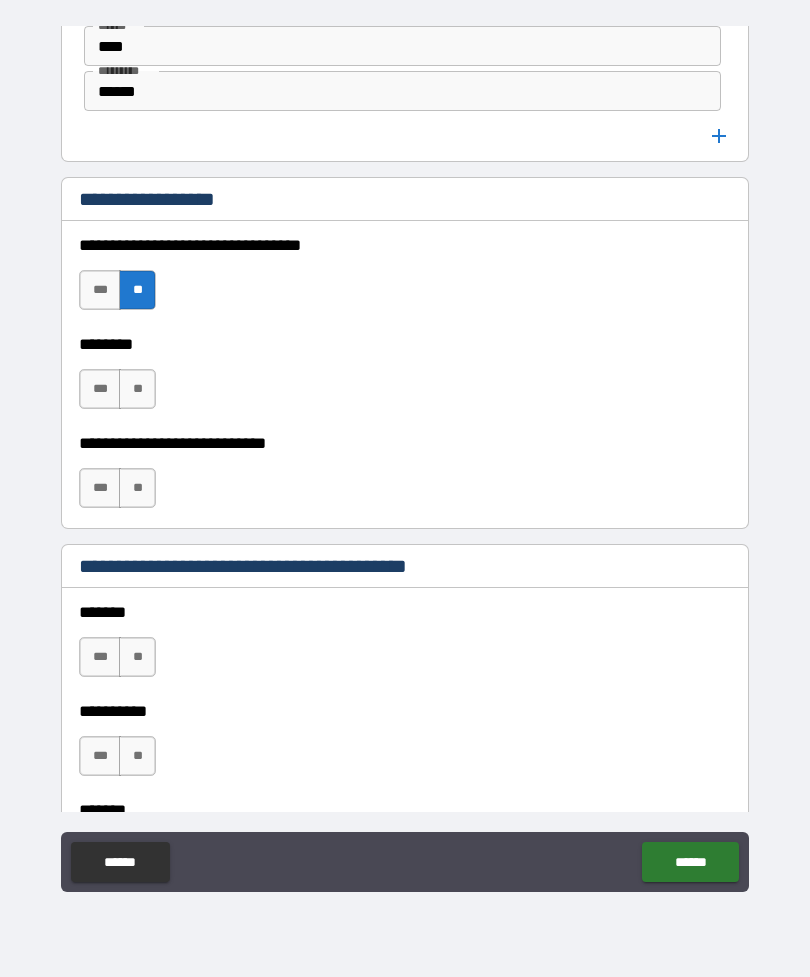 click on "**" at bounding box center [137, 389] 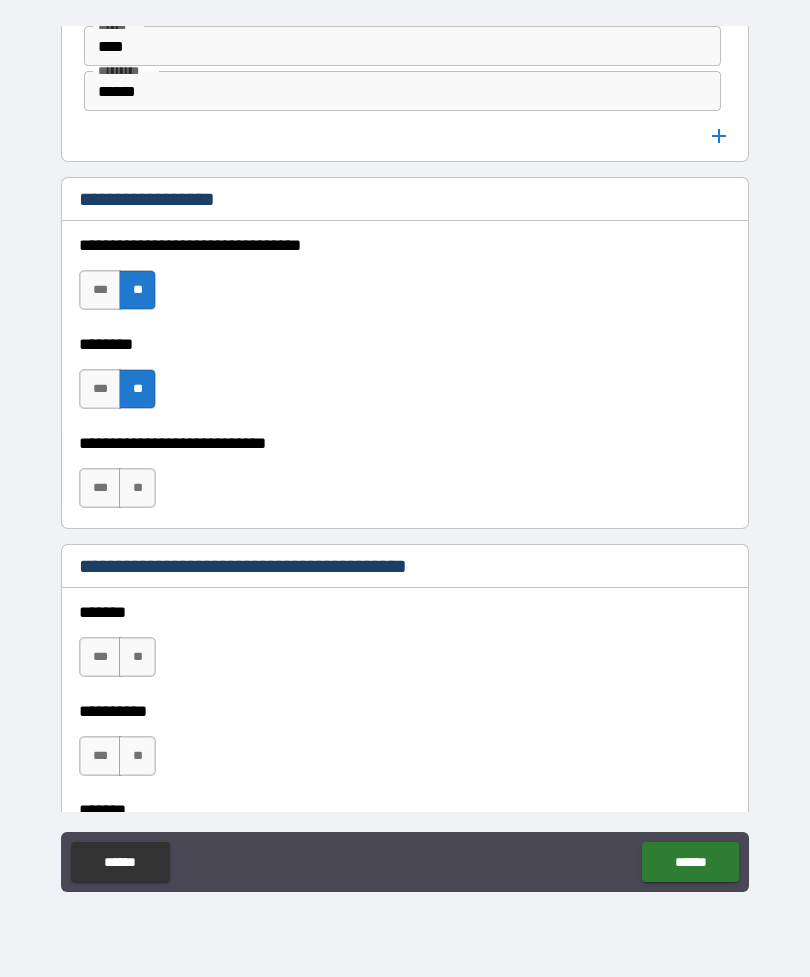 click on "**" at bounding box center (137, 488) 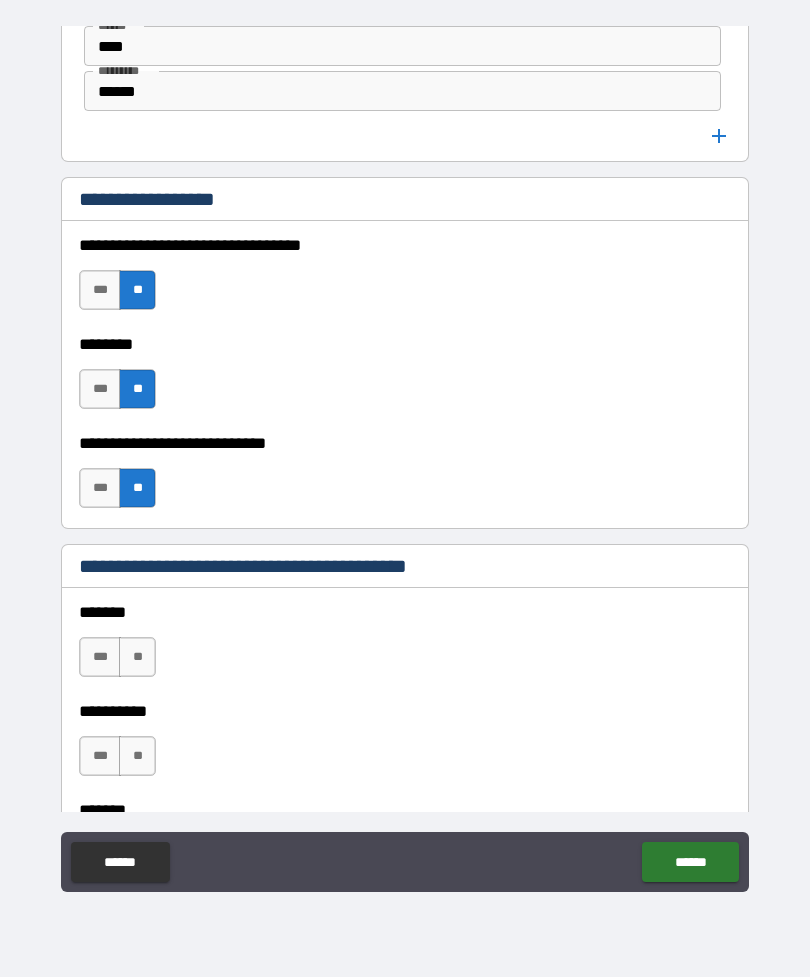 click on "**" at bounding box center (137, 657) 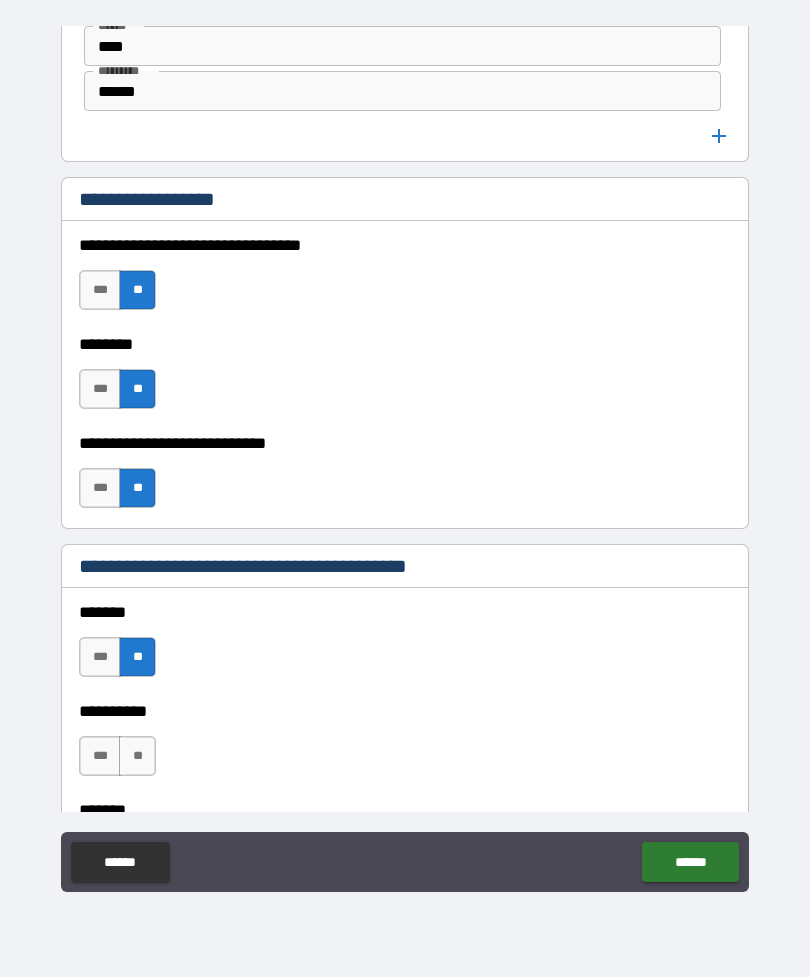 click on "***" at bounding box center [100, 756] 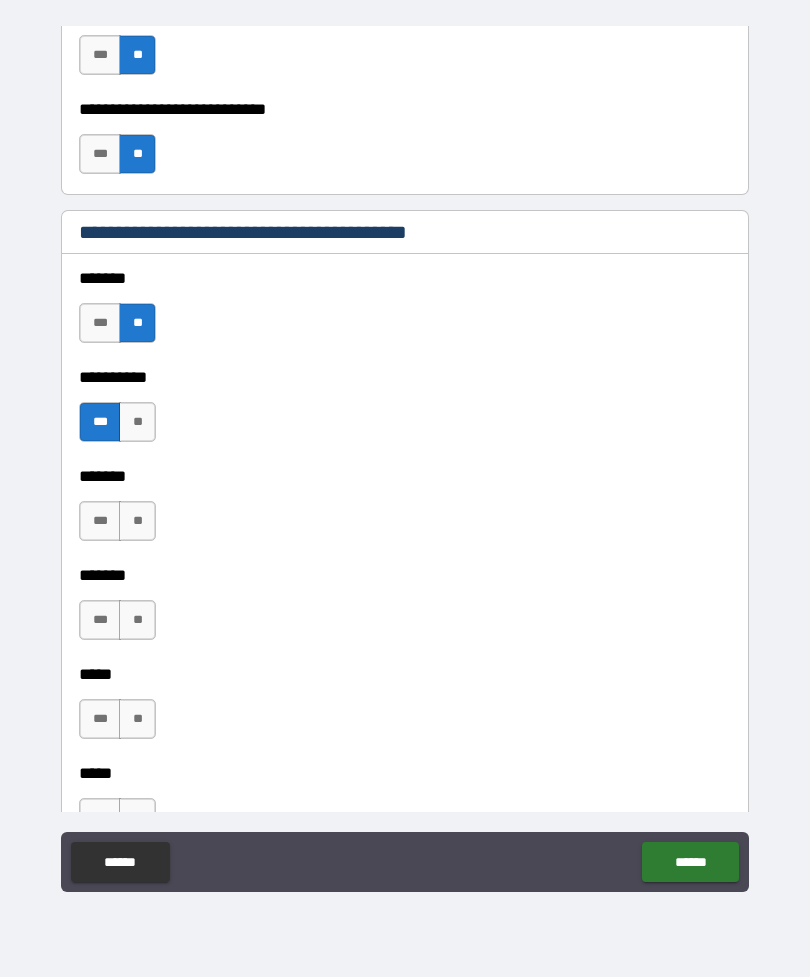 scroll, scrollTop: 1802, scrollLeft: 0, axis: vertical 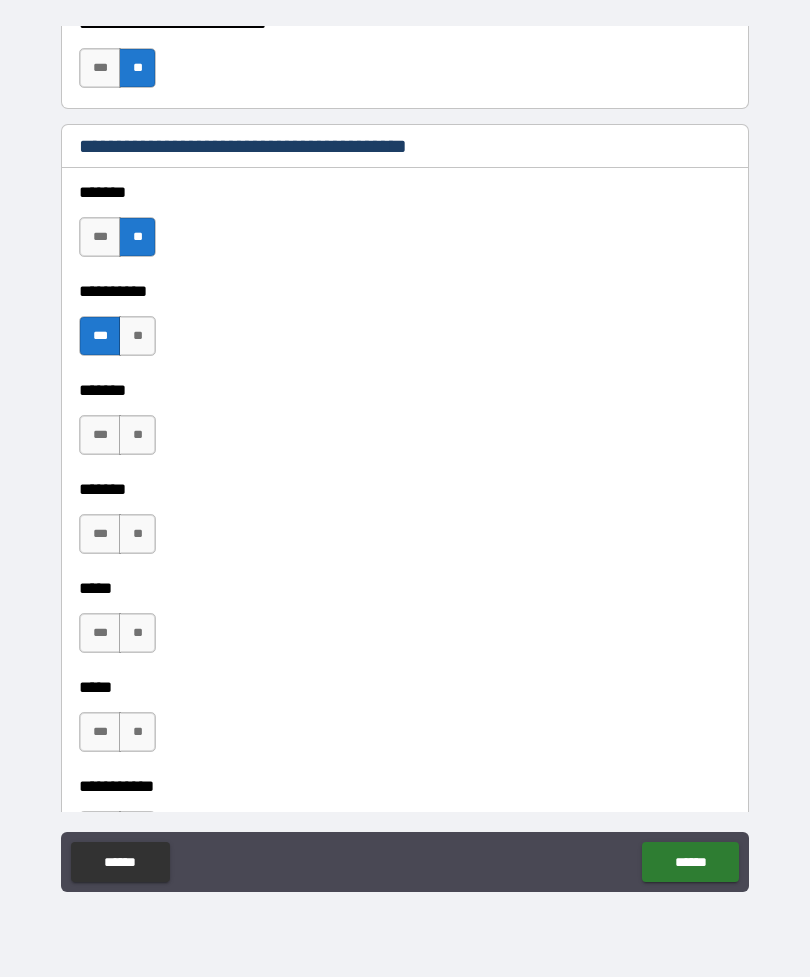 click on "**" at bounding box center (137, 435) 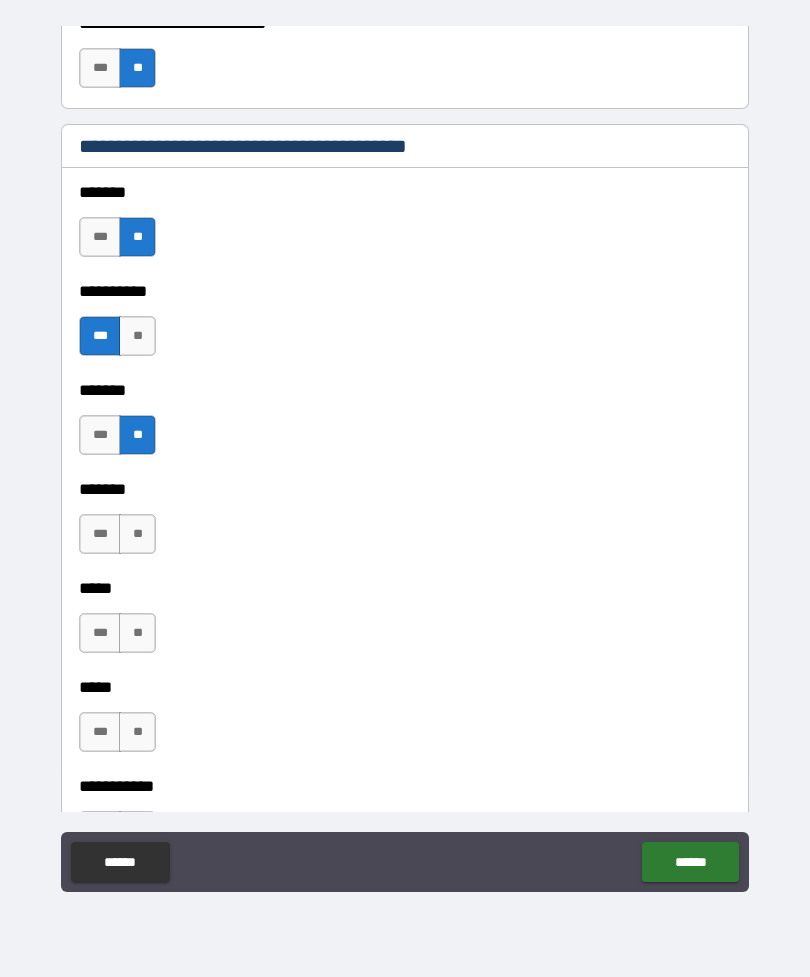 click on "**" at bounding box center (137, 534) 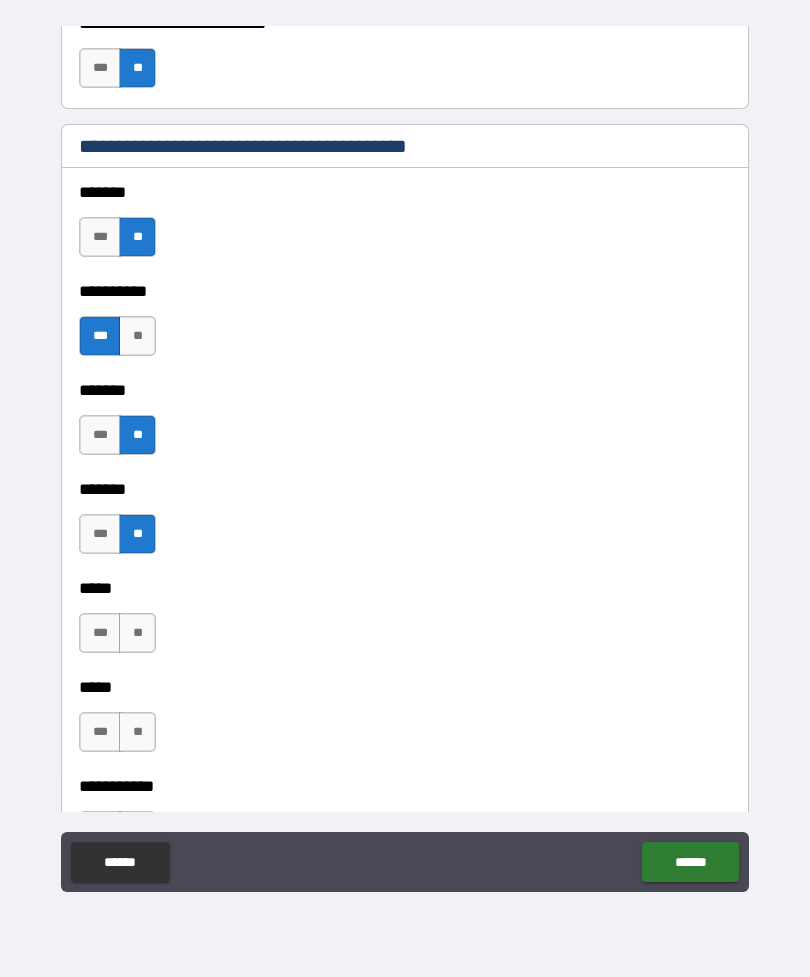click on "**" at bounding box center [137, 633] 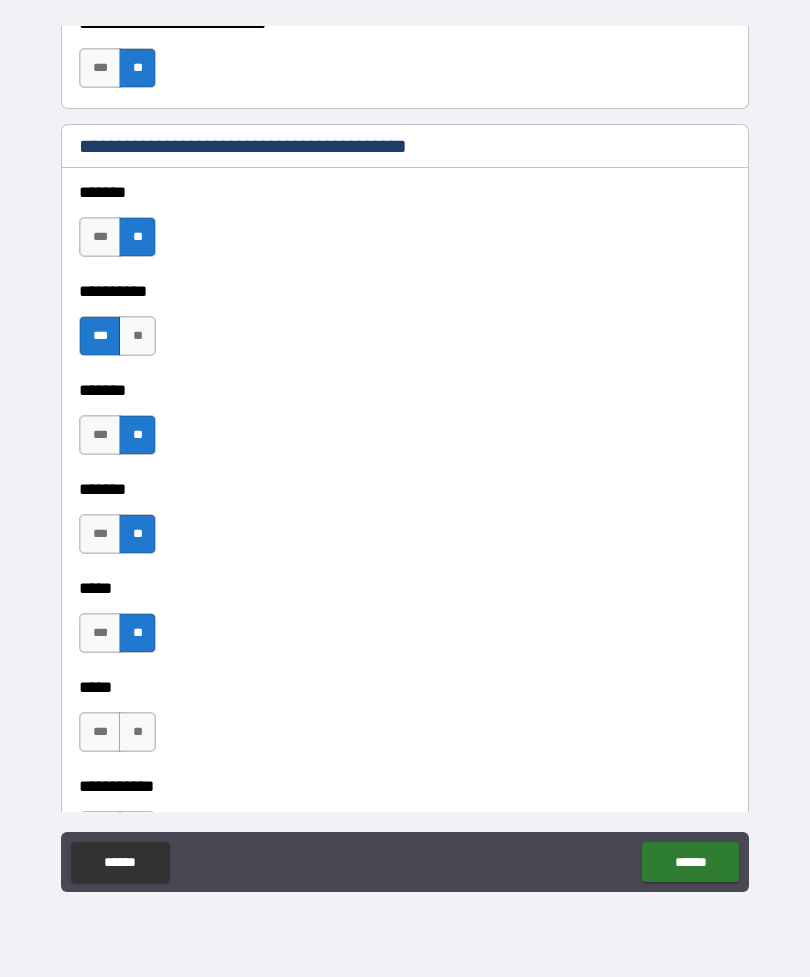 click on "**" at bounding box center (137, 732) 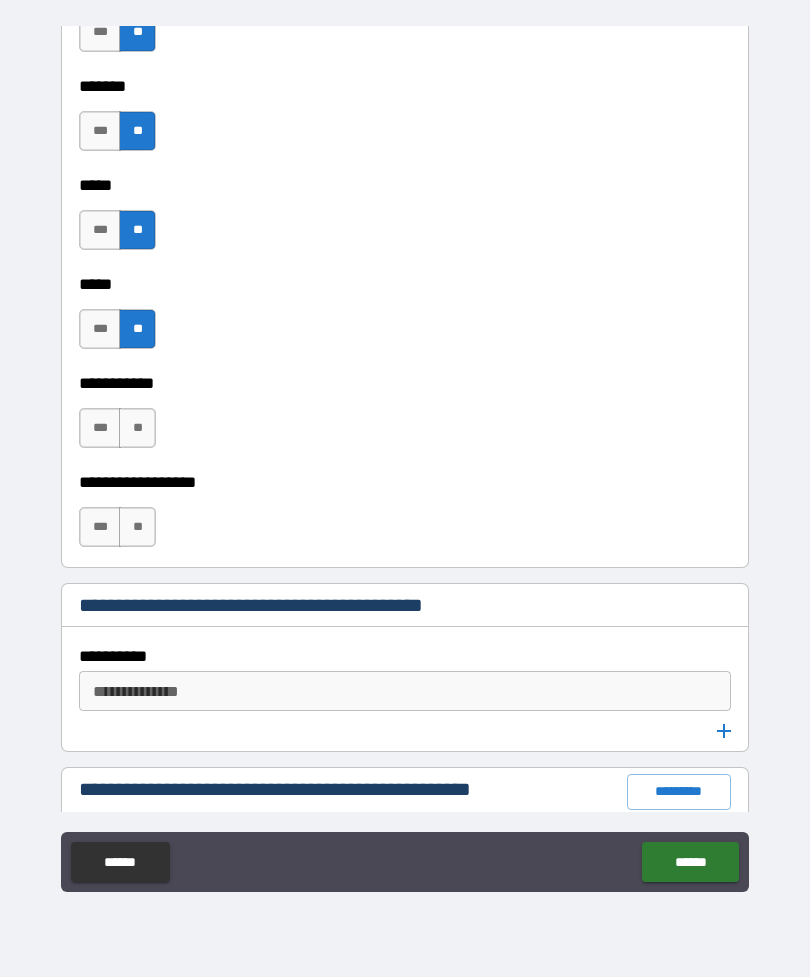 scroll, scrollTop: 2230, scrollLeft: 0, axis: vertical 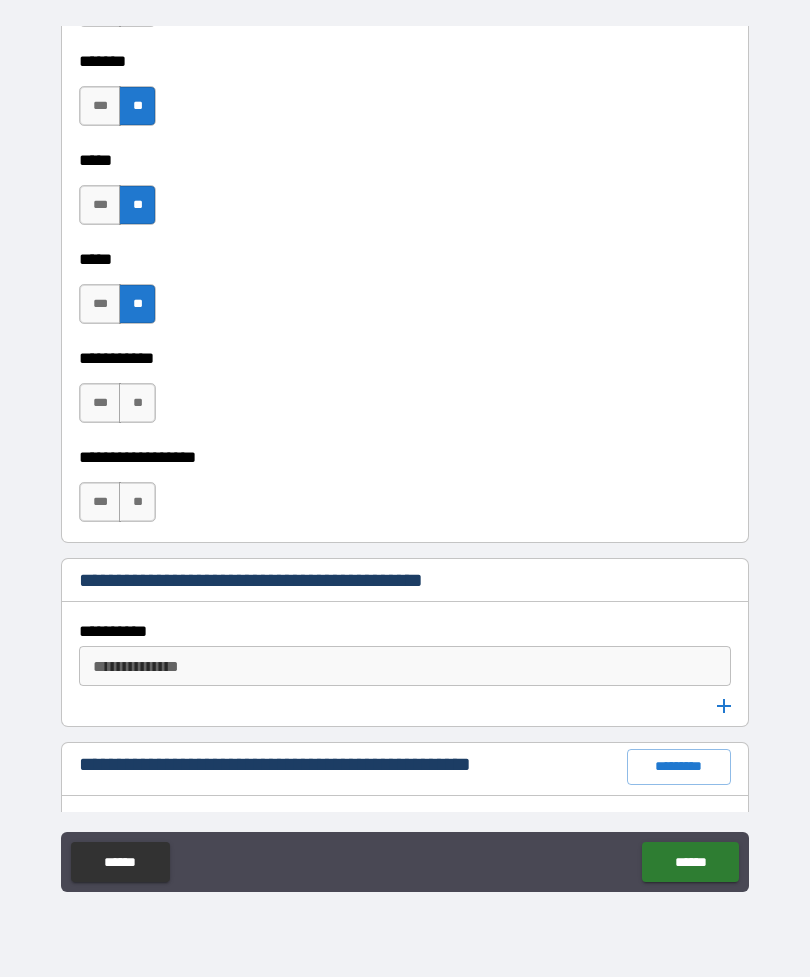 click on "**" at bounding box center (137, 403) 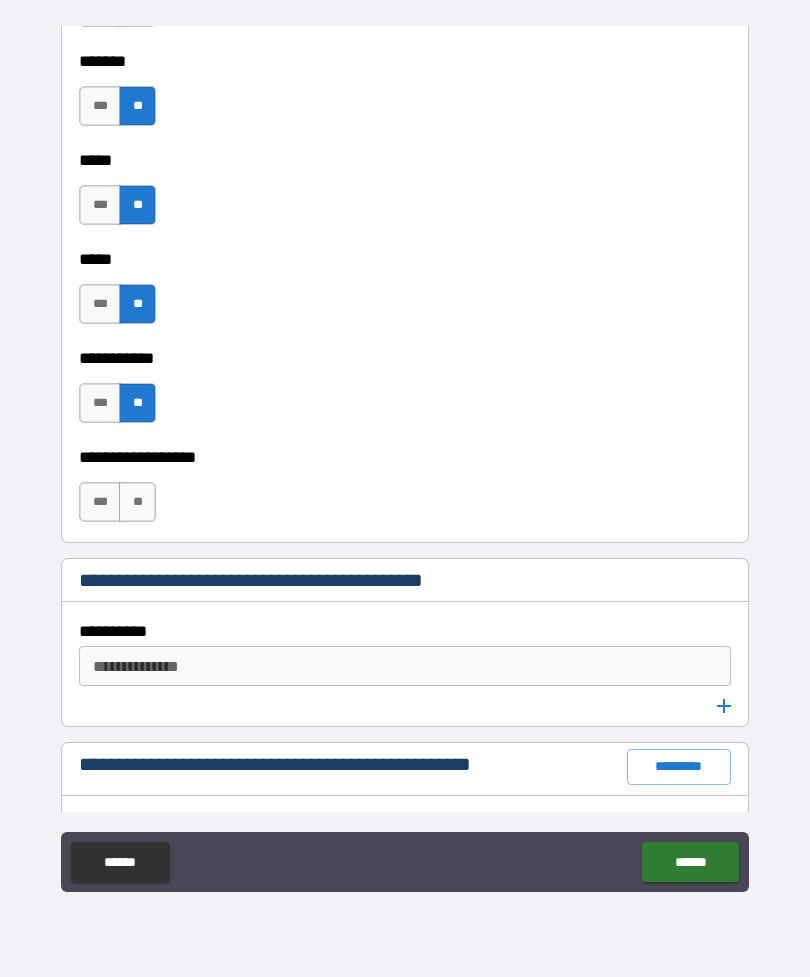 click on "**" at bounding box center (137, 502) 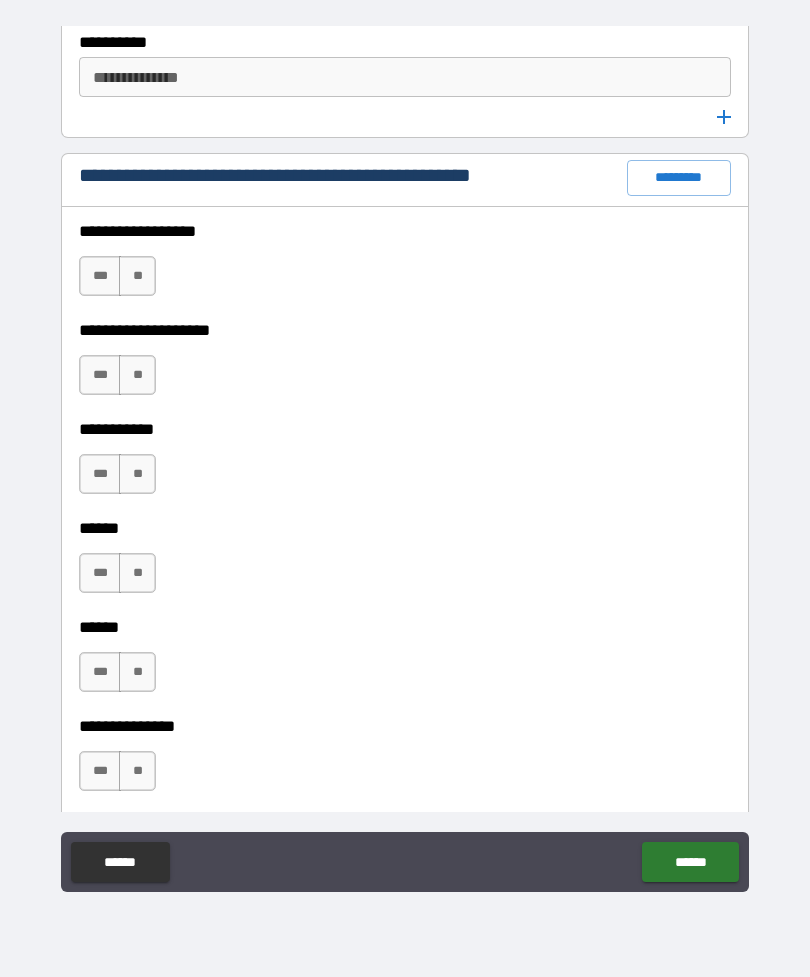 scroll, scrollTop: 2830, scrollLeft: 0, axis: vertical 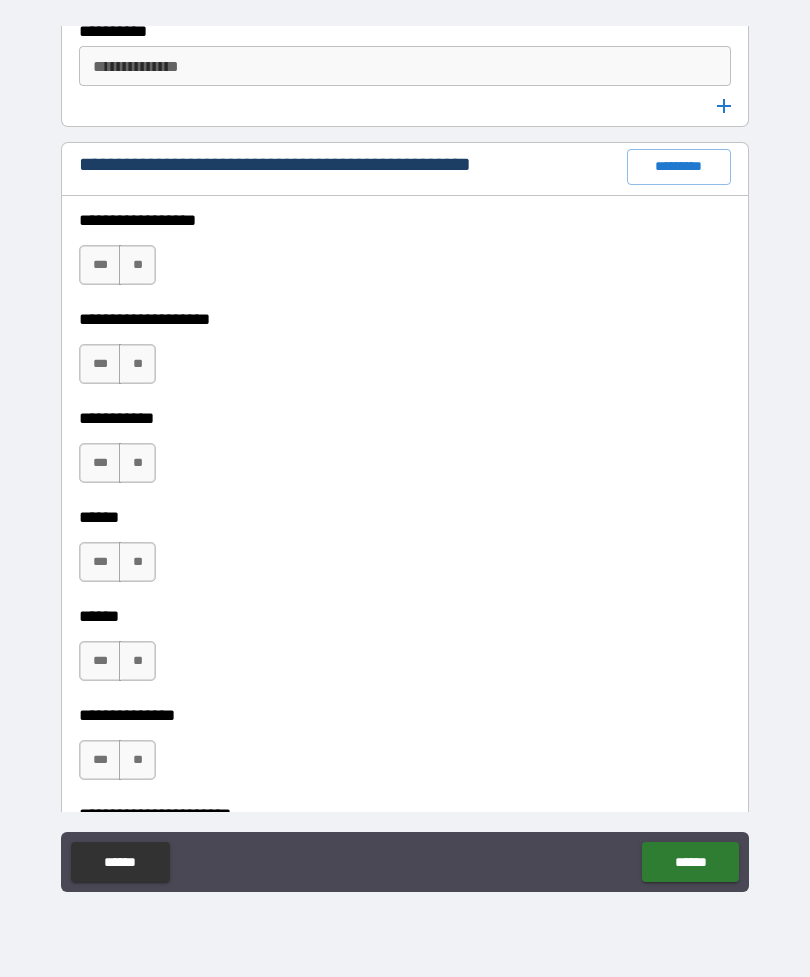 click on "**" at bounding box center [137, 265] 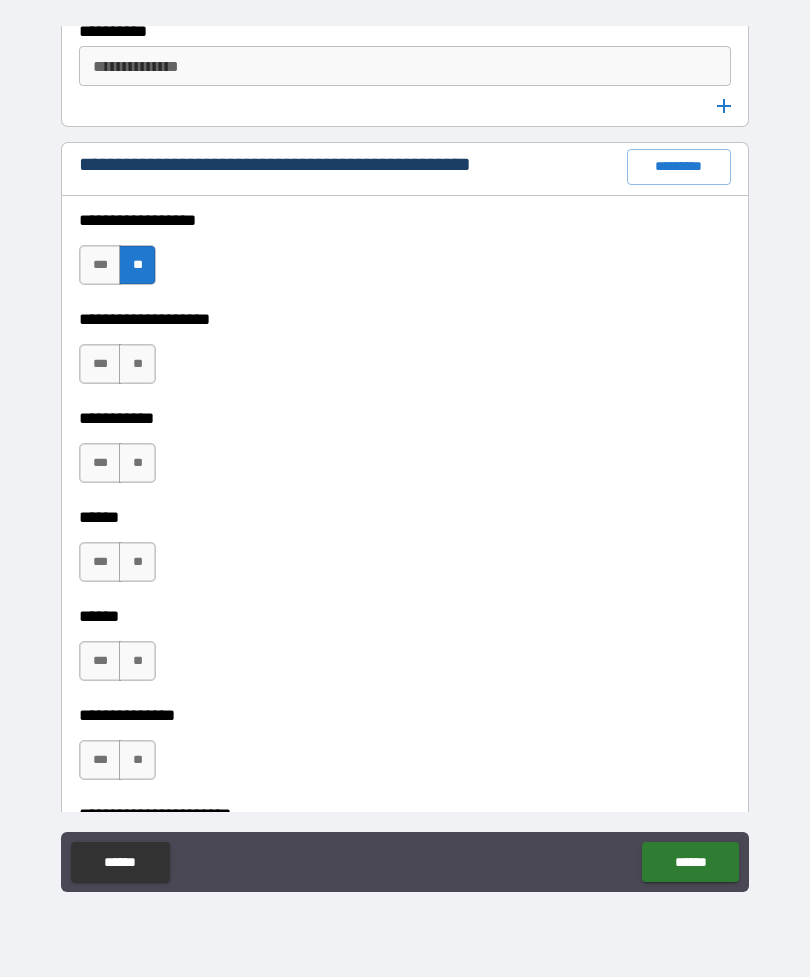 click on "**" at bounding box center (137, 364) 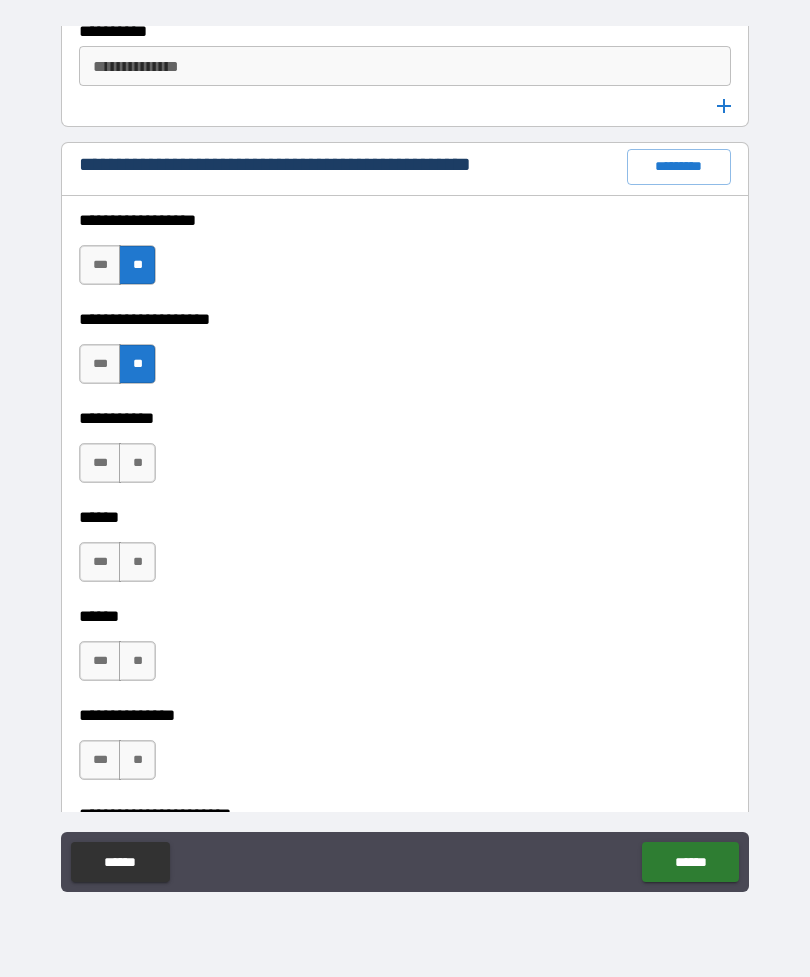 click on "**" at bounding box center [137, 463] 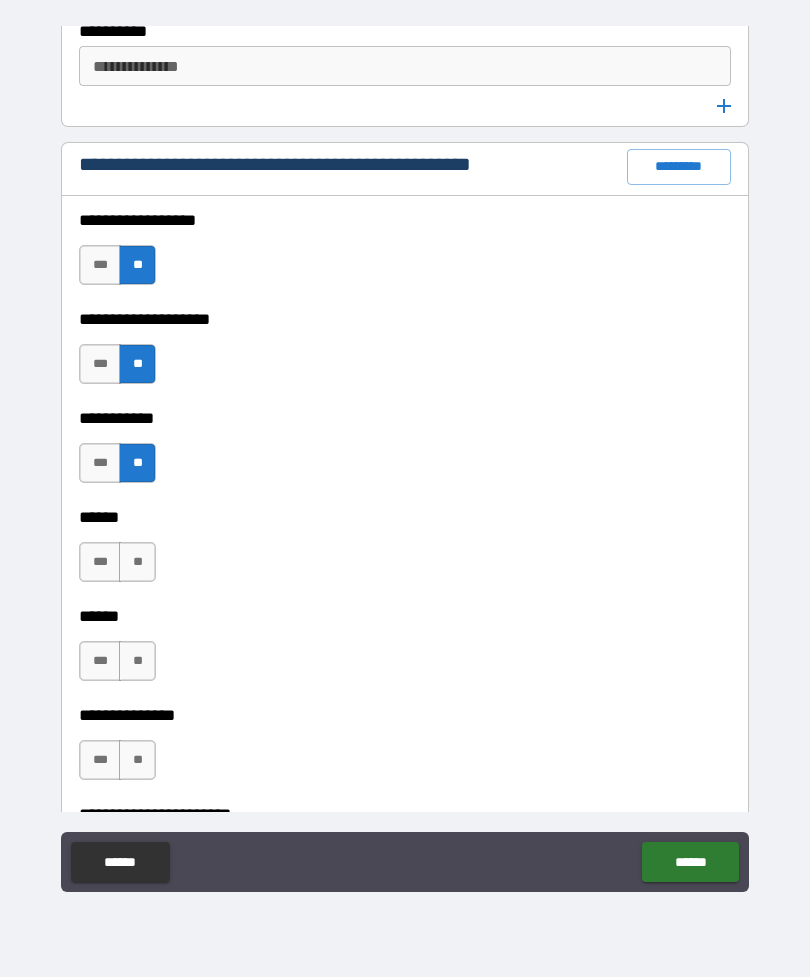 click on "**" at bounding box center (137, 562) 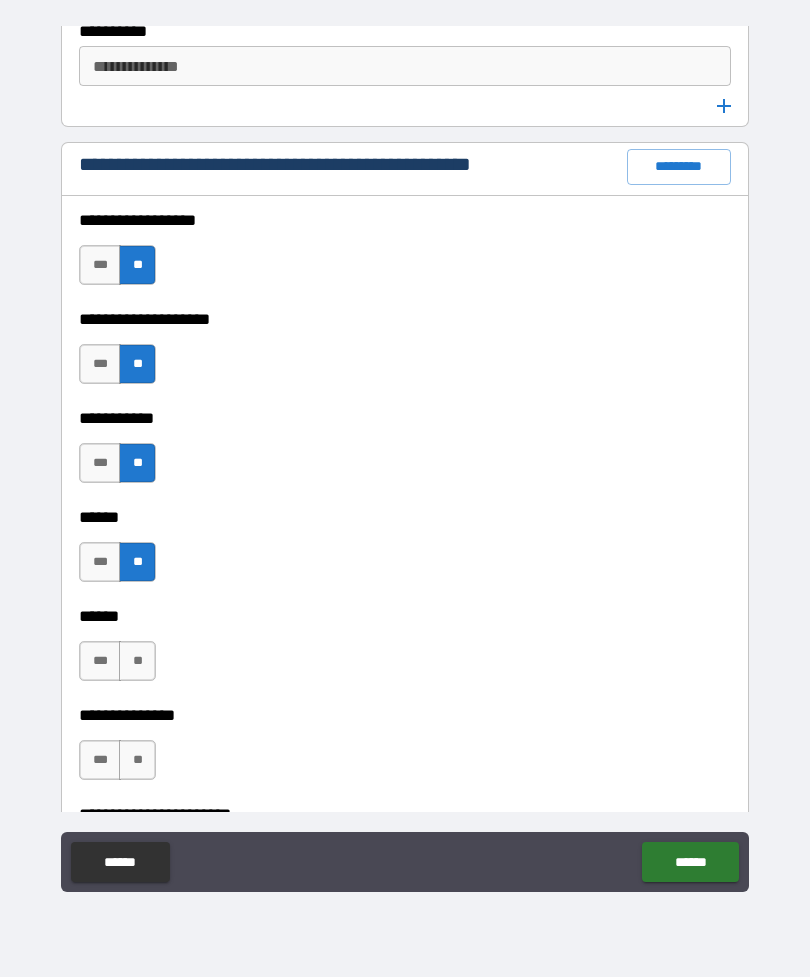 click on "**" at bounding box center (137, 661) 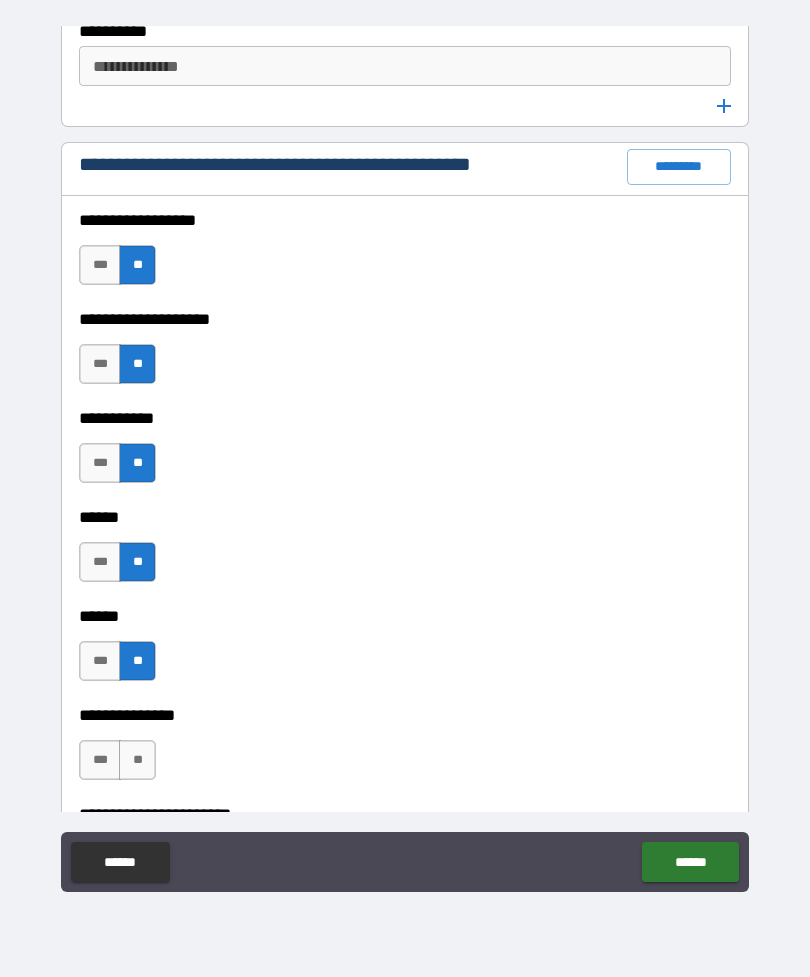 click on "**" at bounding box center [137, 760] 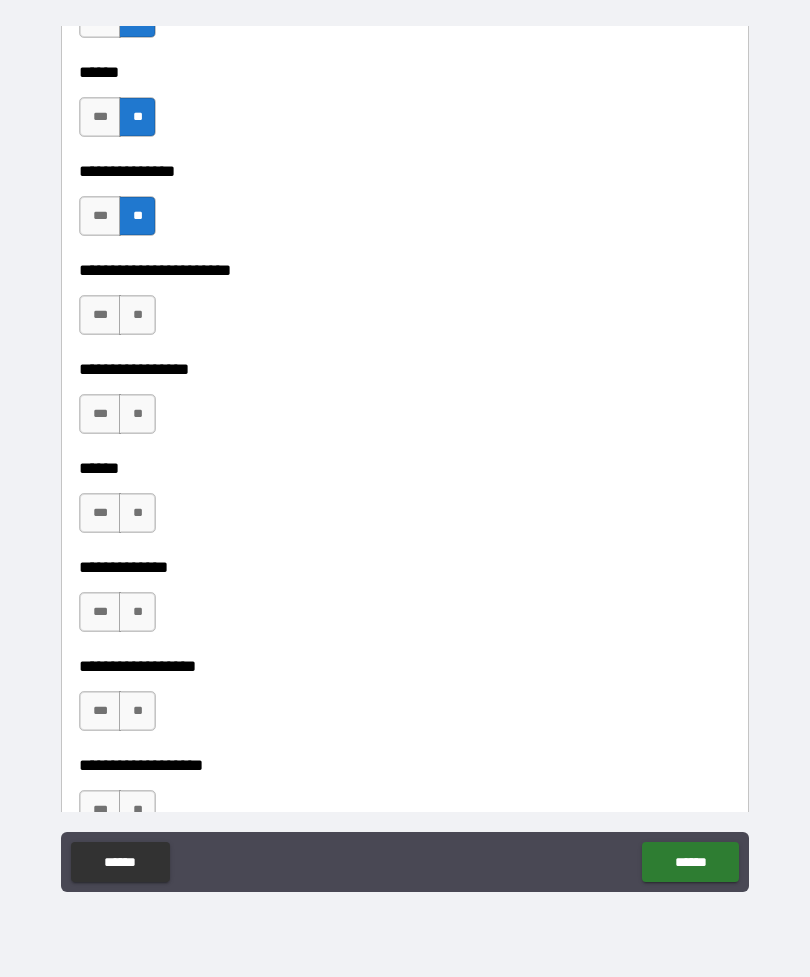 scroll, scrollTop: 3400, scrollLeft: 0, axis: vertical 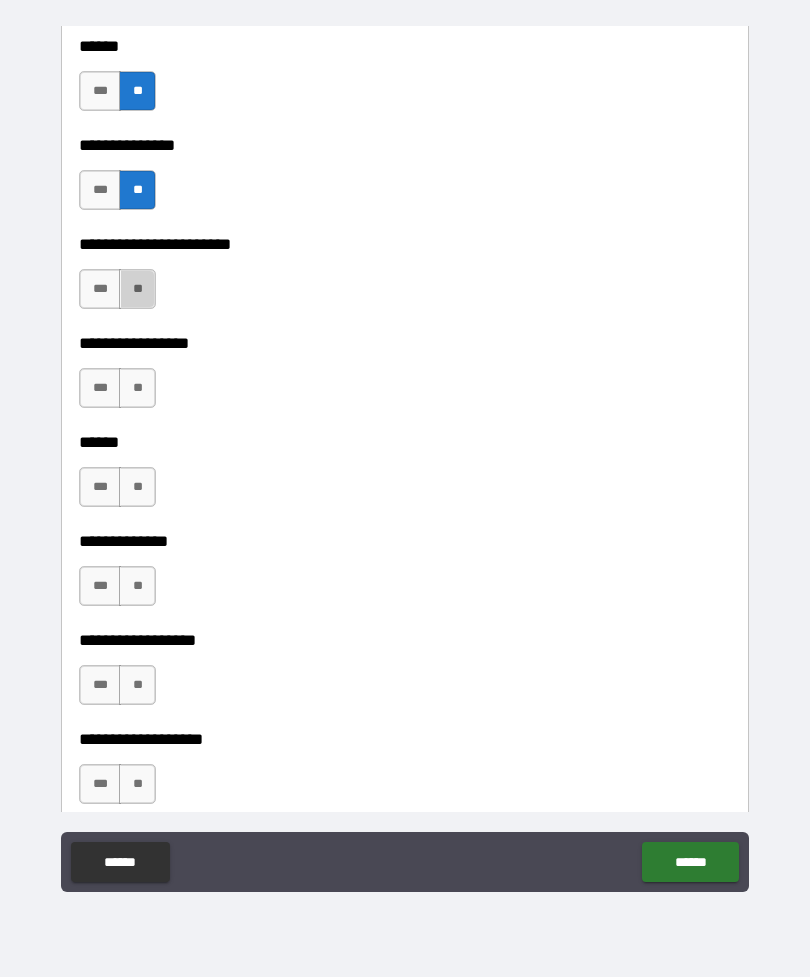 click on "**" at bounding box center (137, 289) 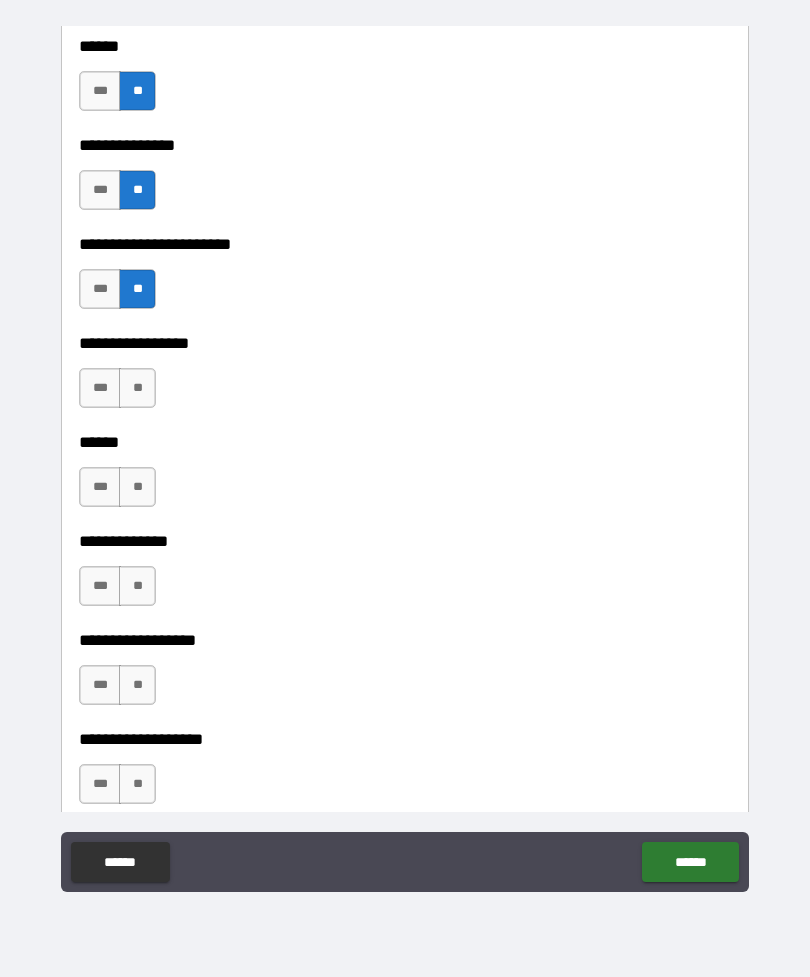 click on "**" at bounding box center (137, 388) 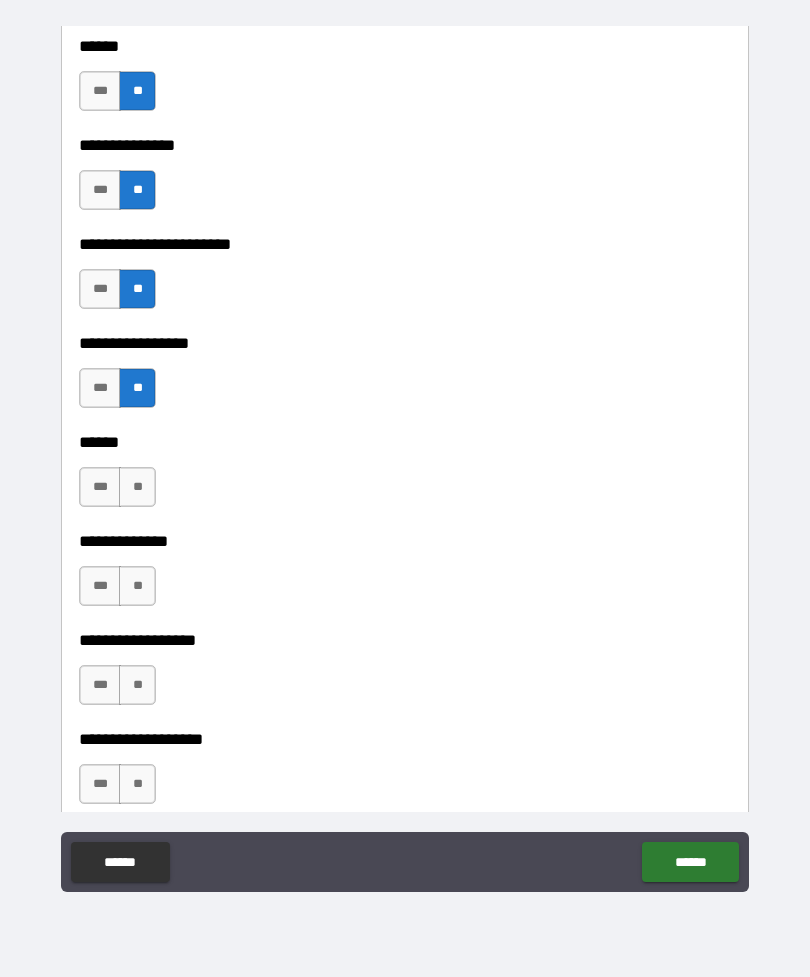 click on "**" at bounding box center (137, 487) 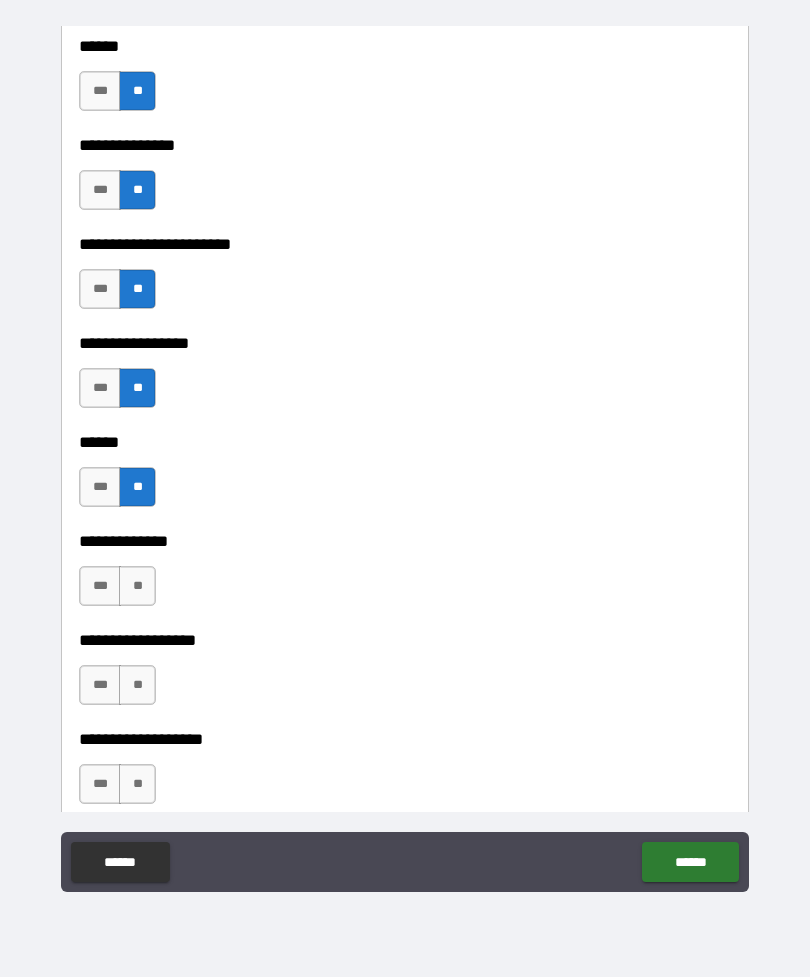 click on "**" at bounding box center (137, 586) 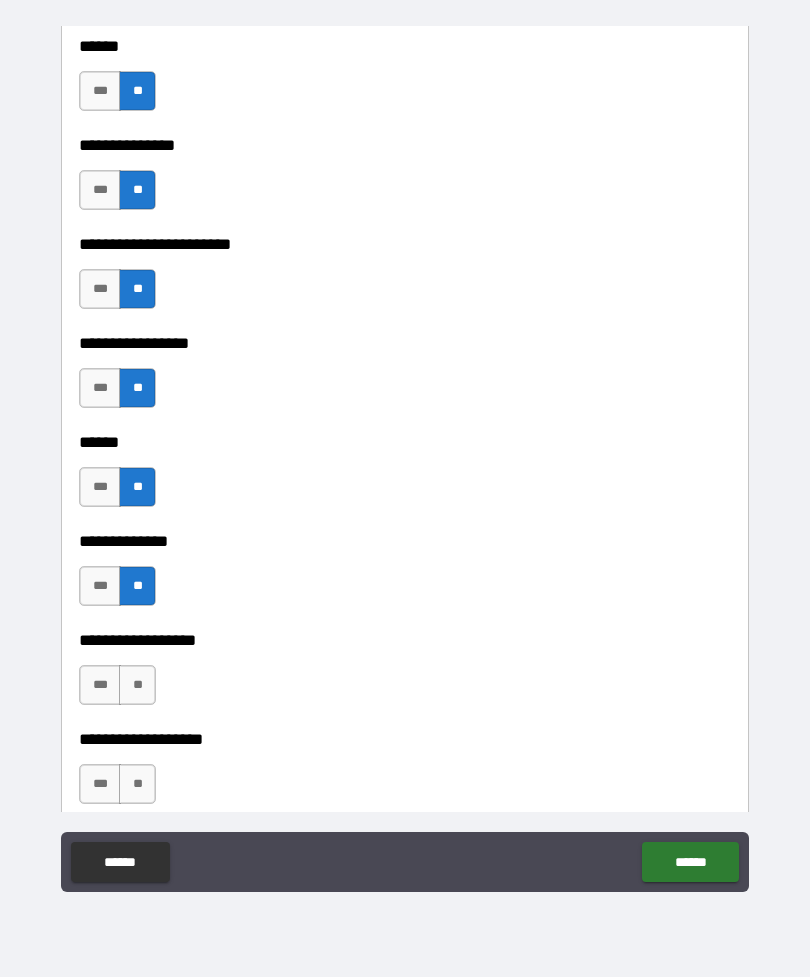 click on "**" at bounding box center (137, 685) 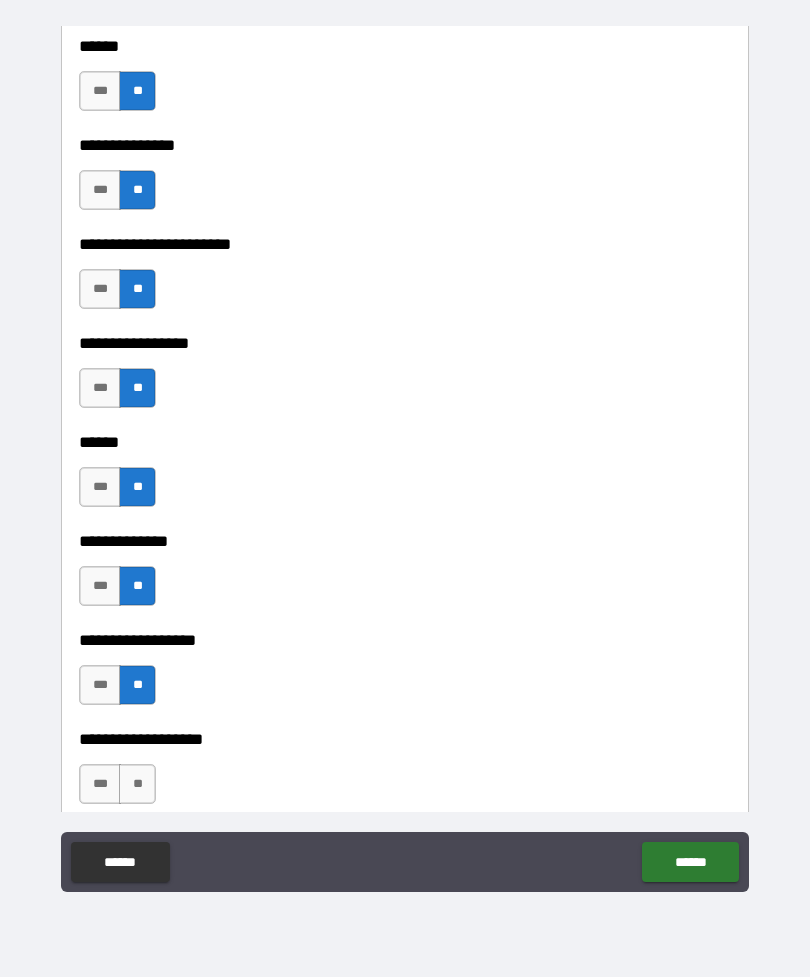 click on "**" at bounding box center [137, 784] 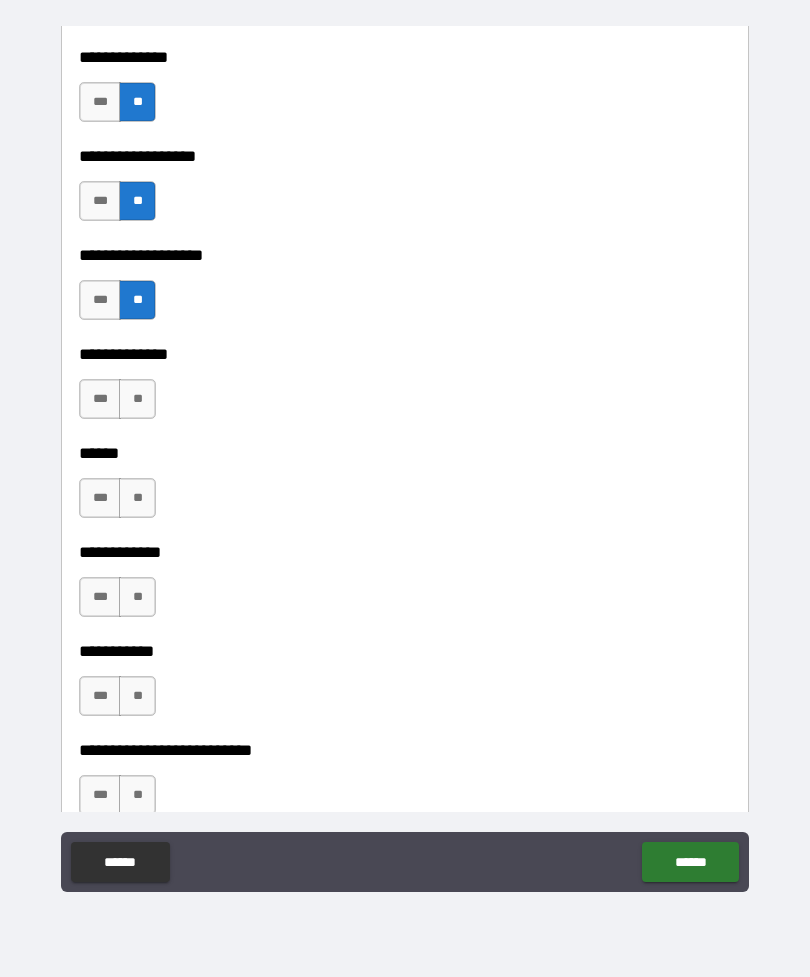 scroll, scrollTop: 3965, scrollLeft: 0, axis: vertical 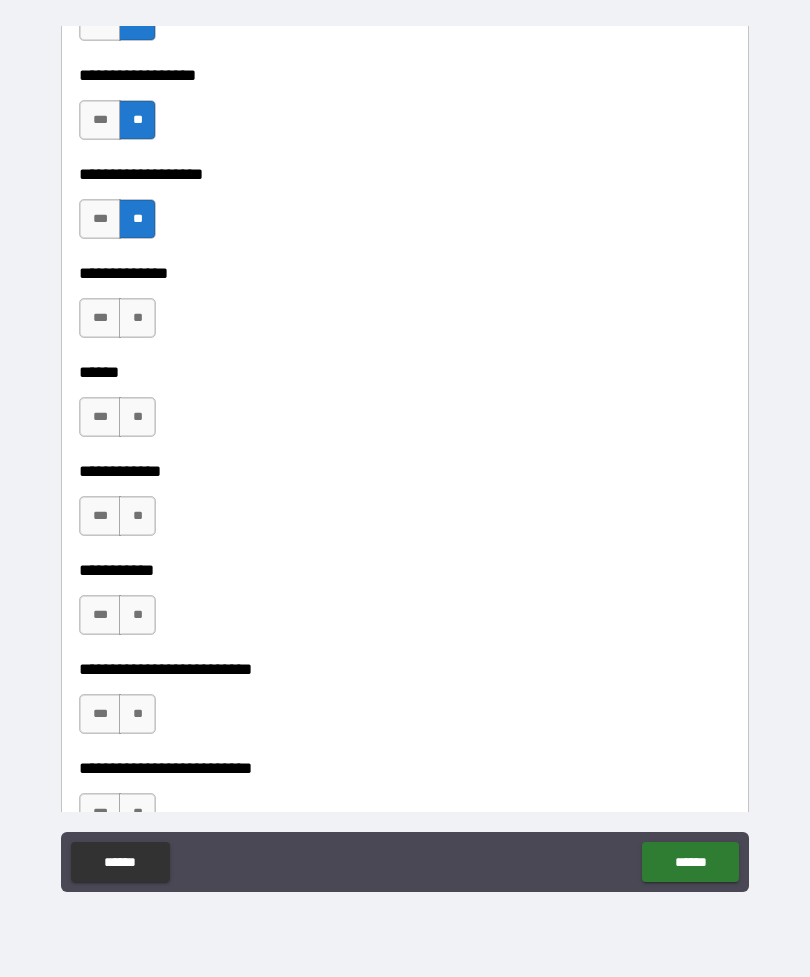 click on "**" at bounding box center (137, 318) 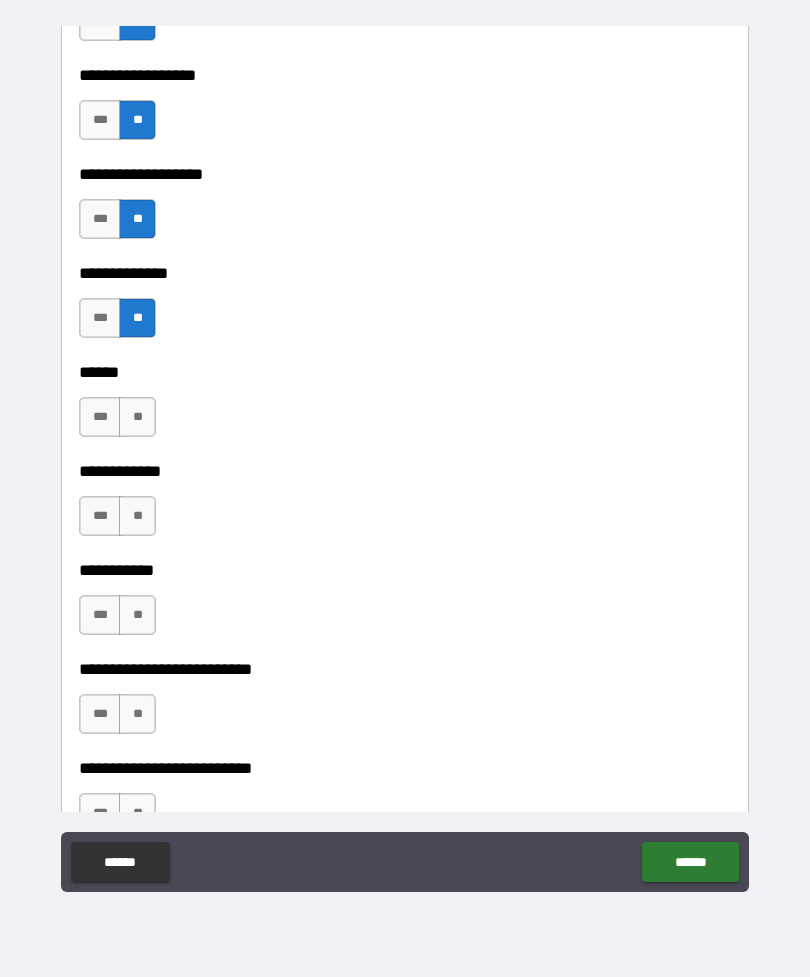 click on "**" at bounding box center [137, 417] 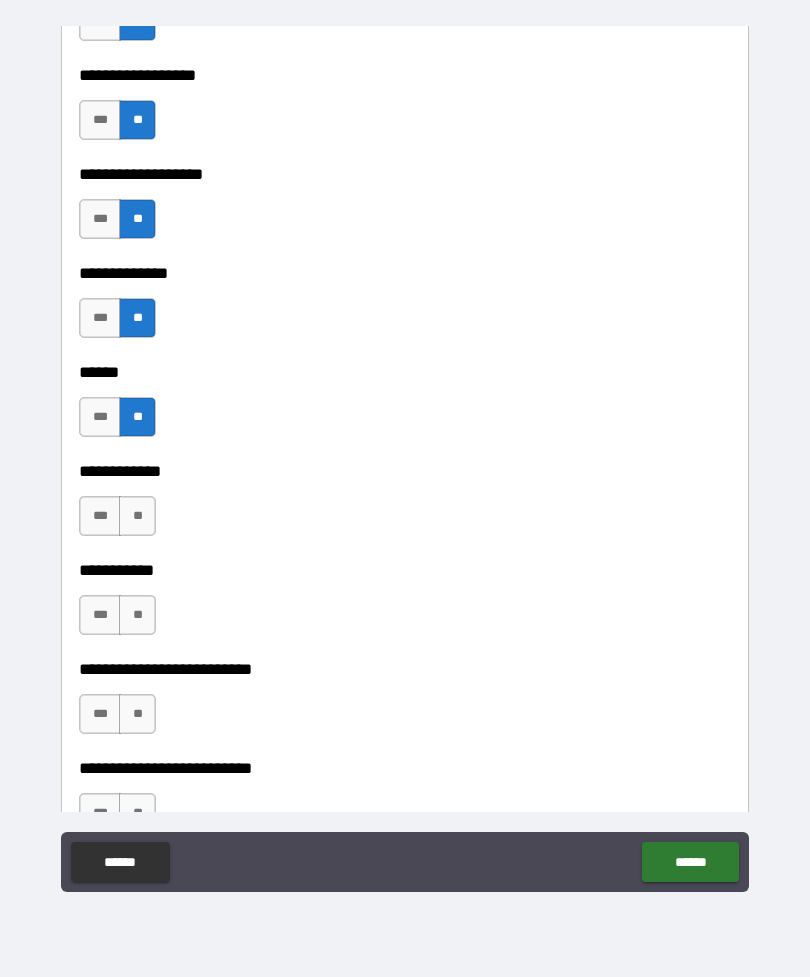 click on "**" at bounding box center (137, 516) 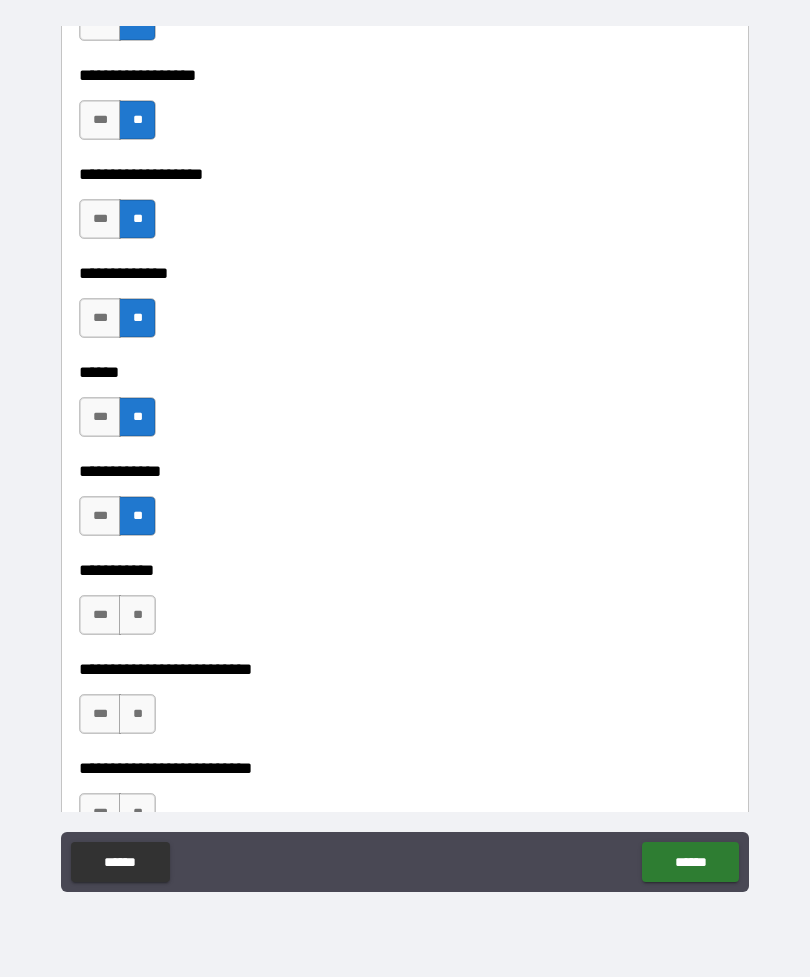 click on "**" at bounding box center (137, 615) 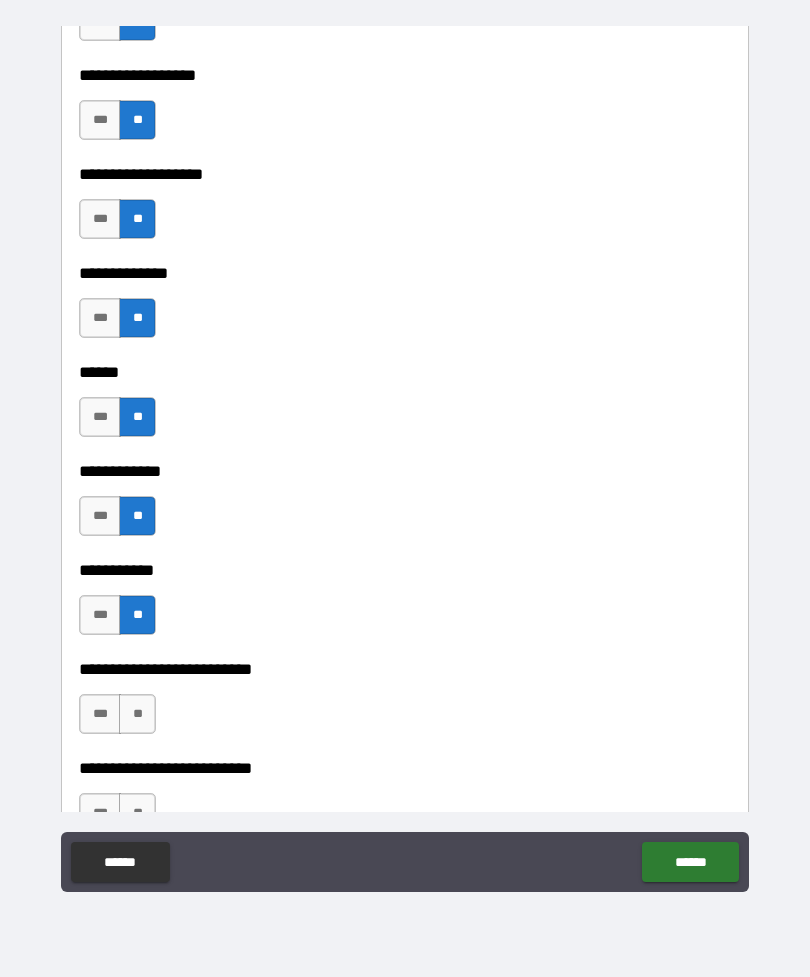 click on "**" at bounding box center (137, 714) 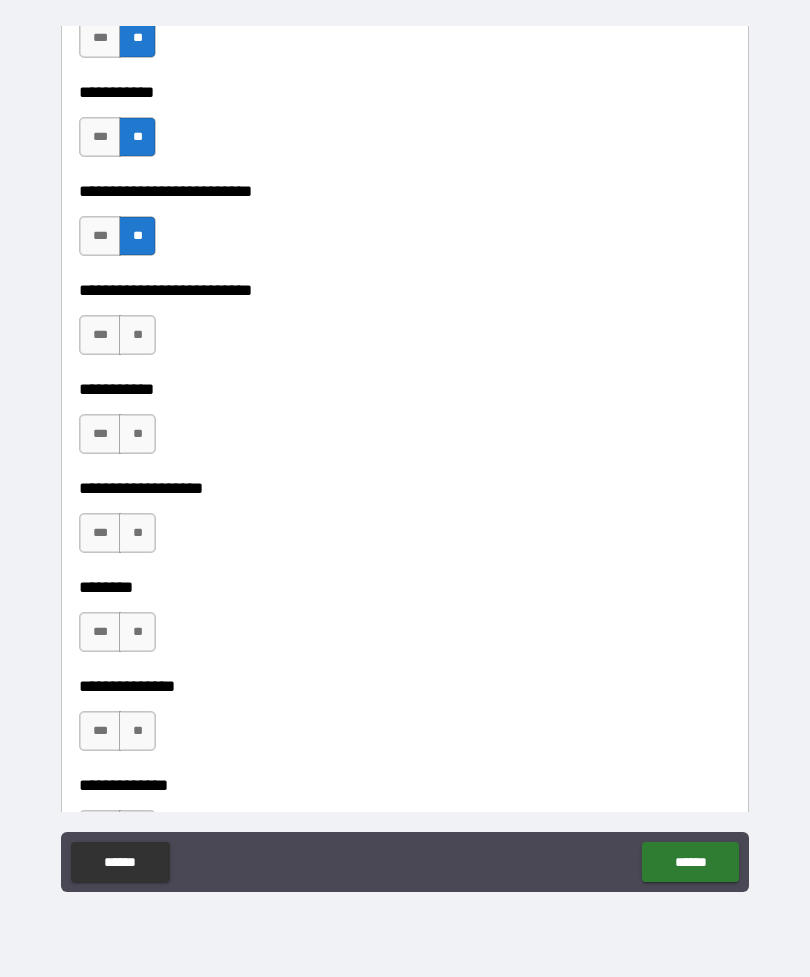 scroll, scrollTop: 4471, scrollLeft: 0, axis: vertical 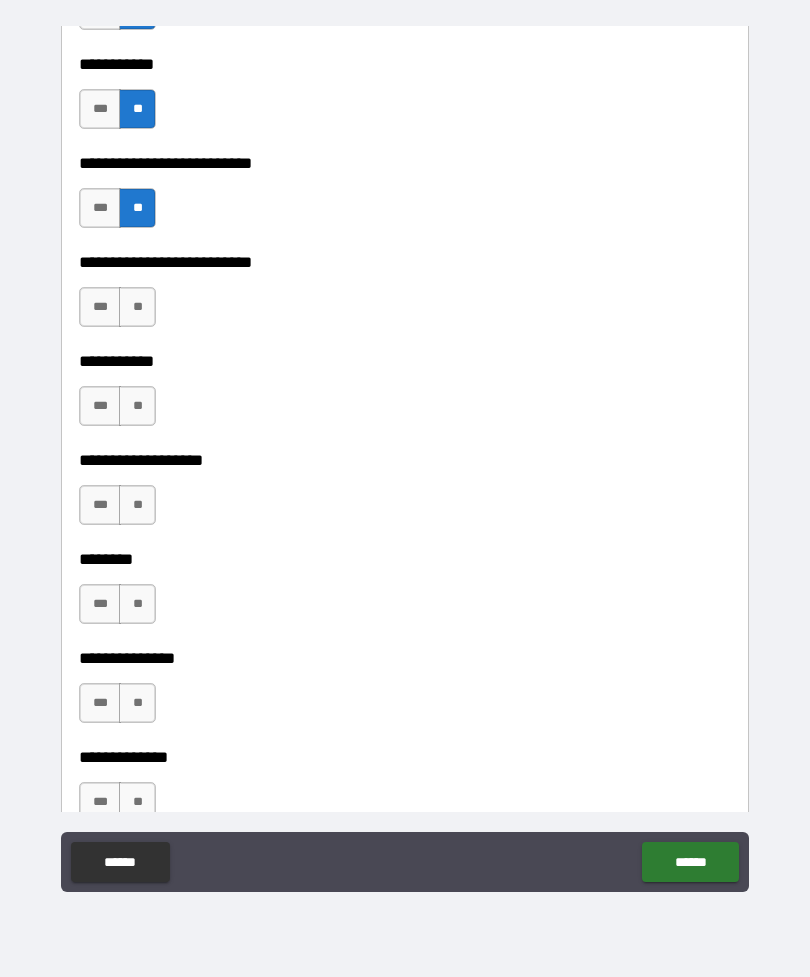 click on "**" at bounding box center [137, 307] 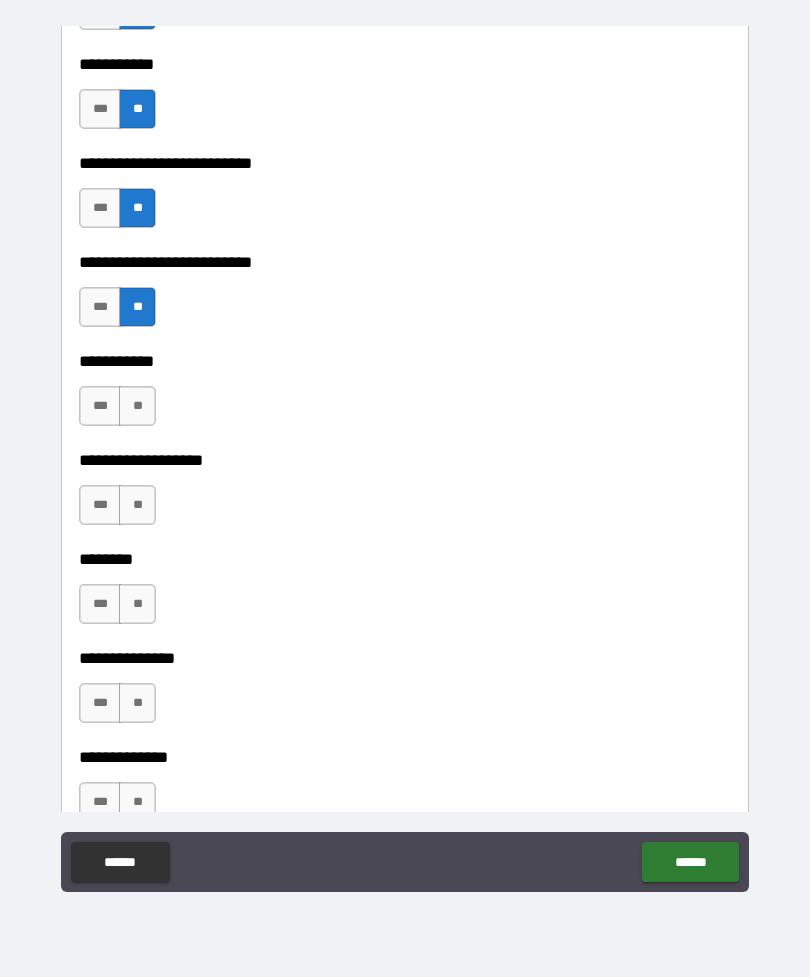 click on "**" at bounding box center (137, 406) 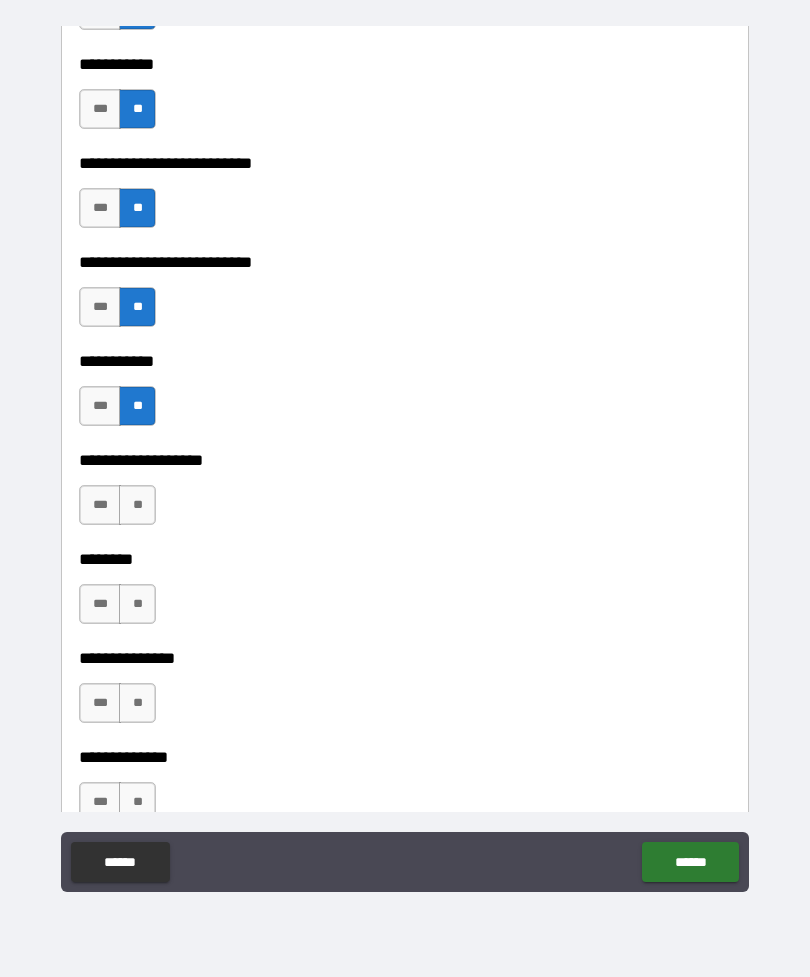 click on "**" at bounding box center (137, 505) 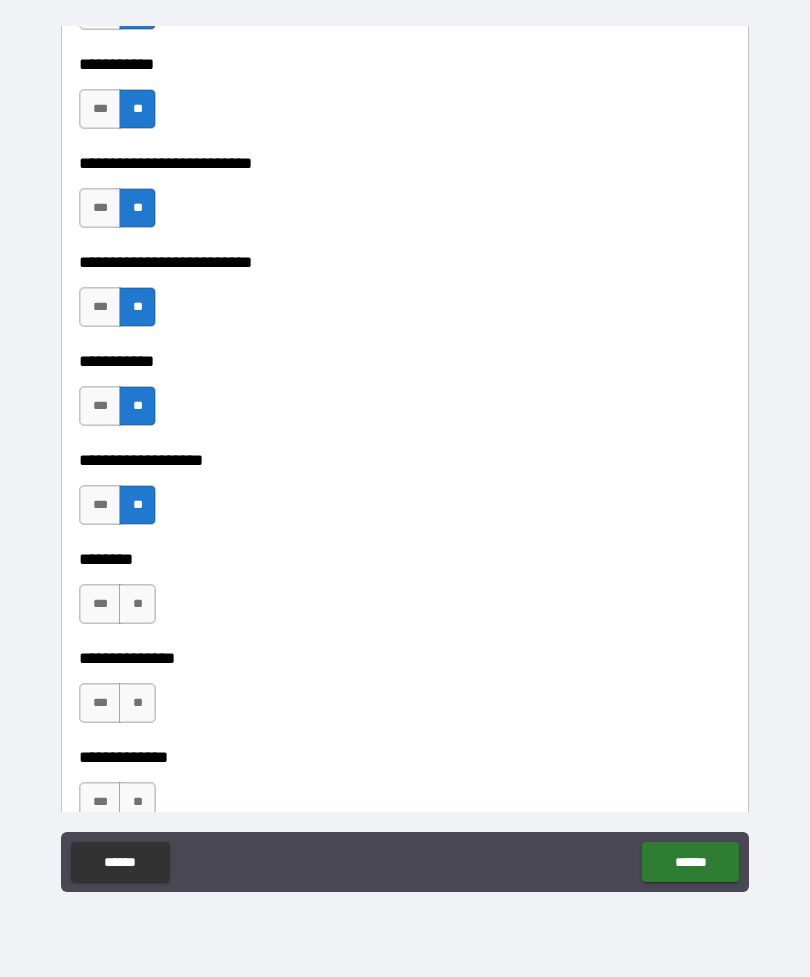 click on "**" at bounding box center [137, 604] 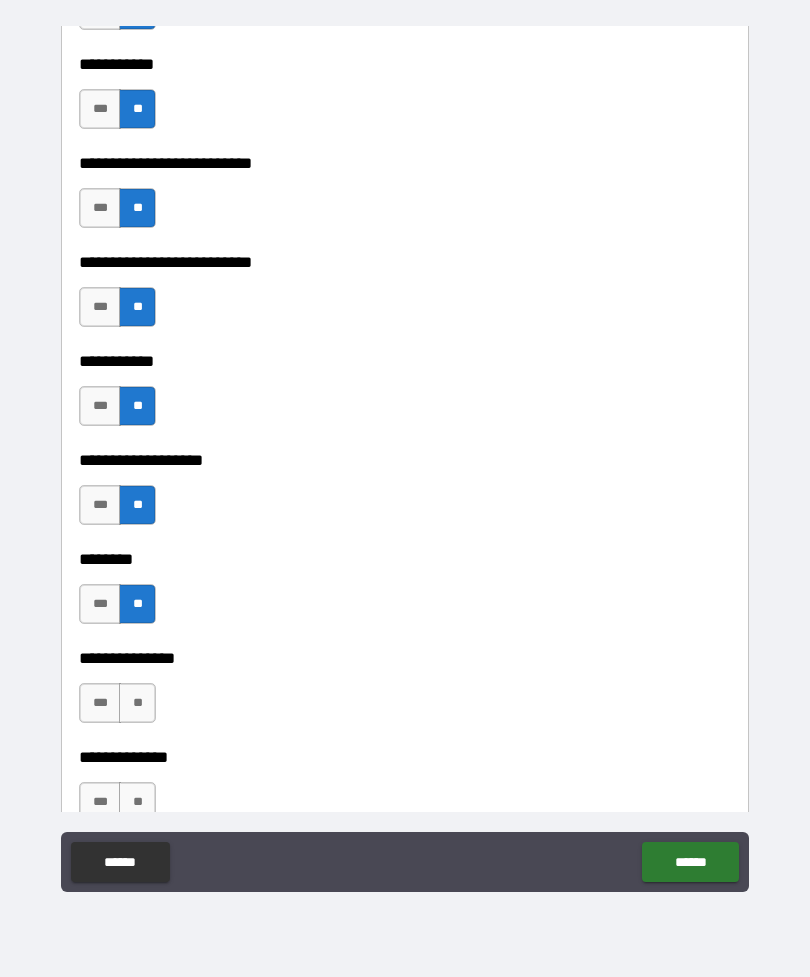 click on "**" at bounding box center [137, 703] 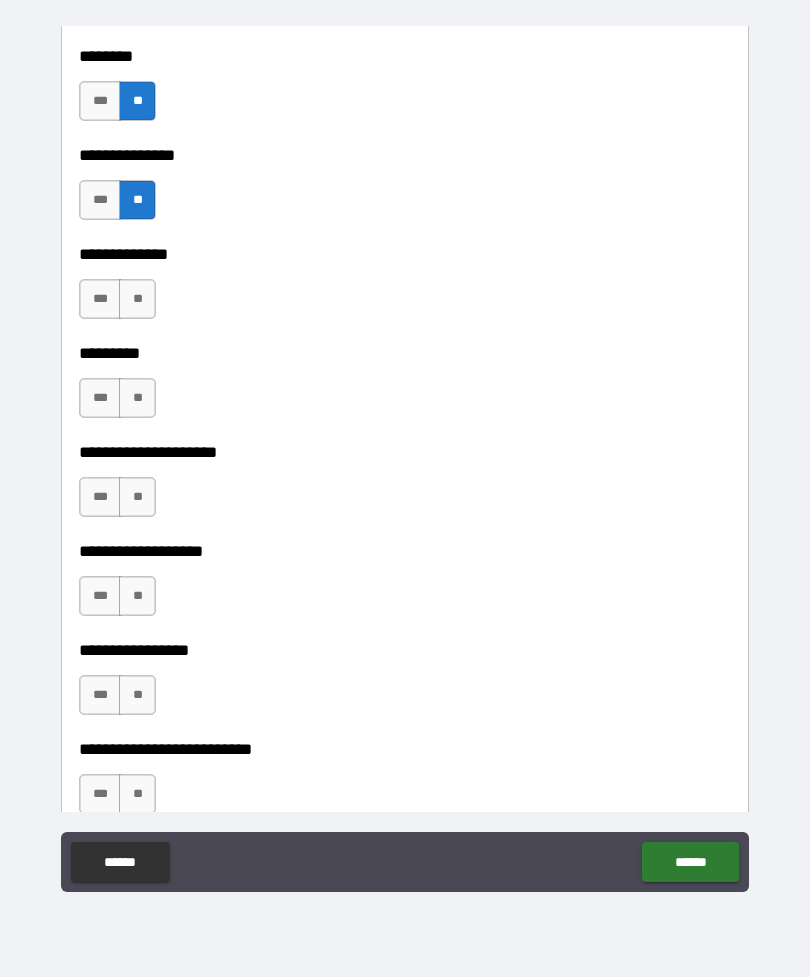 scroll, scrollTop: 4996, scrollLeft: 0, axis: vertical 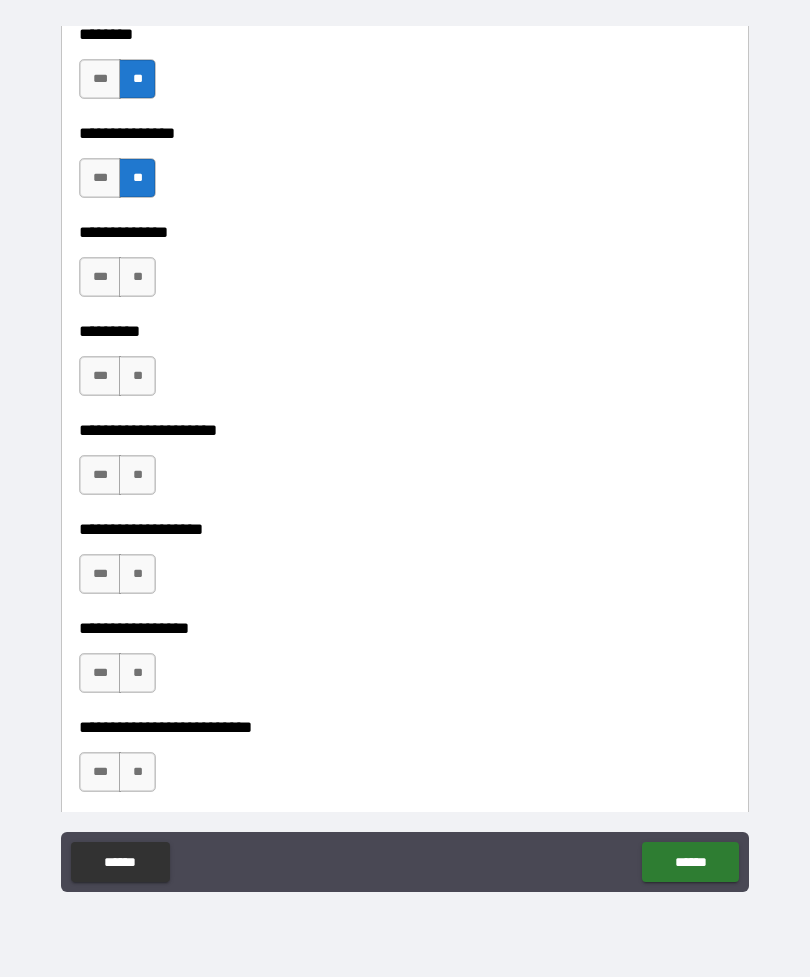 click on "**" at bounding box center [137, 277] 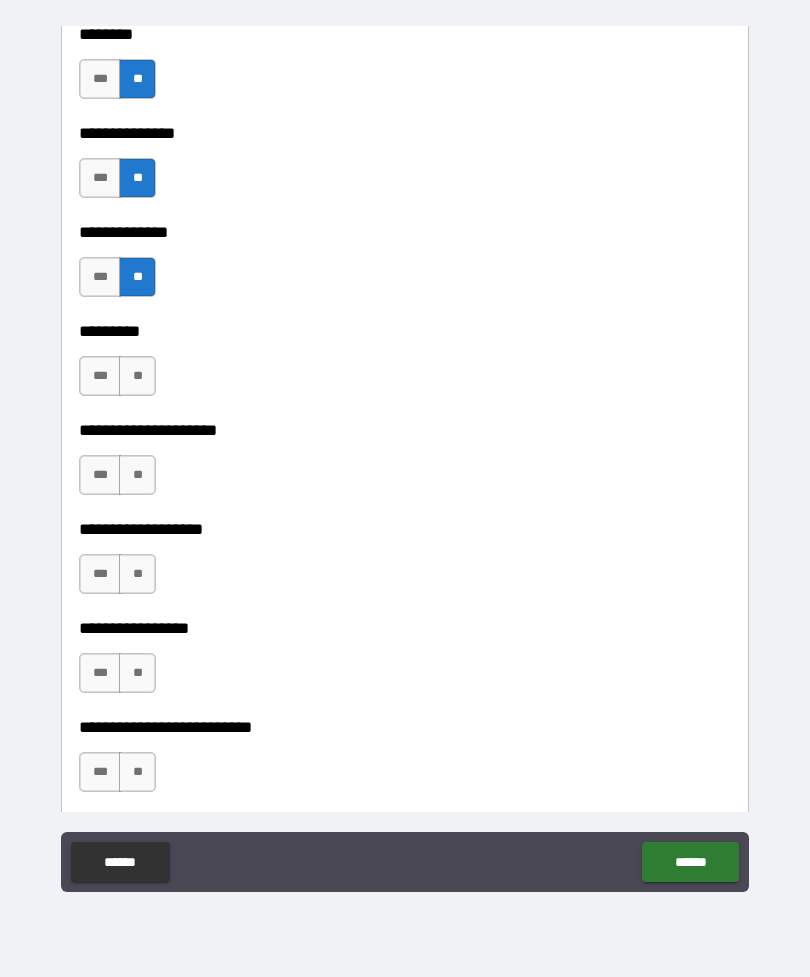 click on "**" at bounding box center [137, 376] 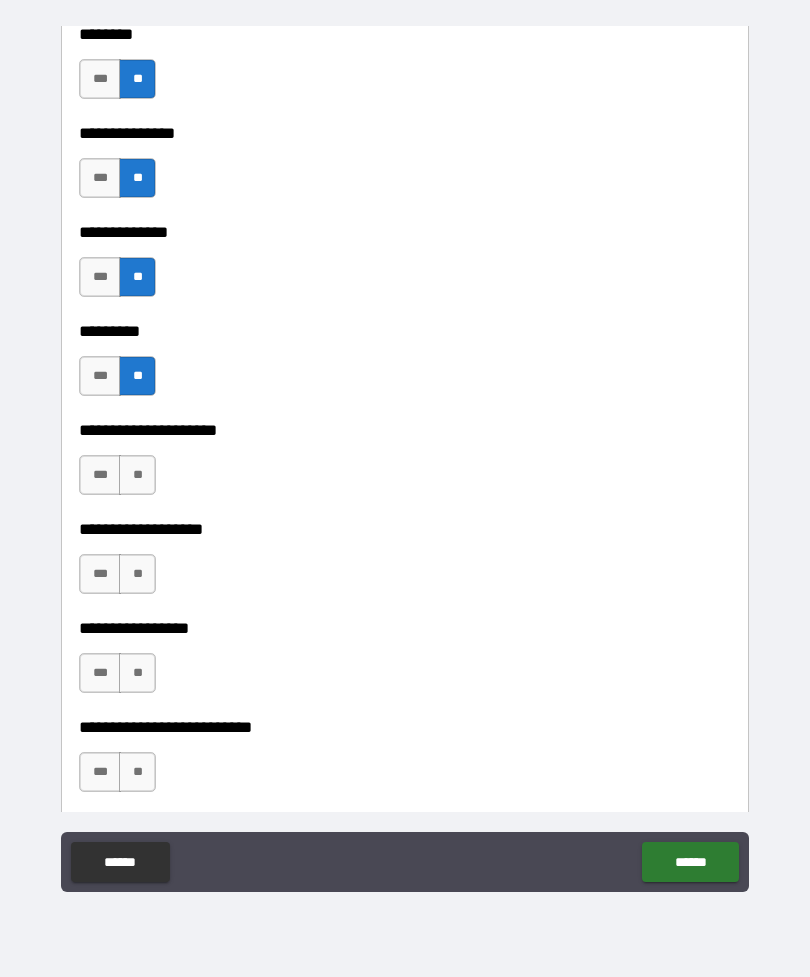 click on "**" at bounding box center [137, 475] 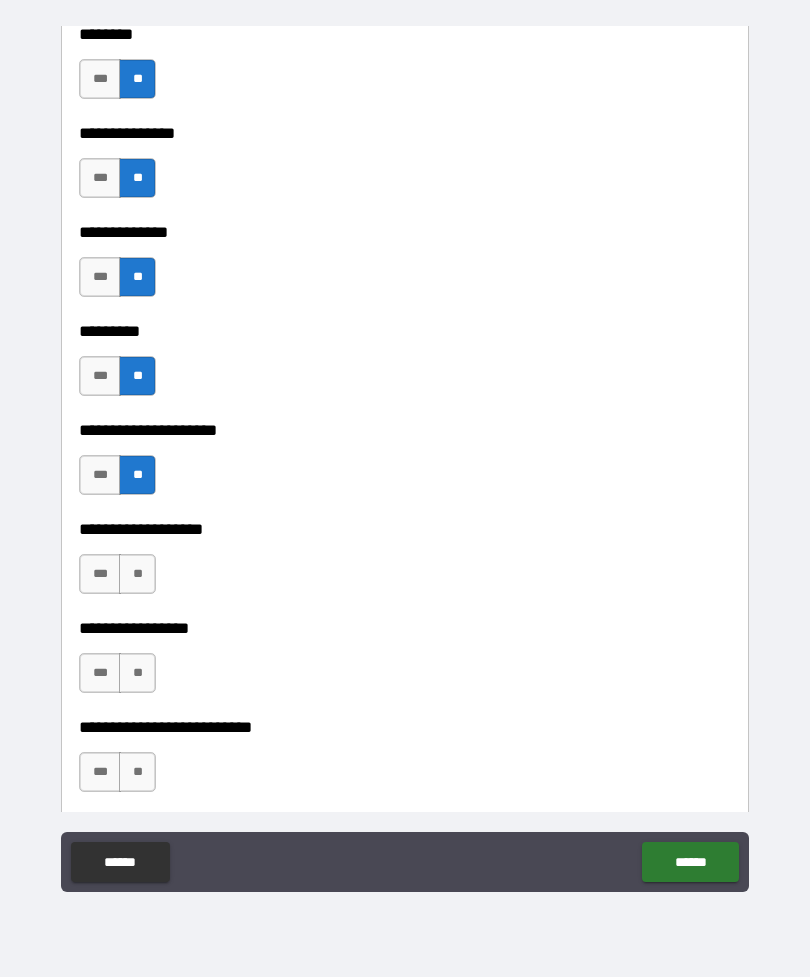 click on "**" at bounding box center (137, 574) 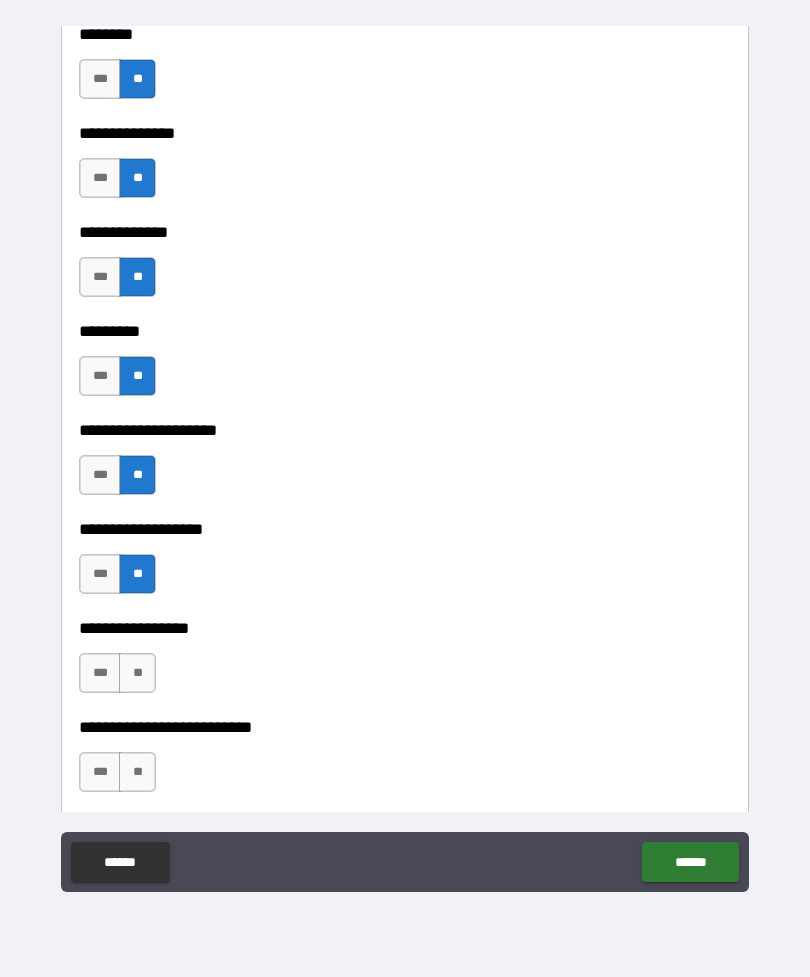 click on "**" at bounding box center [137, 673] 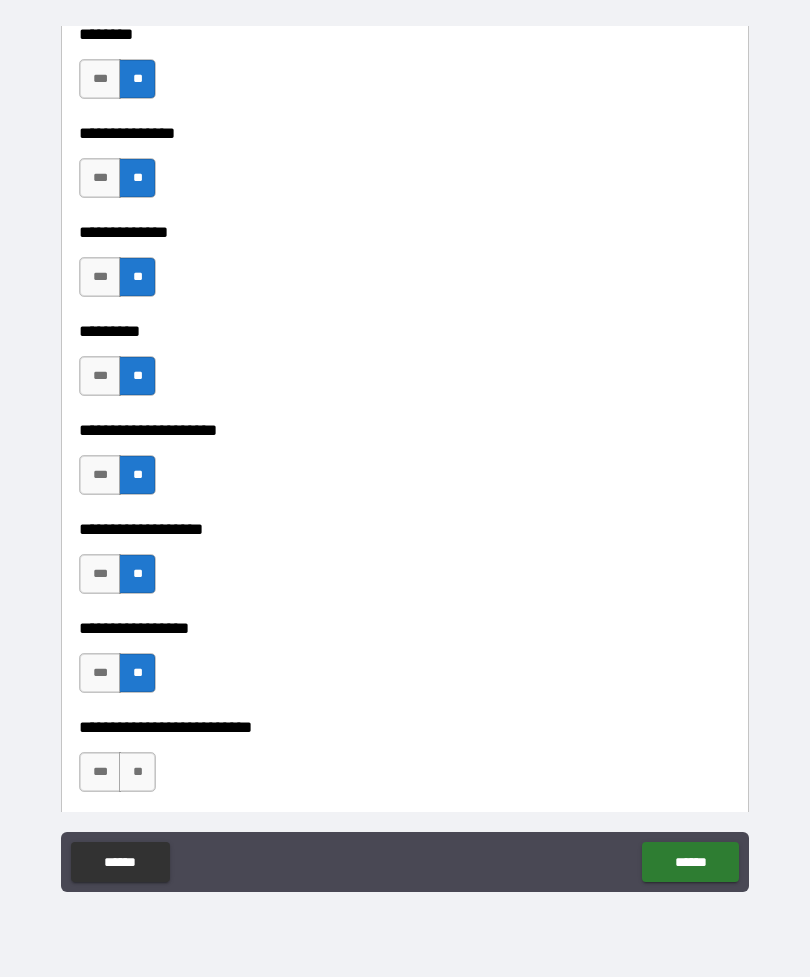 click on "**" at bounding box center [137, 772] 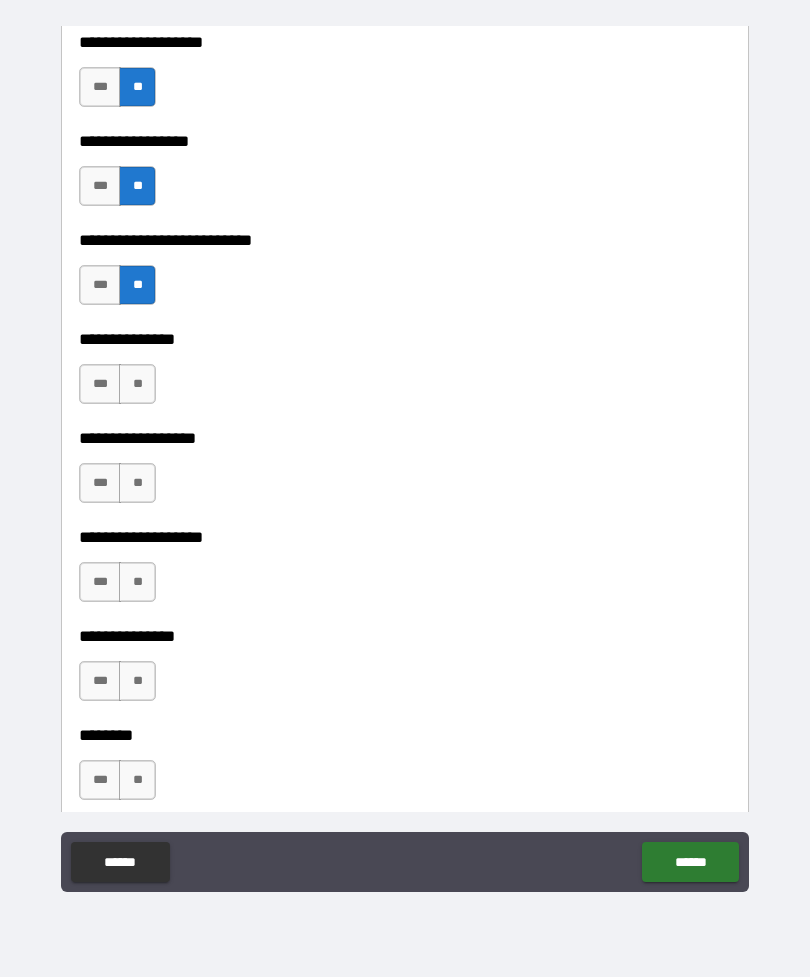 scroll, scrollTop: 5528, scrollLeft: 0, axis: vertical 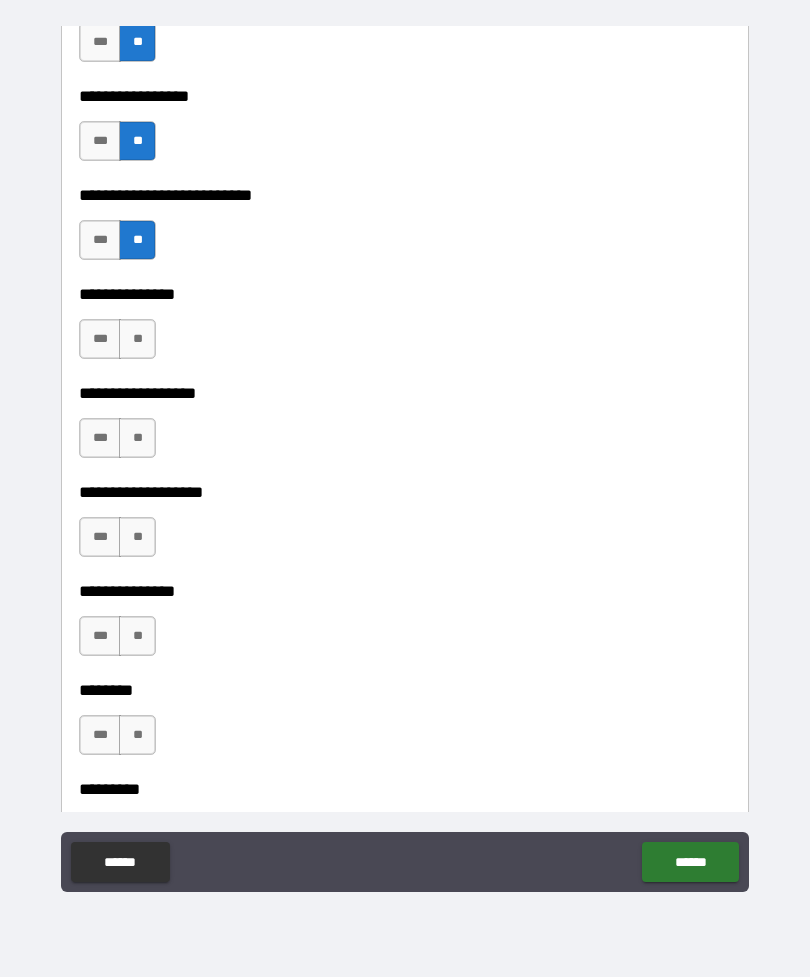 click on "**" at bounding box center [137, 339] 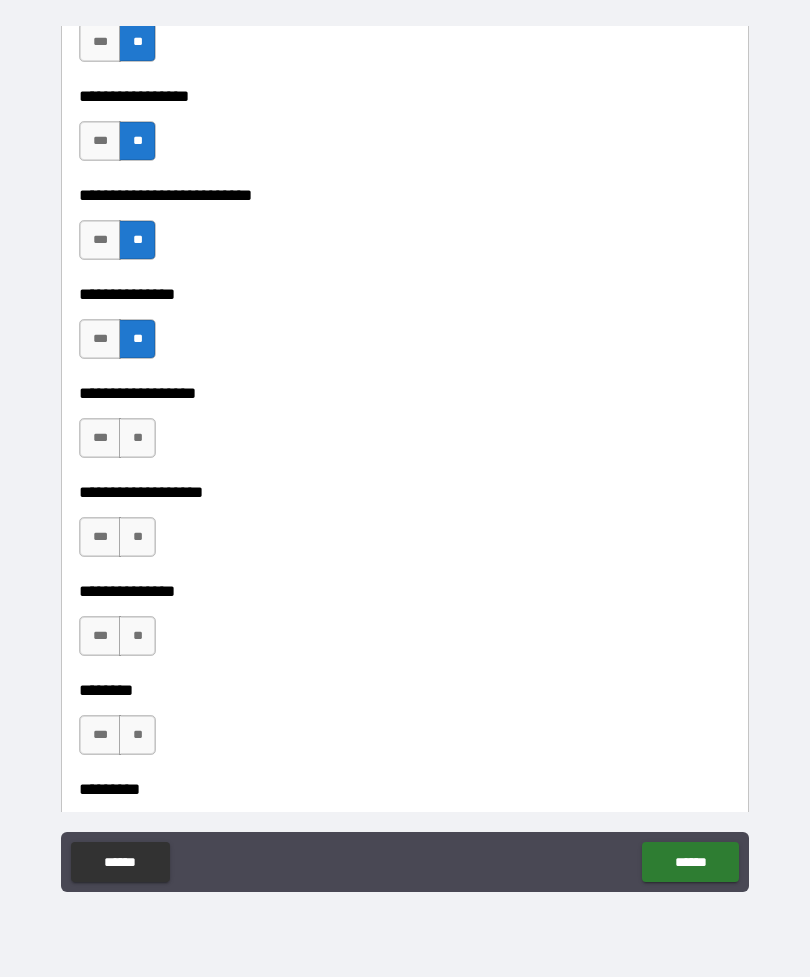 click on "**" at bounding box center [137, 438] 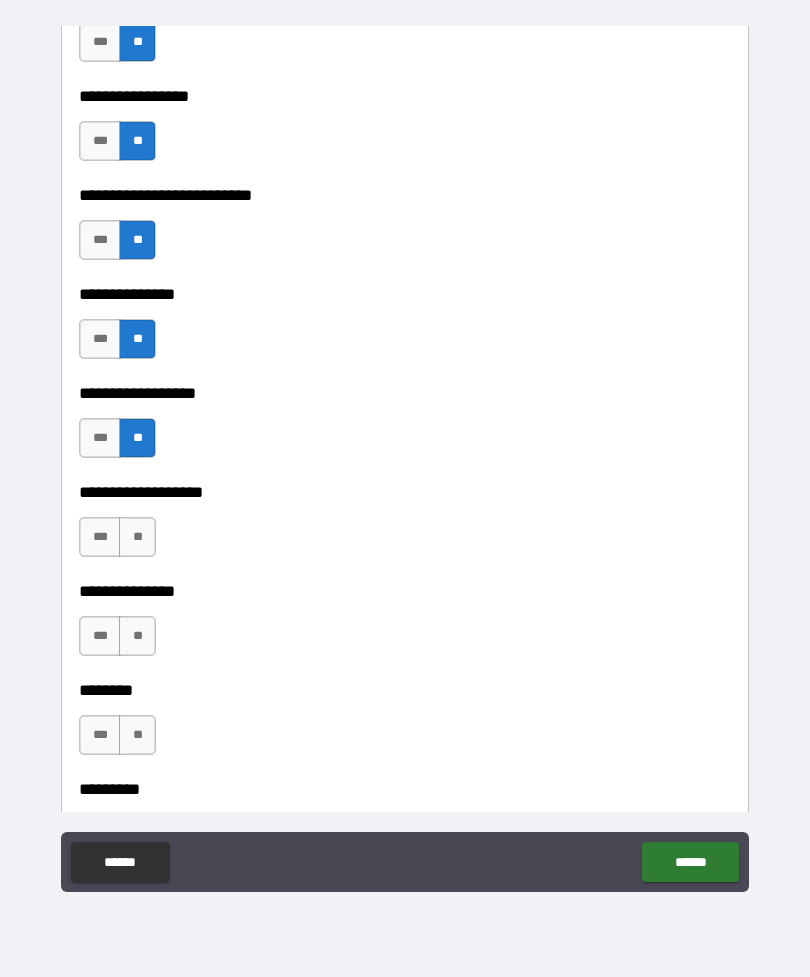 click on "**" at bounding box center [137, 537] 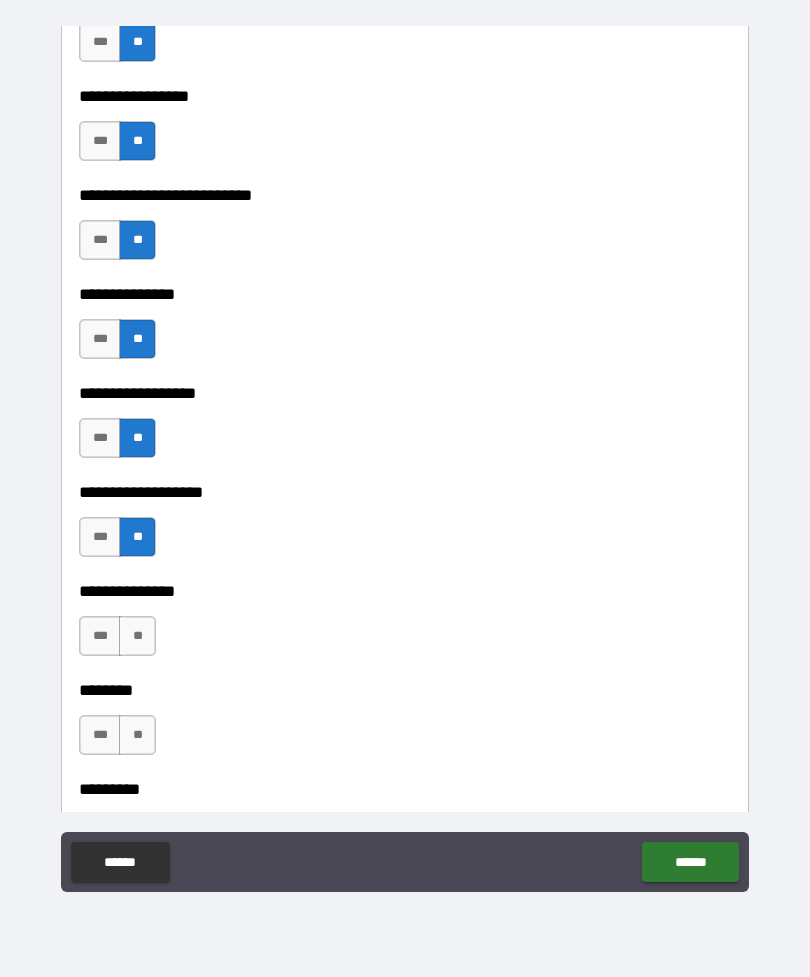 click on "**" at bounding box center (137, 636) 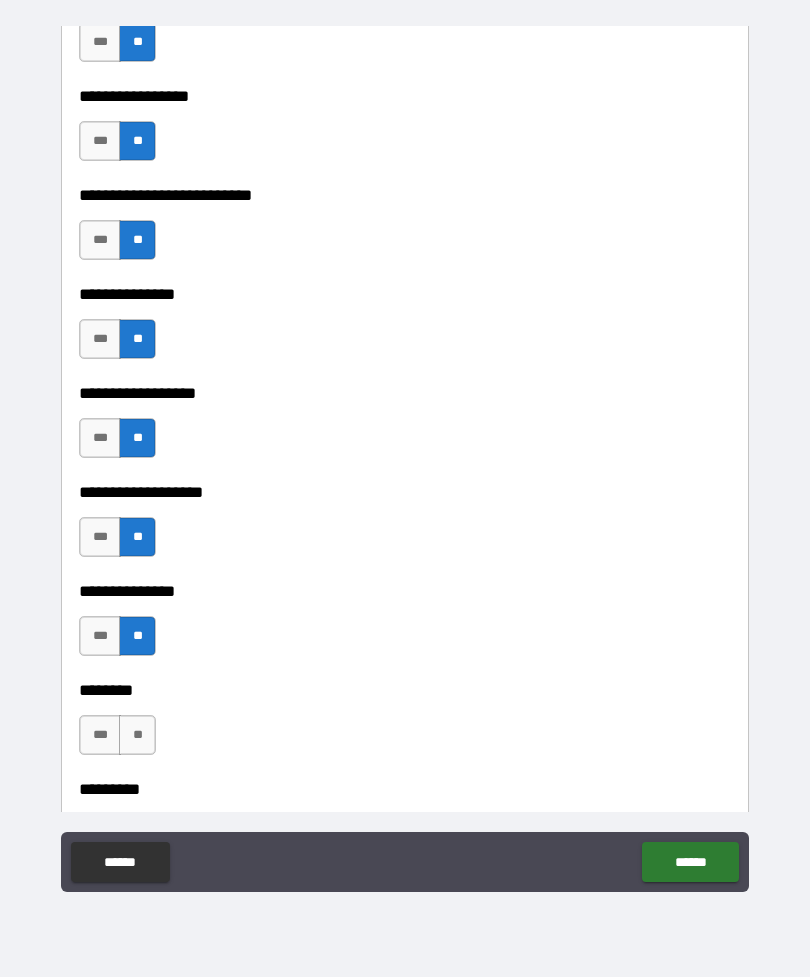 click on "**" at bounding box center (137, 735) 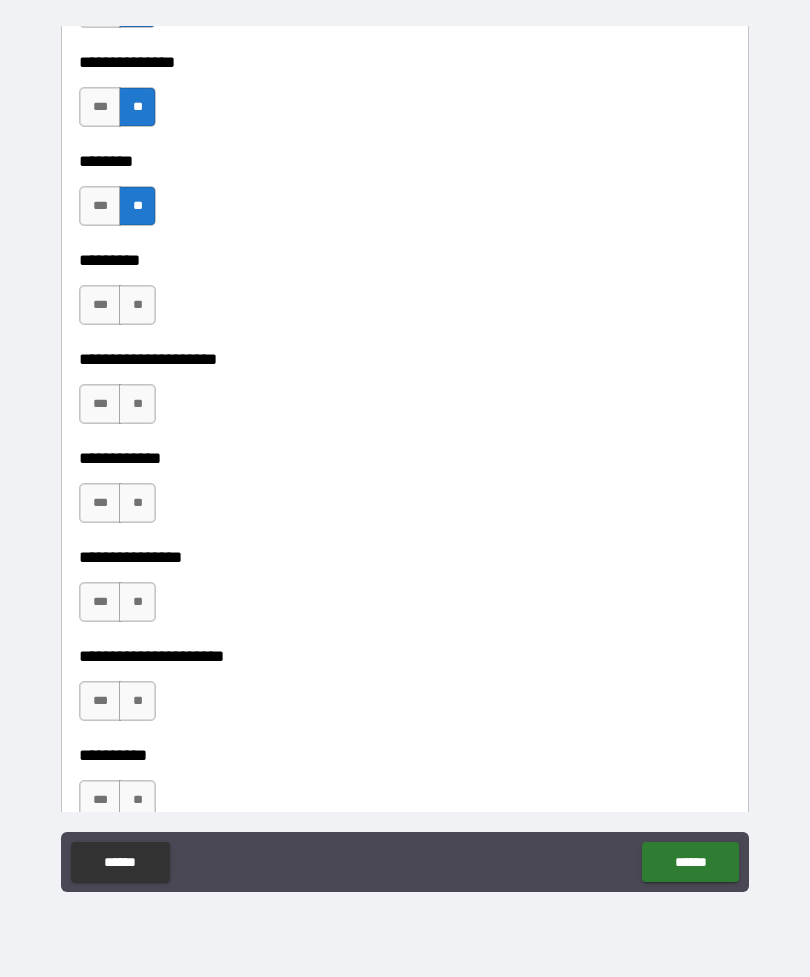 scroll, scrollTop: 6058, scrollLeft: 0, axis: vertical 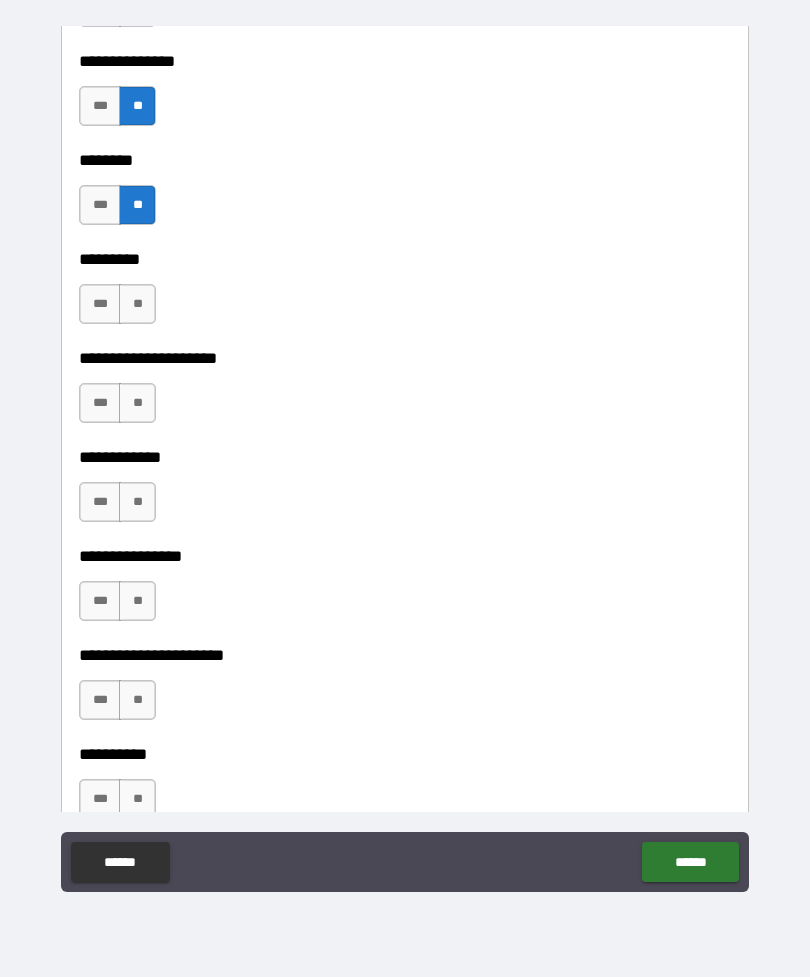 click on "**" at bounding box center [137, 304] 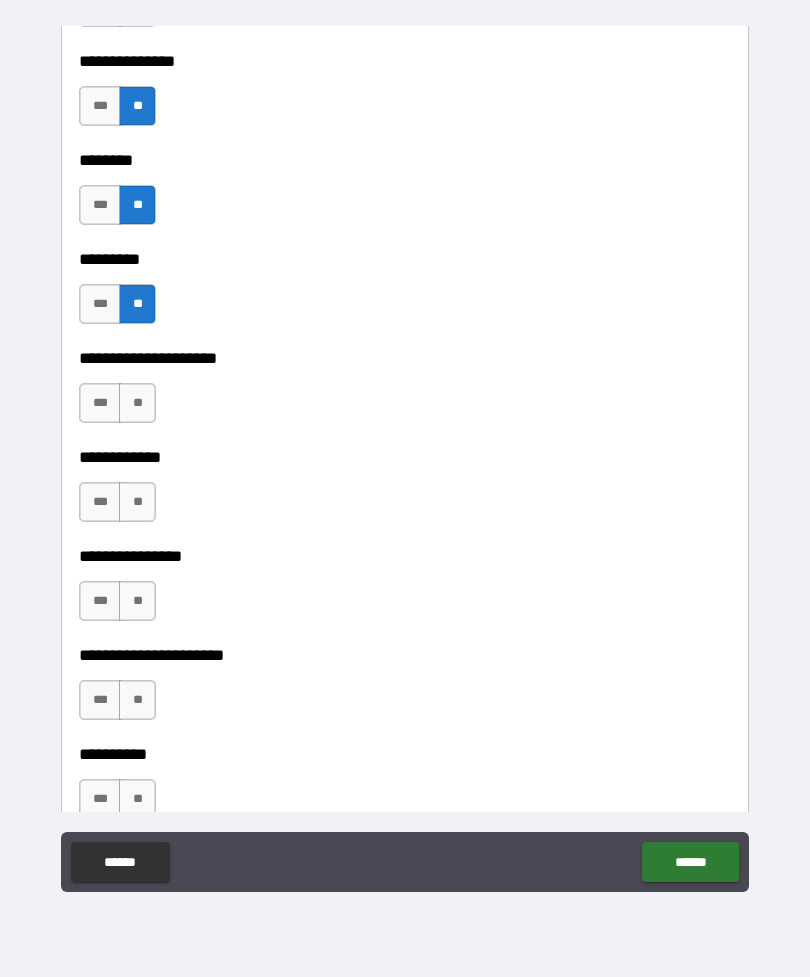 click on "**" at bounding box center [137, 403] 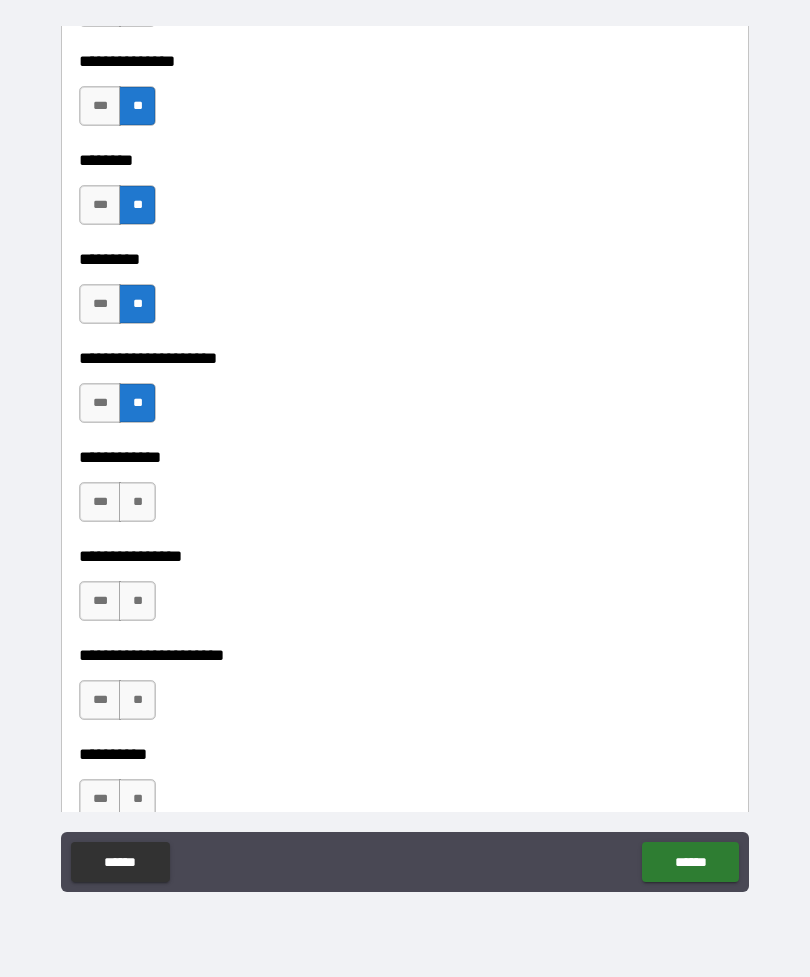 click on "**" at bounding box center [137, 502] 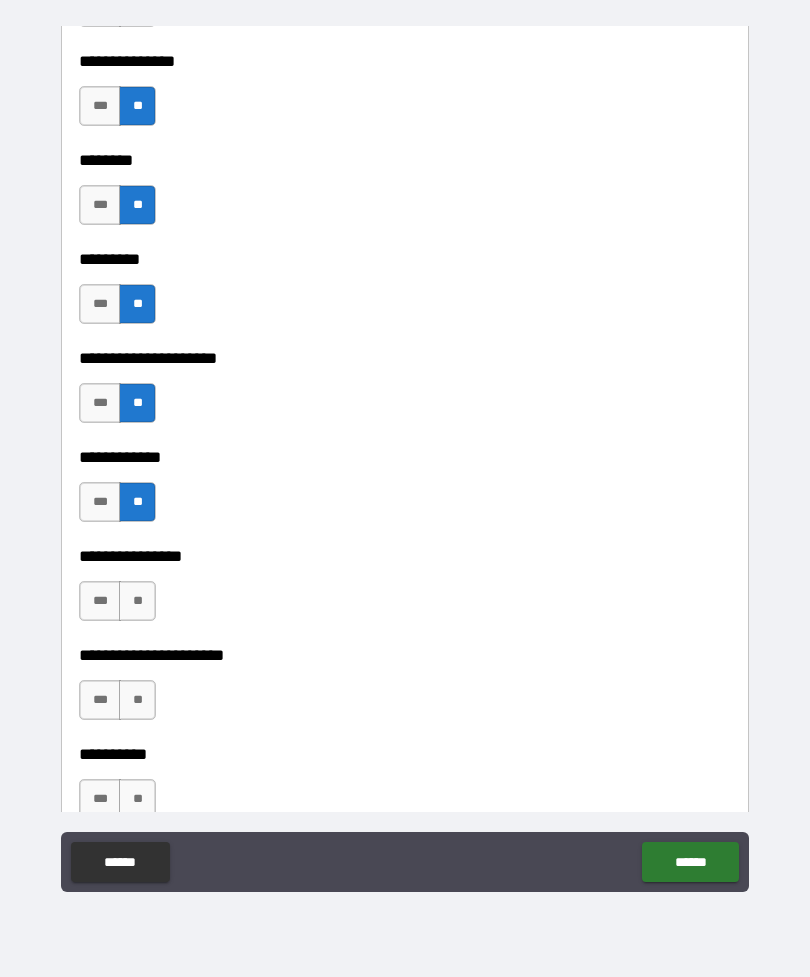 click on "**" at bounding box center (137, 601) 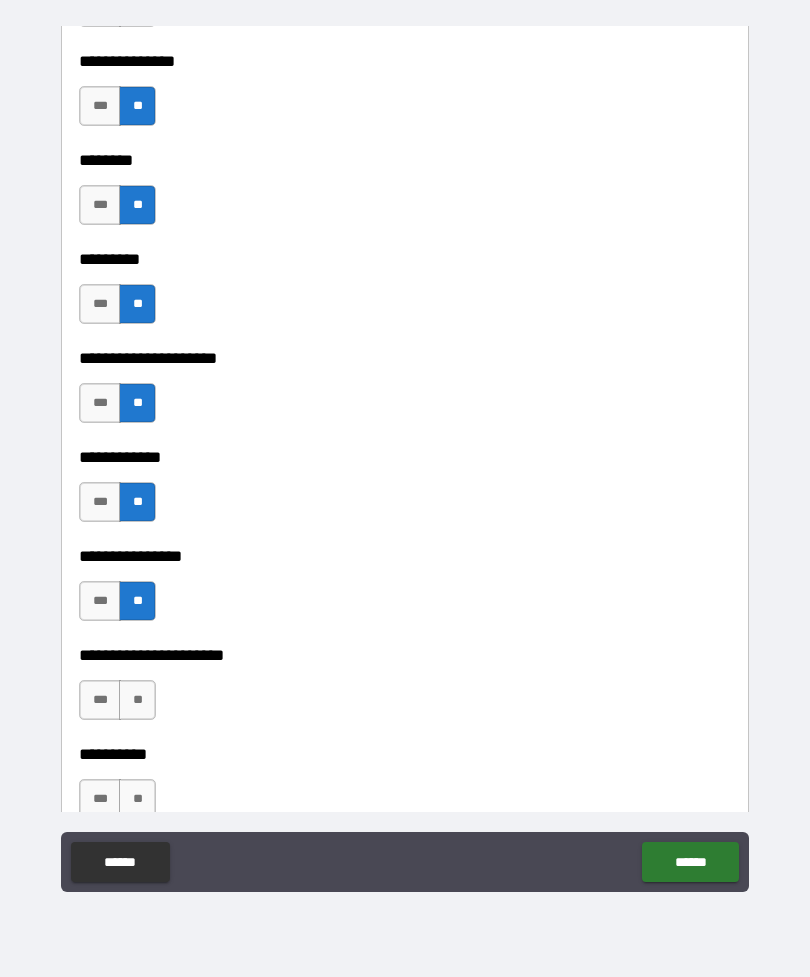 click on "**" at bounding box center (137, 700) 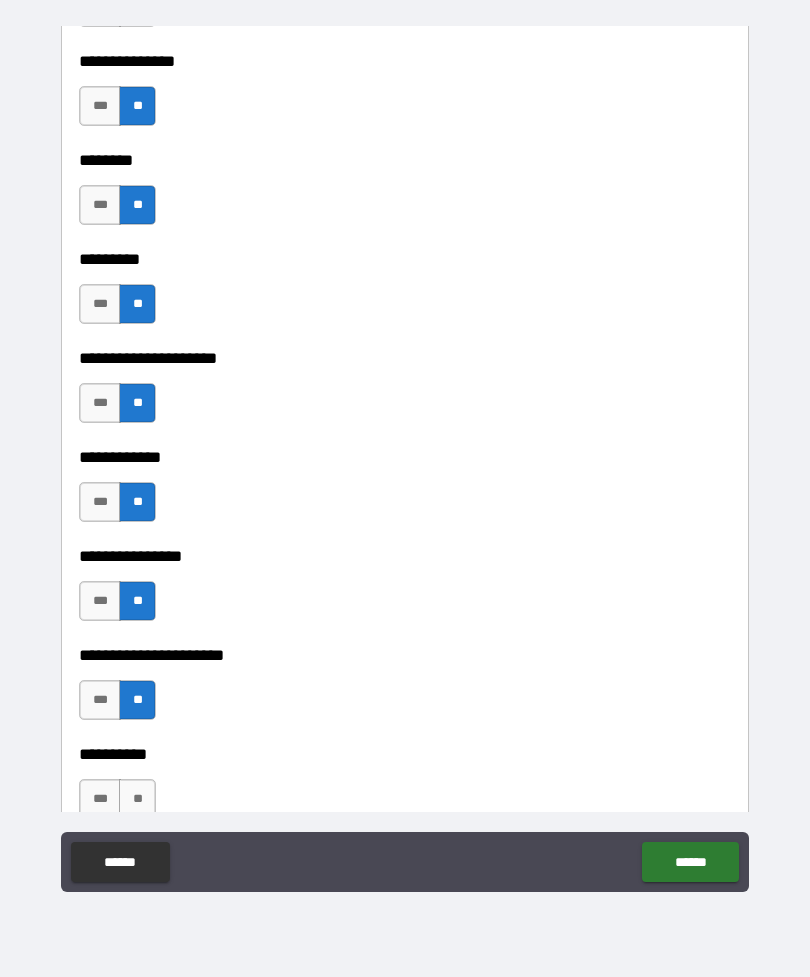 click on "**" at bounding box center (137, 799) 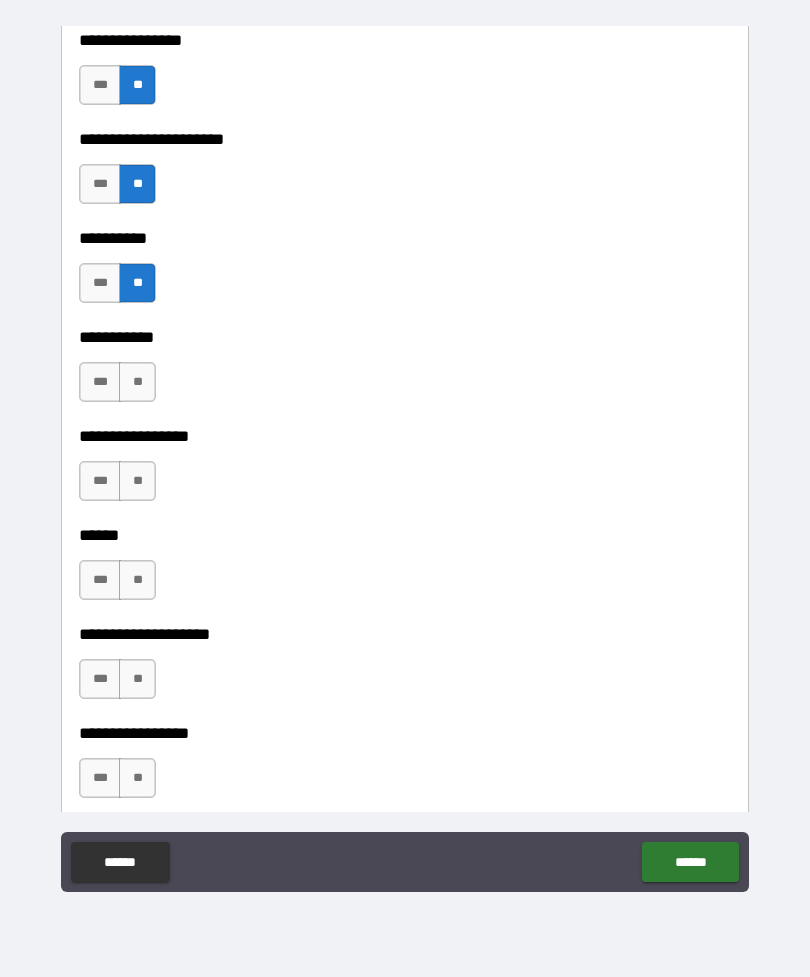 scroll, scrollTop: 6592, scrollLeft: 0, axis: vertical 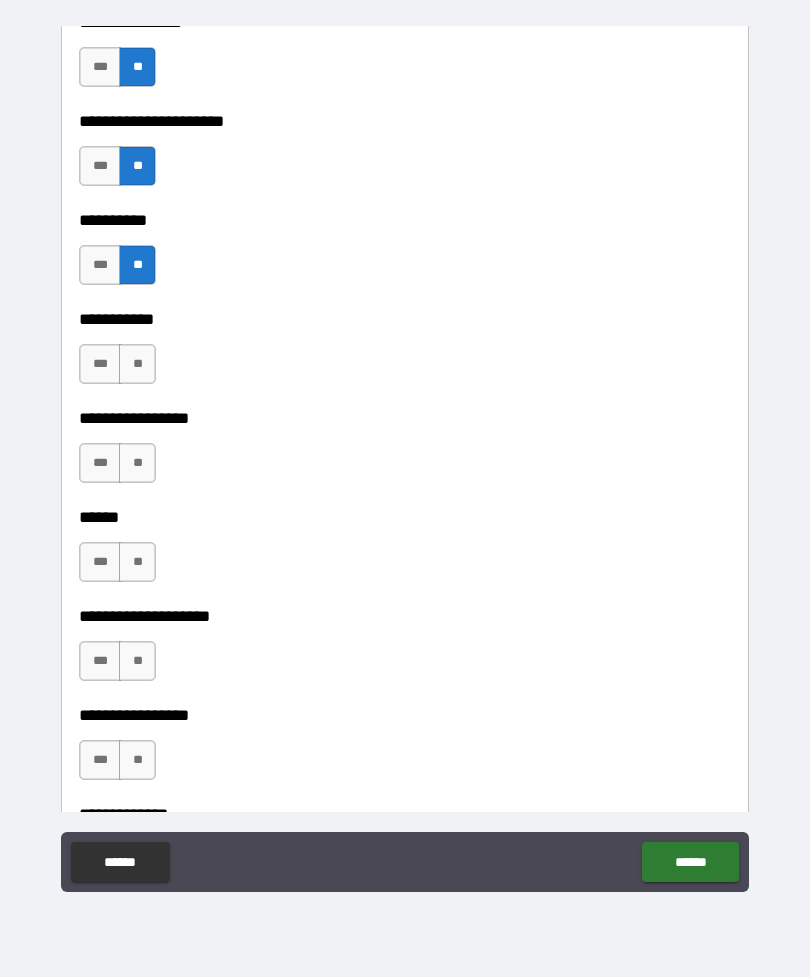 click on "**" at bounding box center [137, 364] 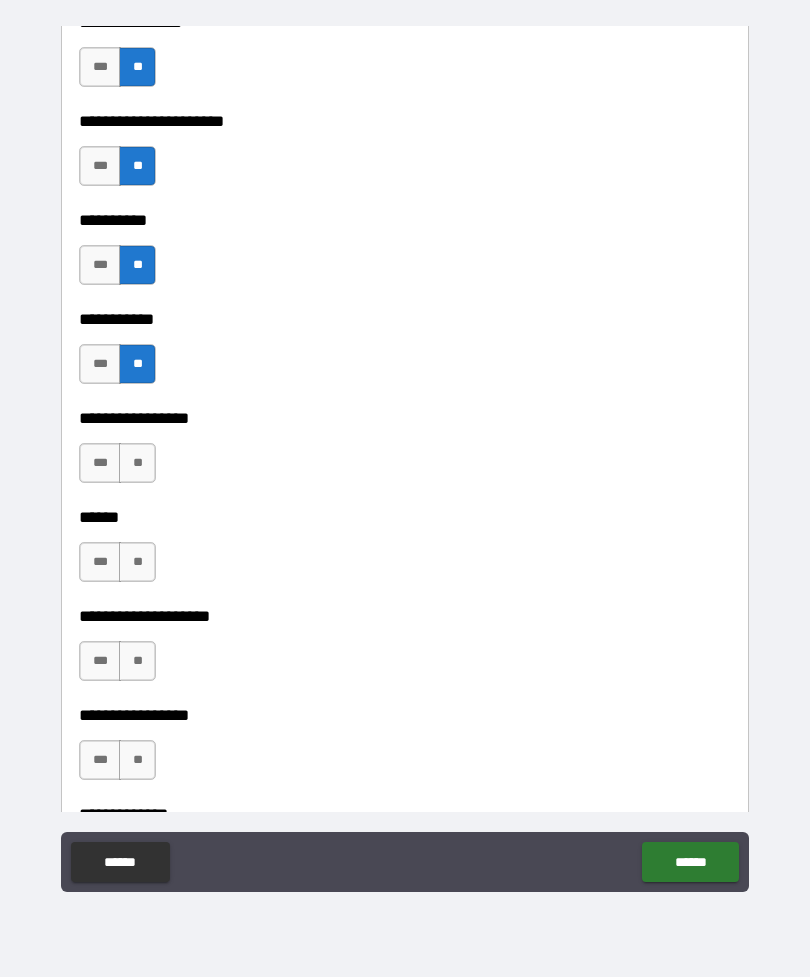 click on "**" at bounding box center [137, 463] 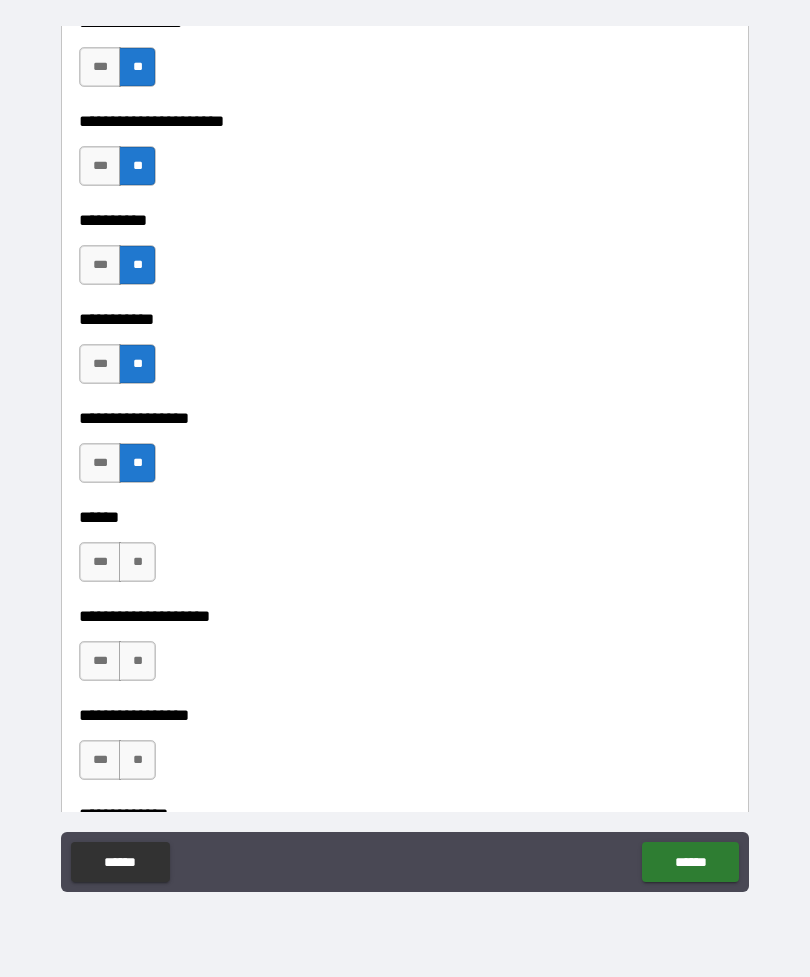 click on "**" at bounding box center (137, 562) 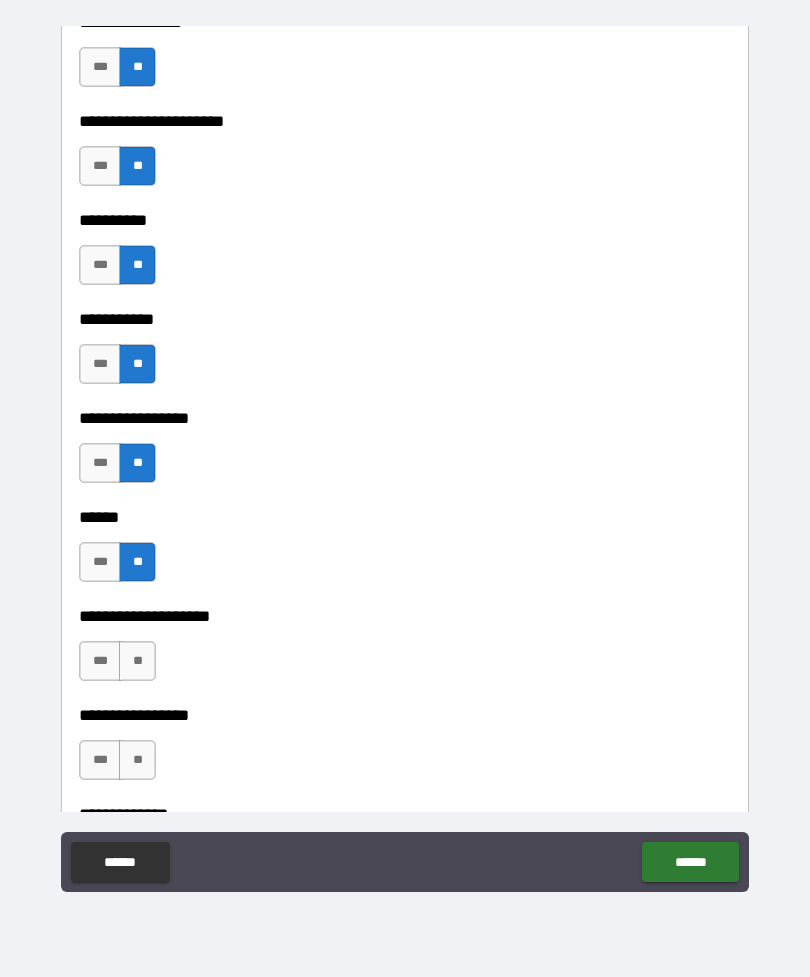 click on "**" at bounding box center [137, 661] 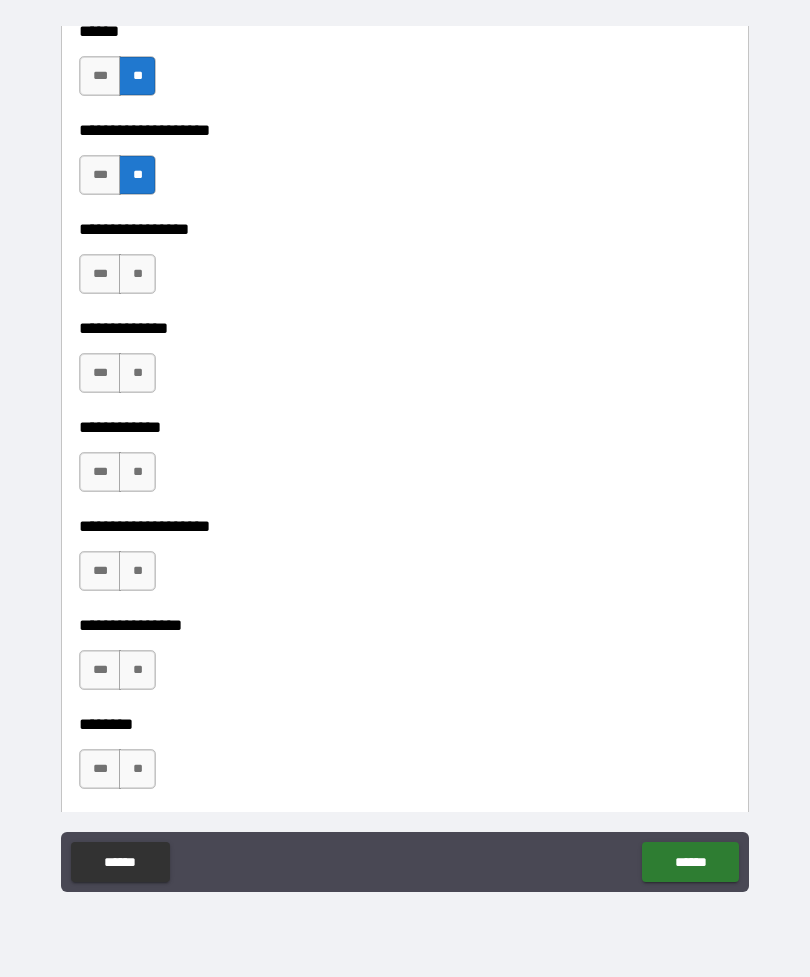 scroll, scrollTop: 7082, scrollLeft: 0, axis: vertical 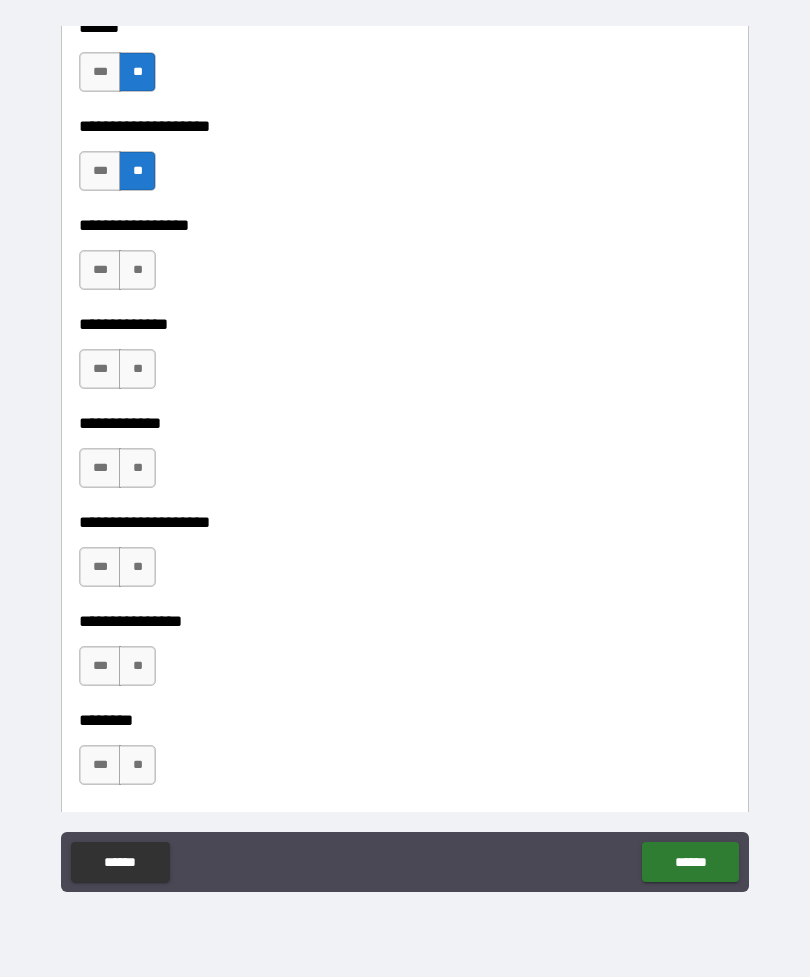 click on "**" at bounding box center (137, 270) 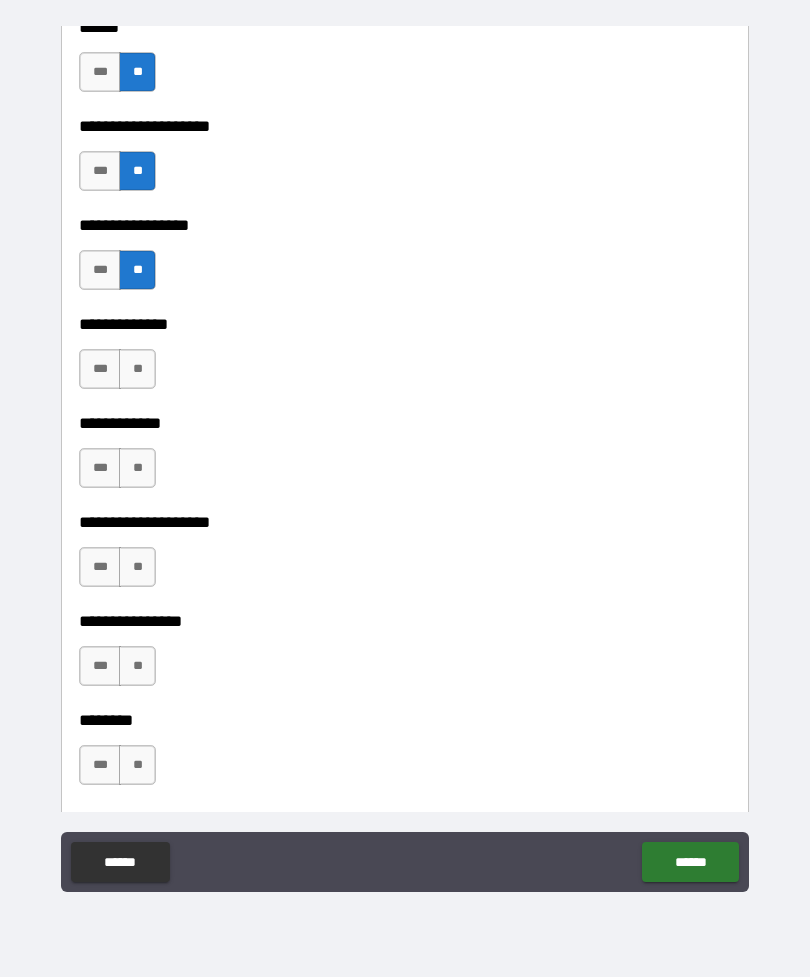 click on "**" at bounding box center (137, 369) 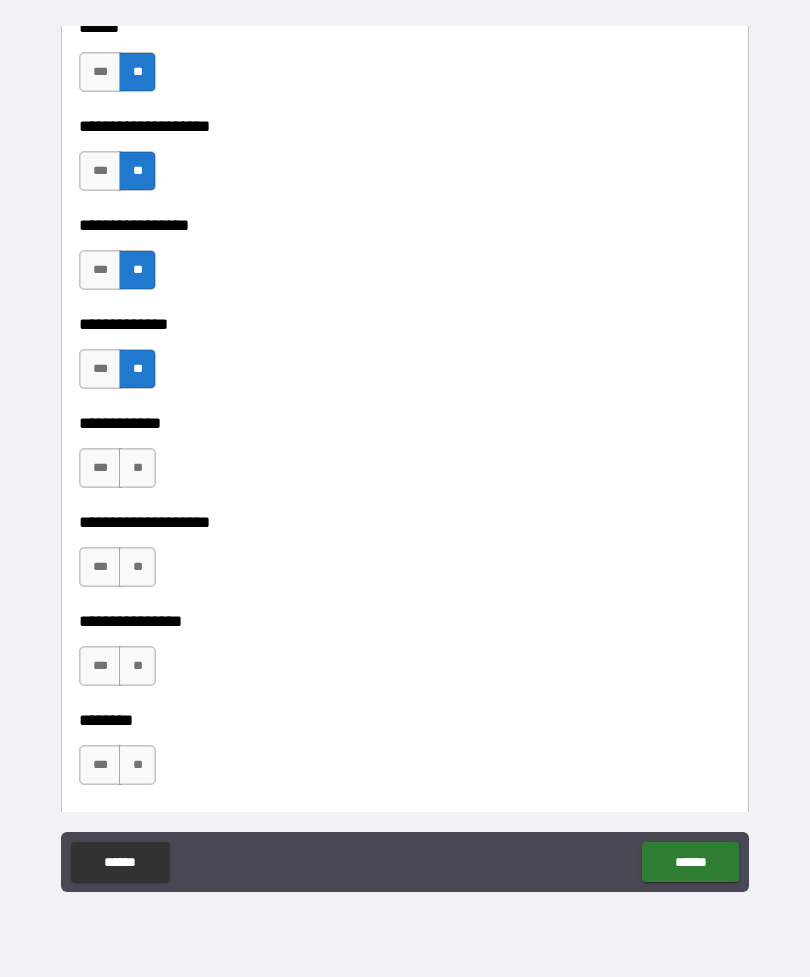 click on "**" at bounding box center (137, 468) 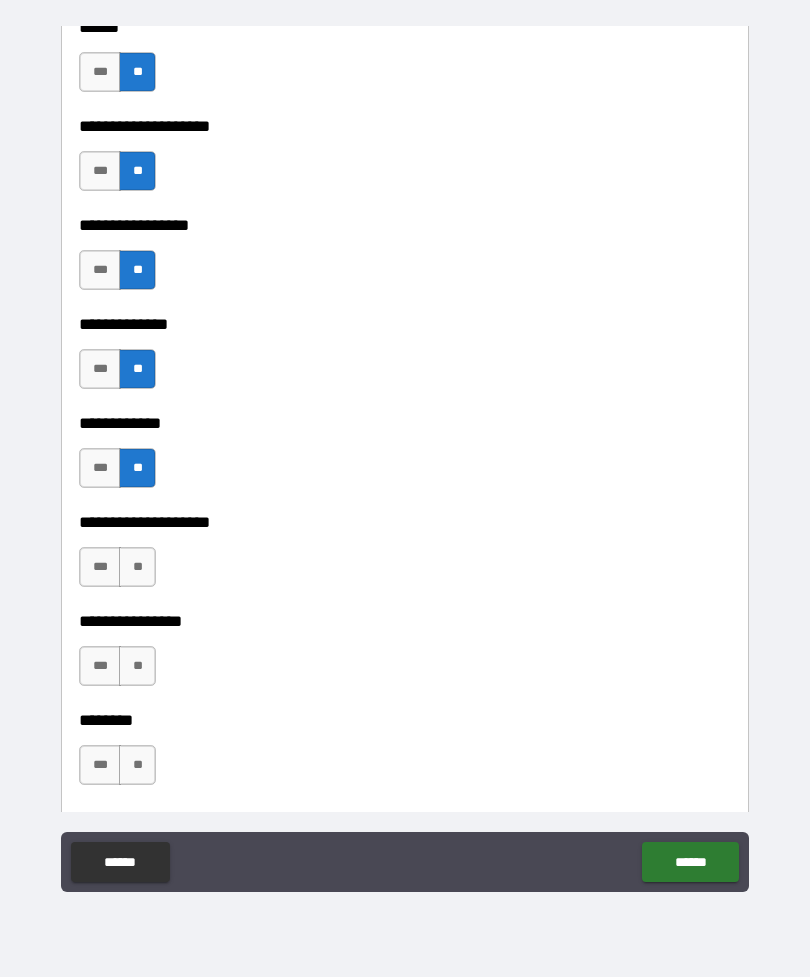 click on "**" at bounding box center [137, 567] 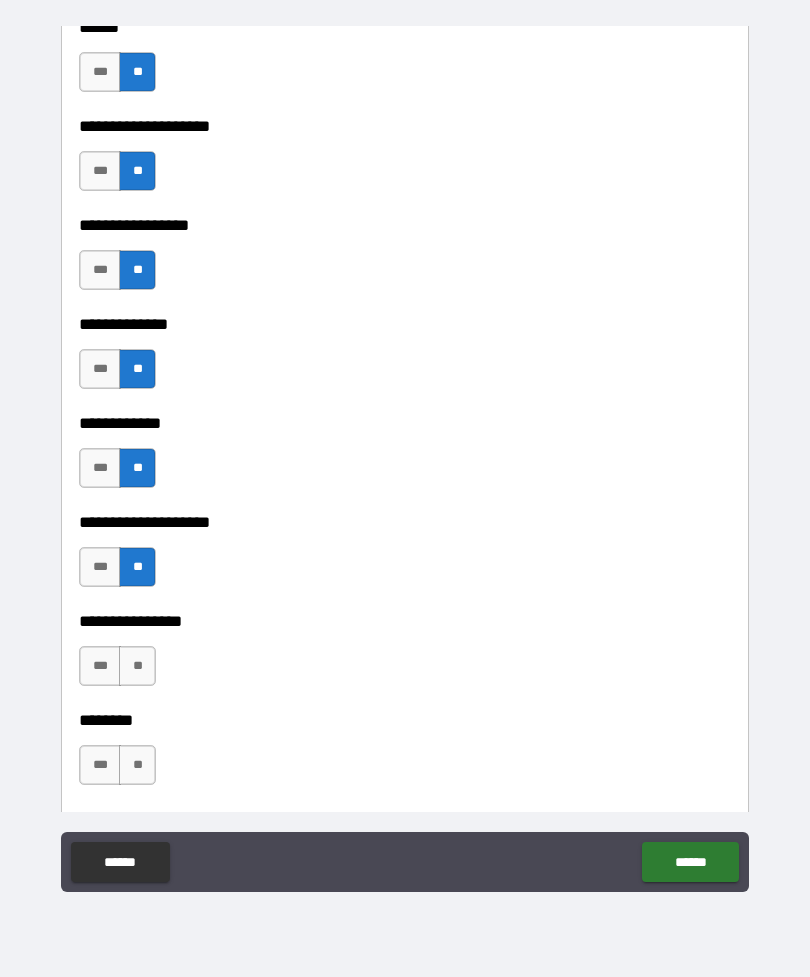 click on "**" at bounding box center (137, 666) 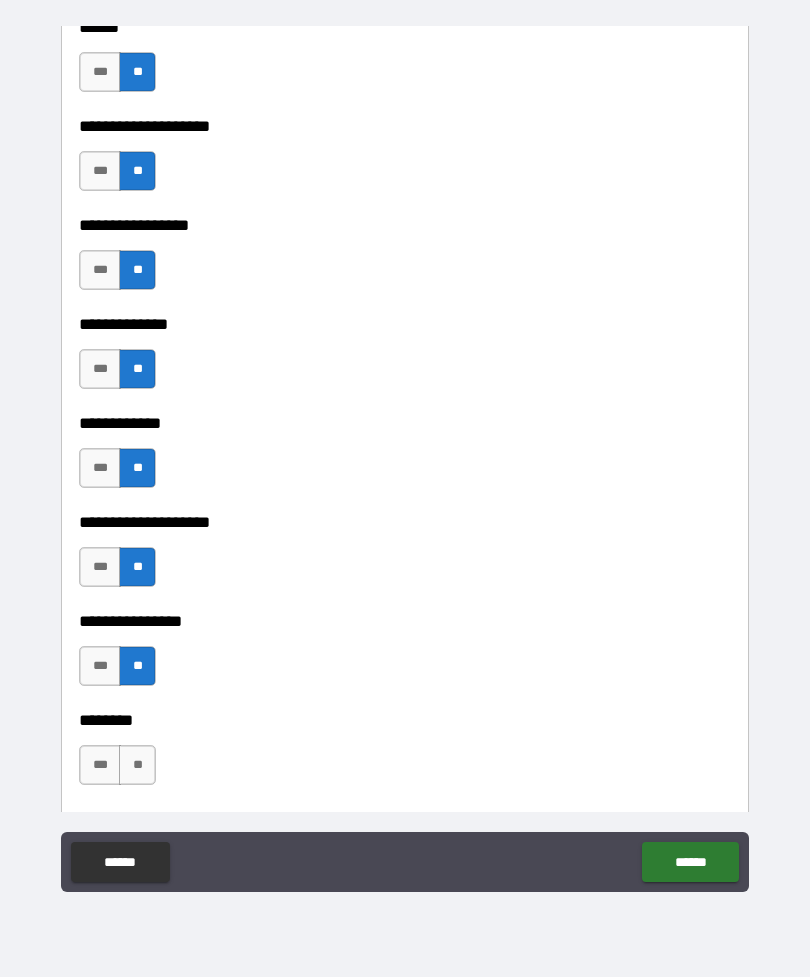 click on "**" at bounding box center [137, 765] 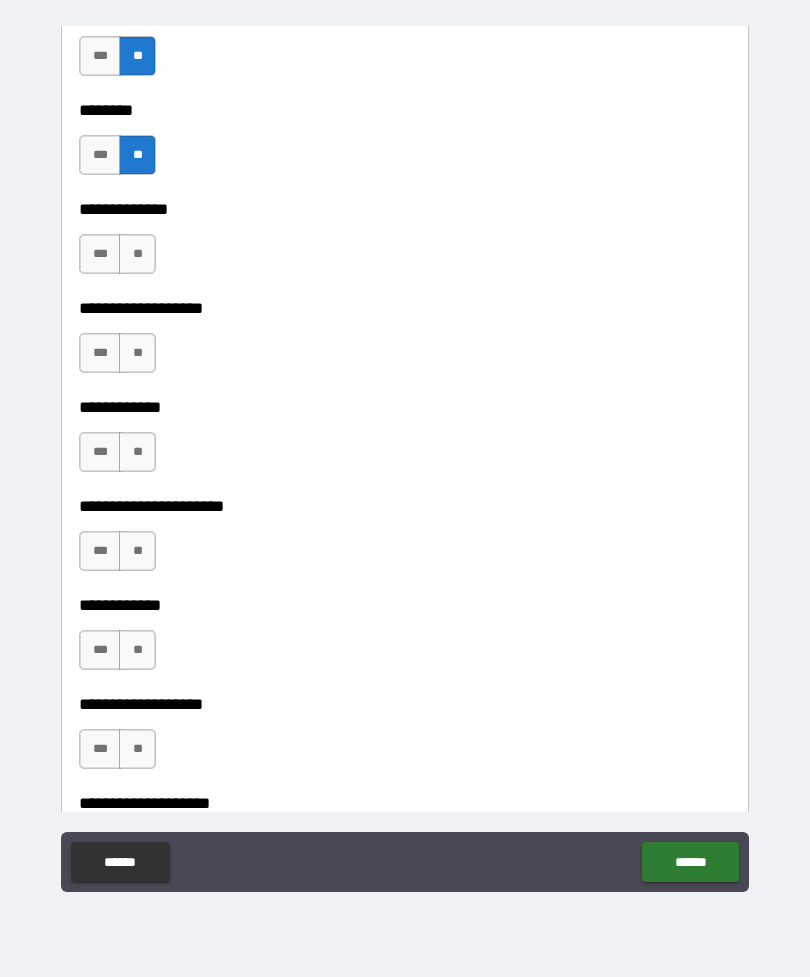 scroll, scrollTop: 7706, scrollLeft: 0, axis: vertical 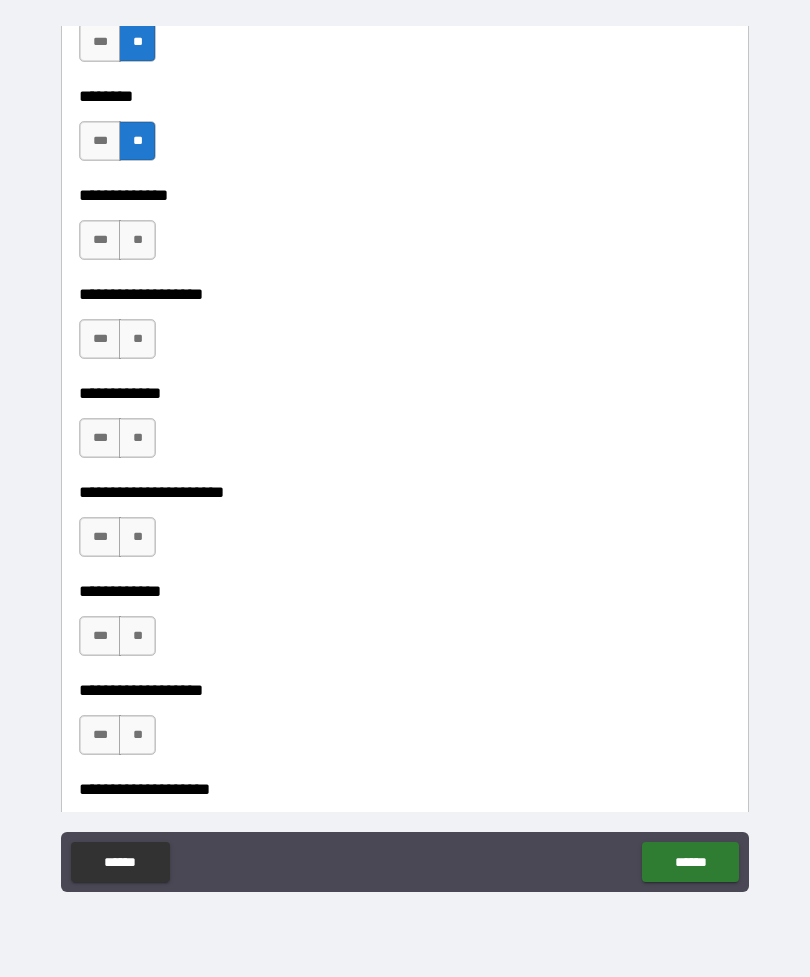 click on "**" at bounding box center [137, 240] 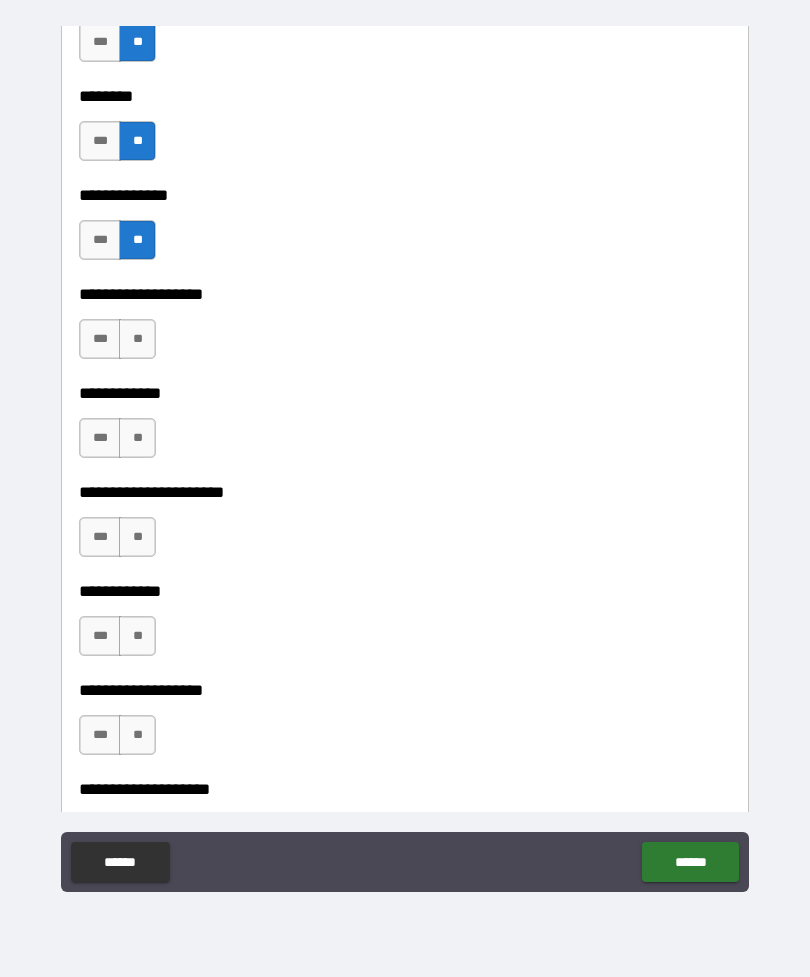 click on "**" at bounding box center (137, 339) 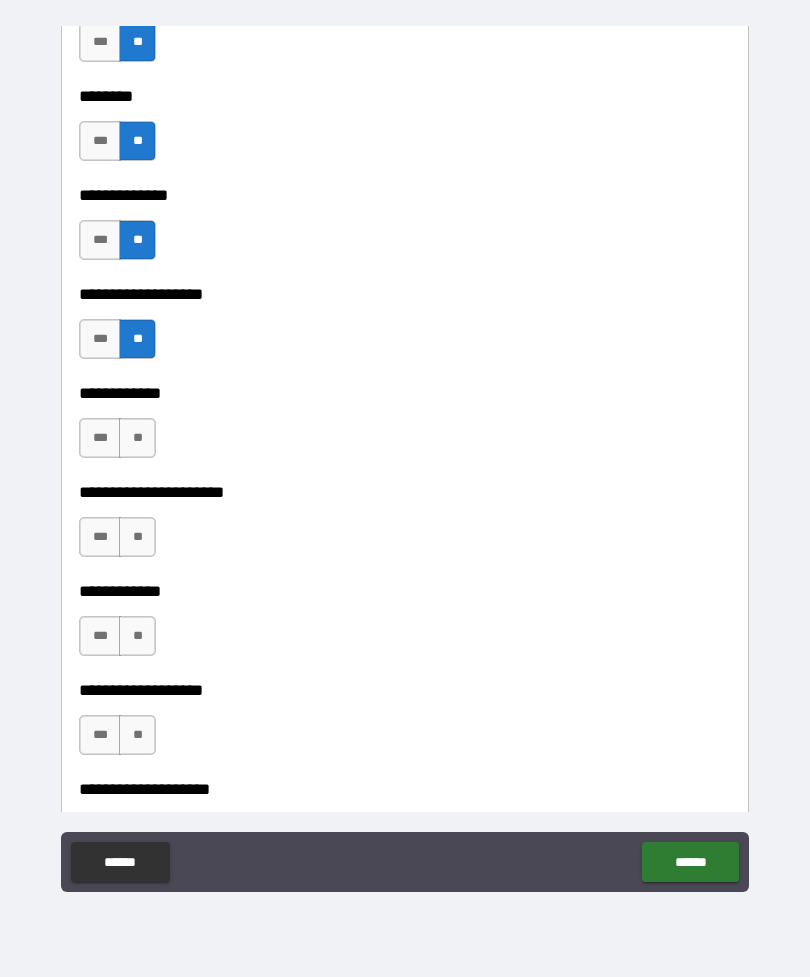 click on "**" at bounding box center [137, 438] 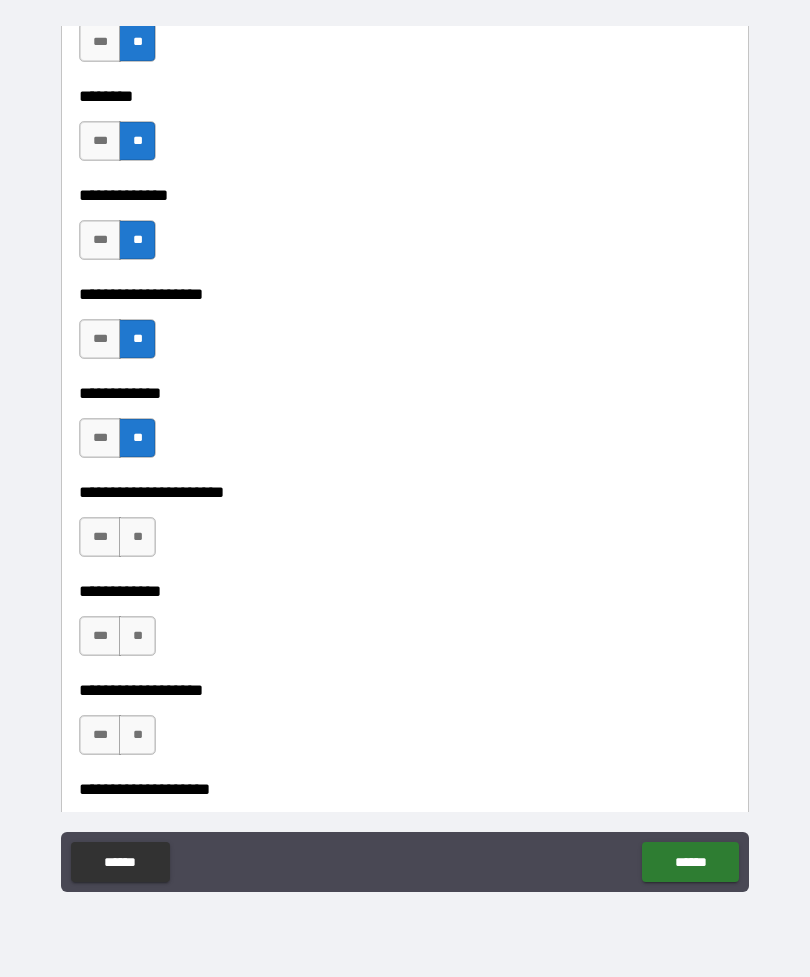 click on "**" at bounding box center (137, 537) 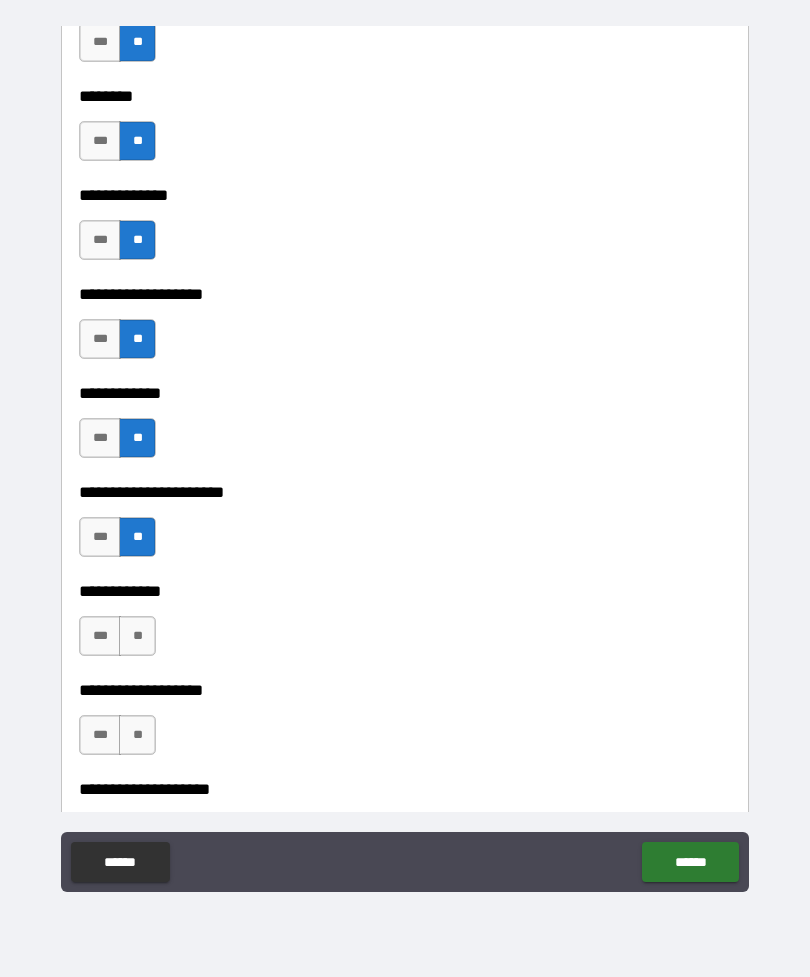 click on "**" at bounding box center [137, 636] 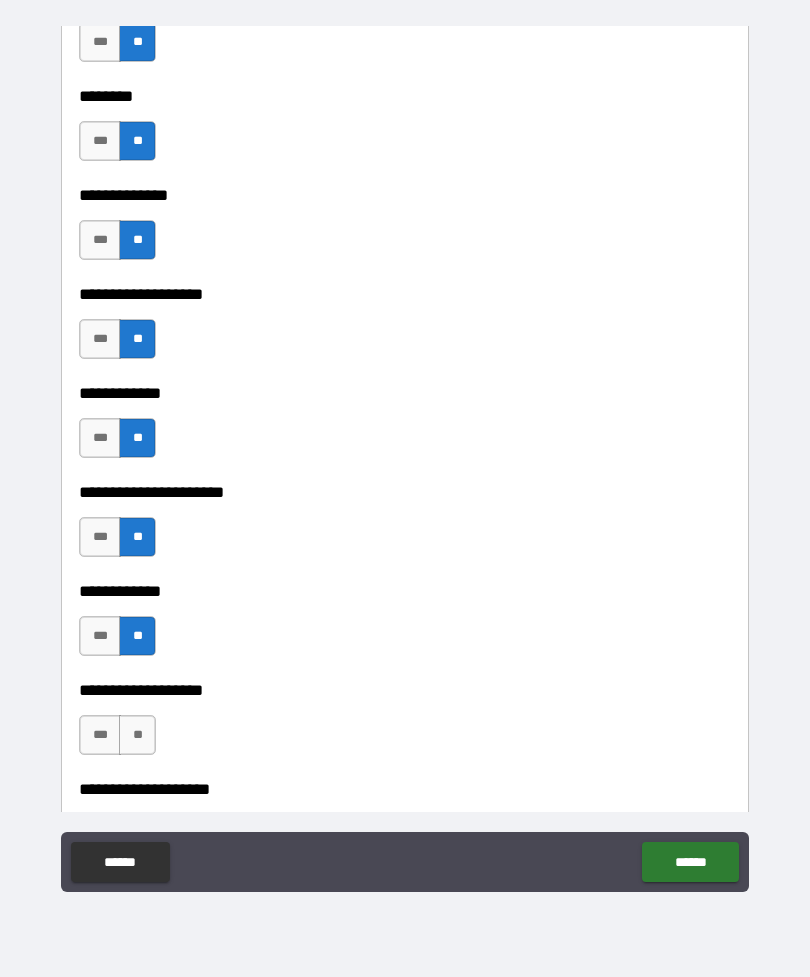 click on "**" at bounding box center [137, 735] 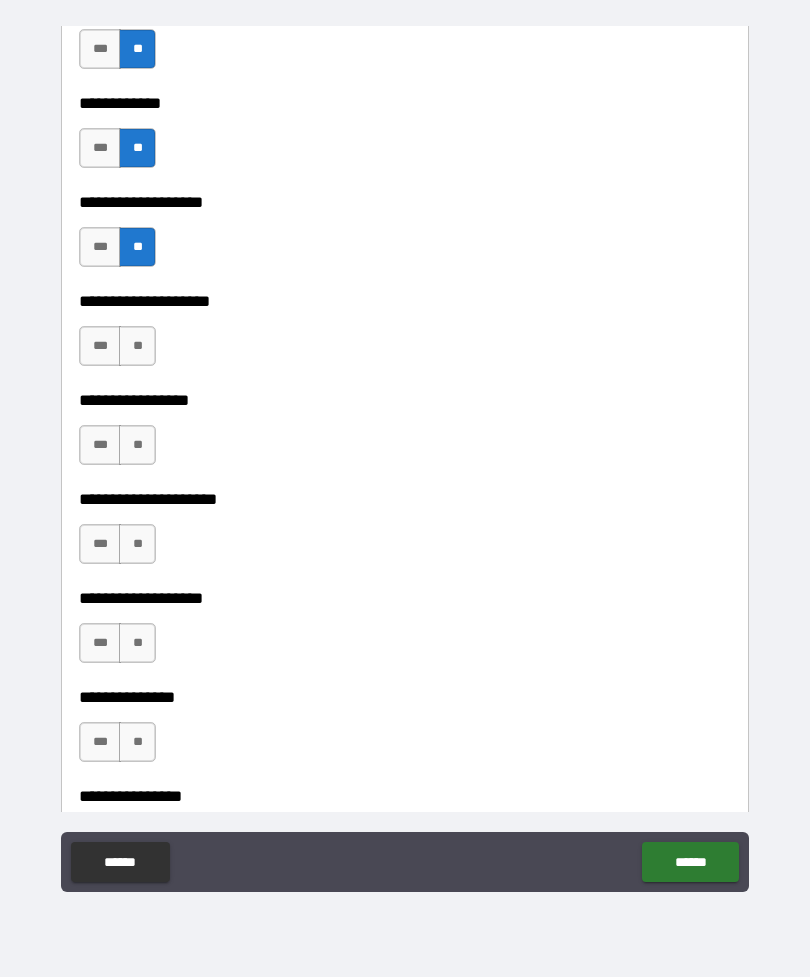 scroll, scrollTop: 8201, scrollLeft: 0, axis: vertical 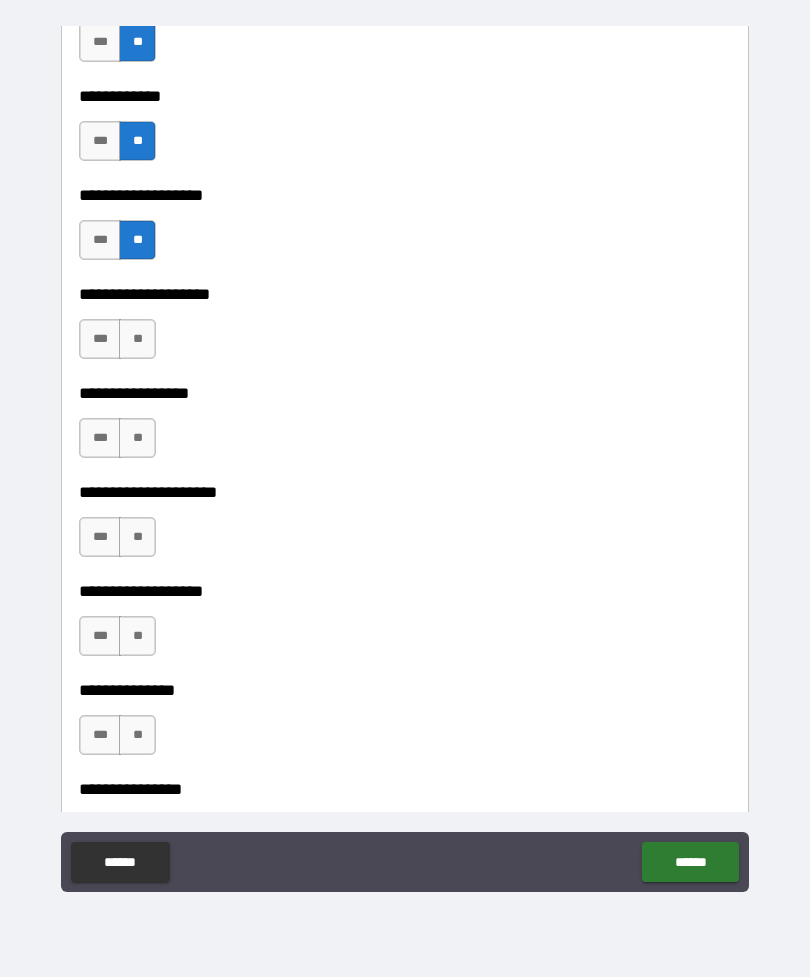 click on "**" at bounding box center (137, 339) 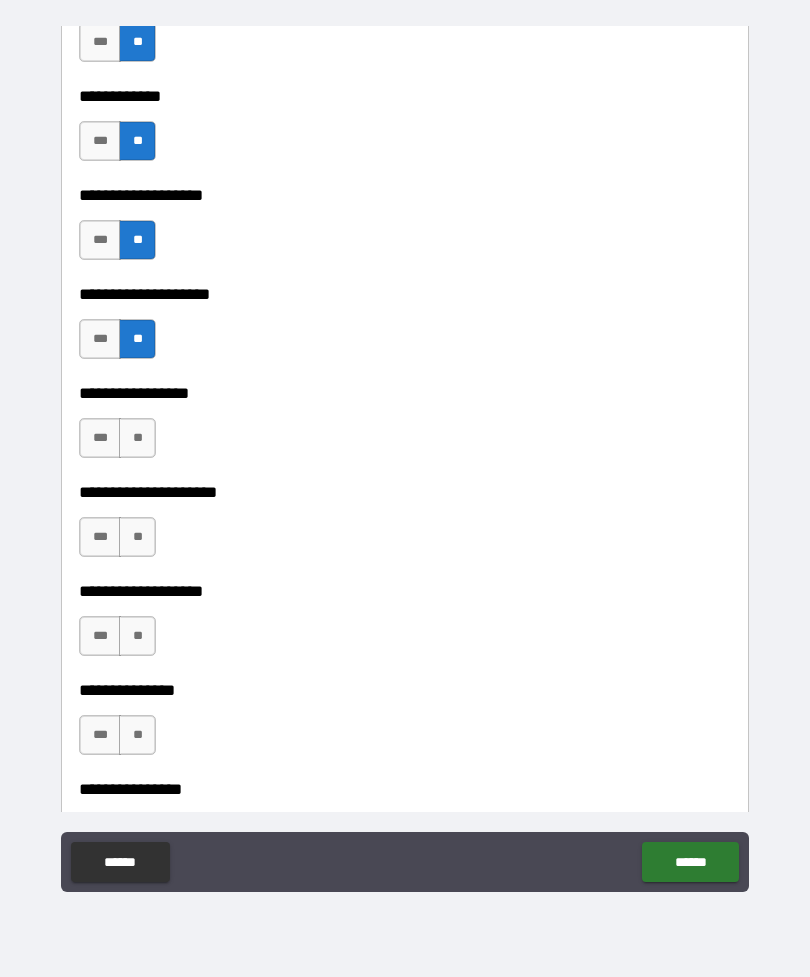 click on "**" at bounding box center [137, 438] 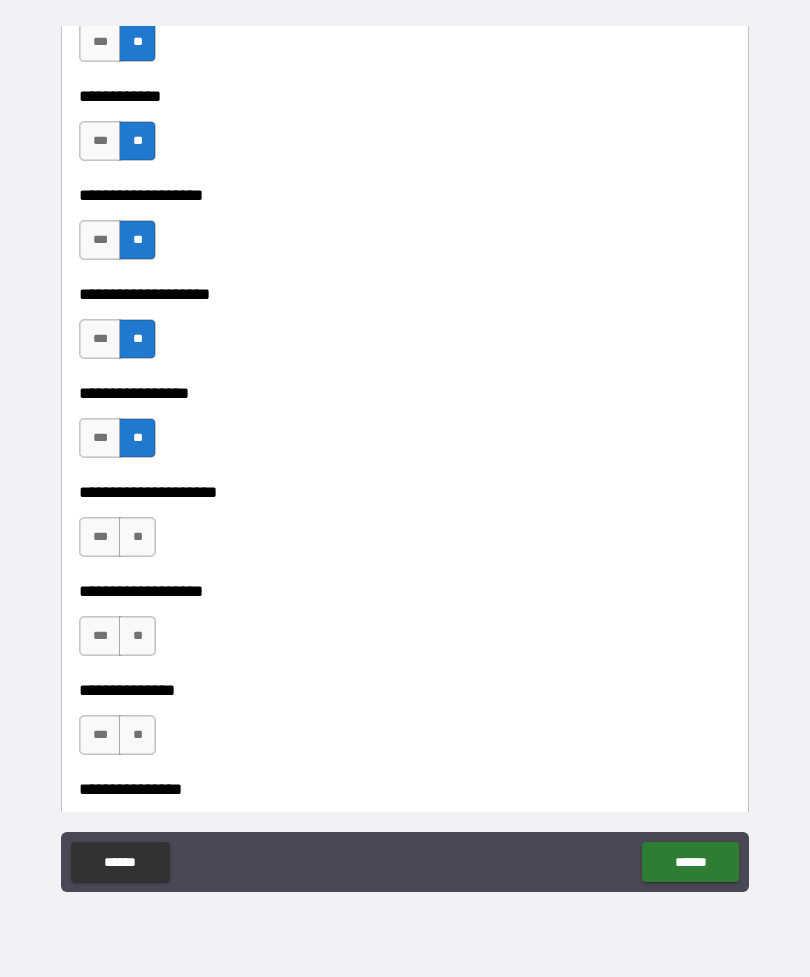 click on "**" at bounding box center [137, 537] 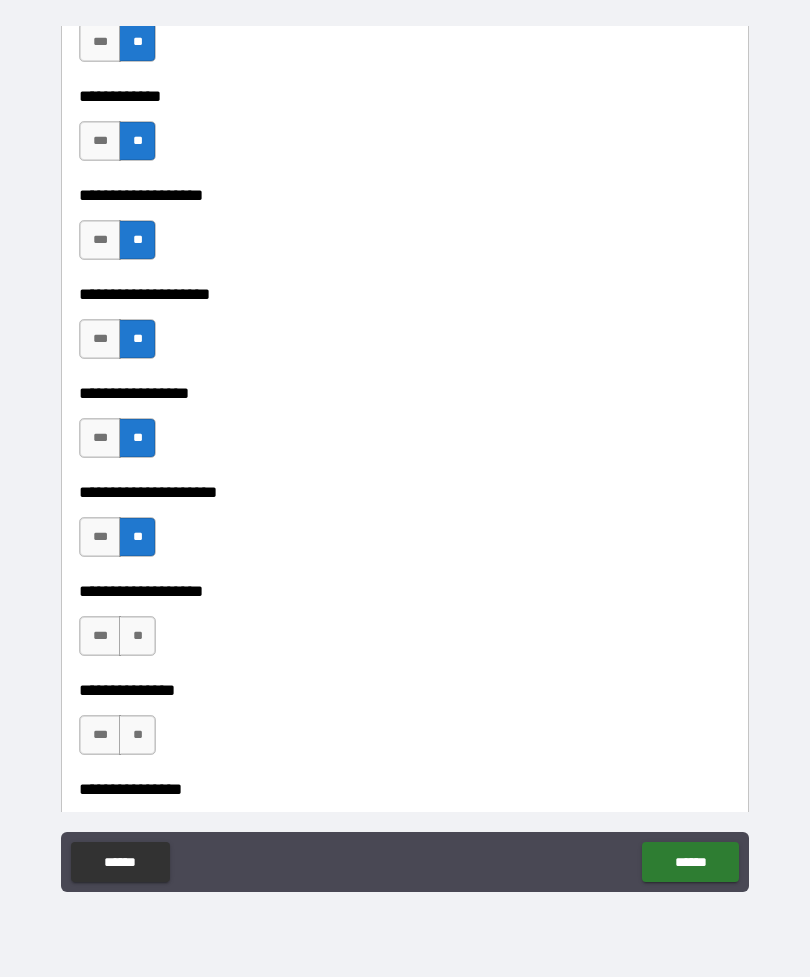 click on "**" at bounding box center [137, 636] 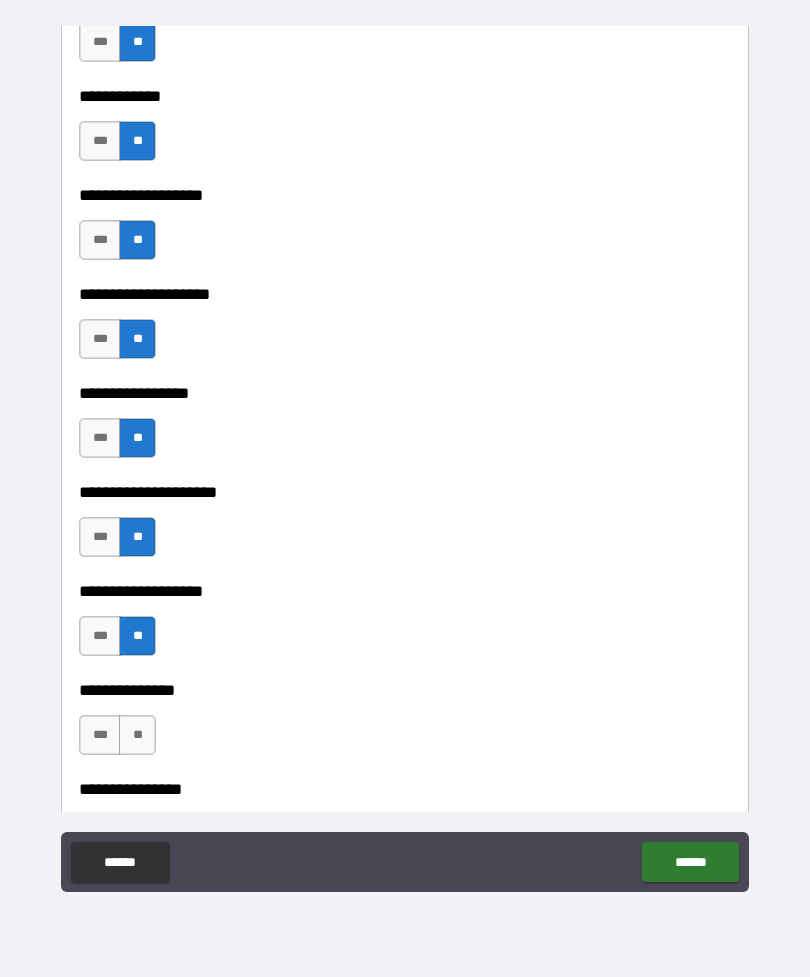 click on "***" at bounding box center (100, 636) 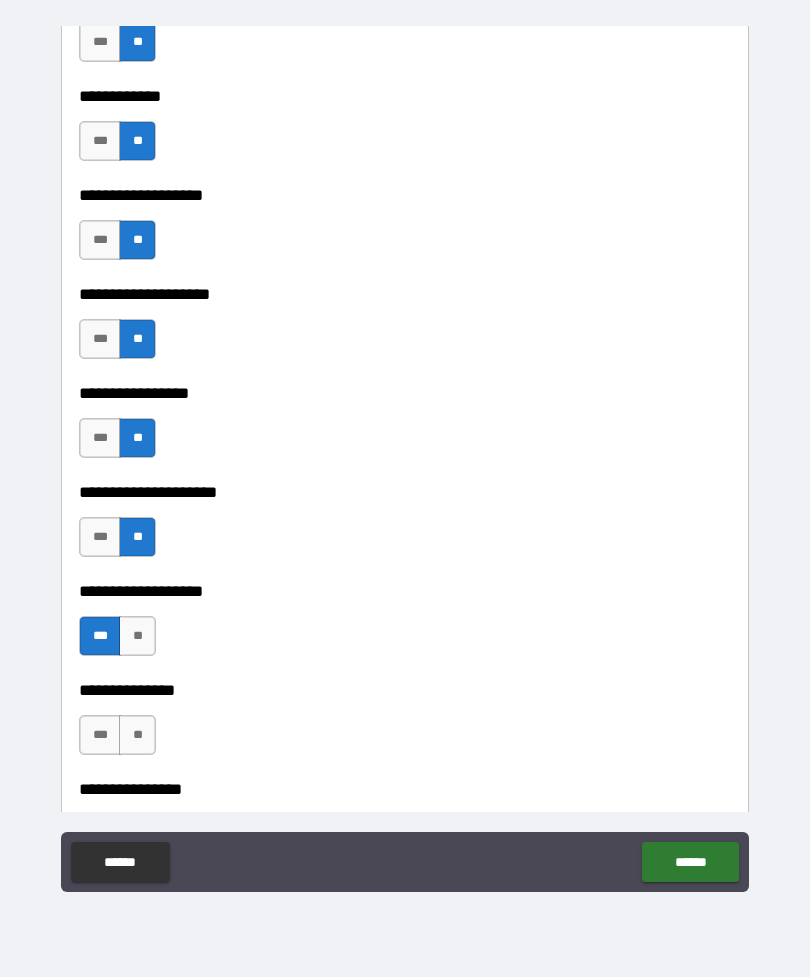 click on "**" at bounding box center (137, 735) 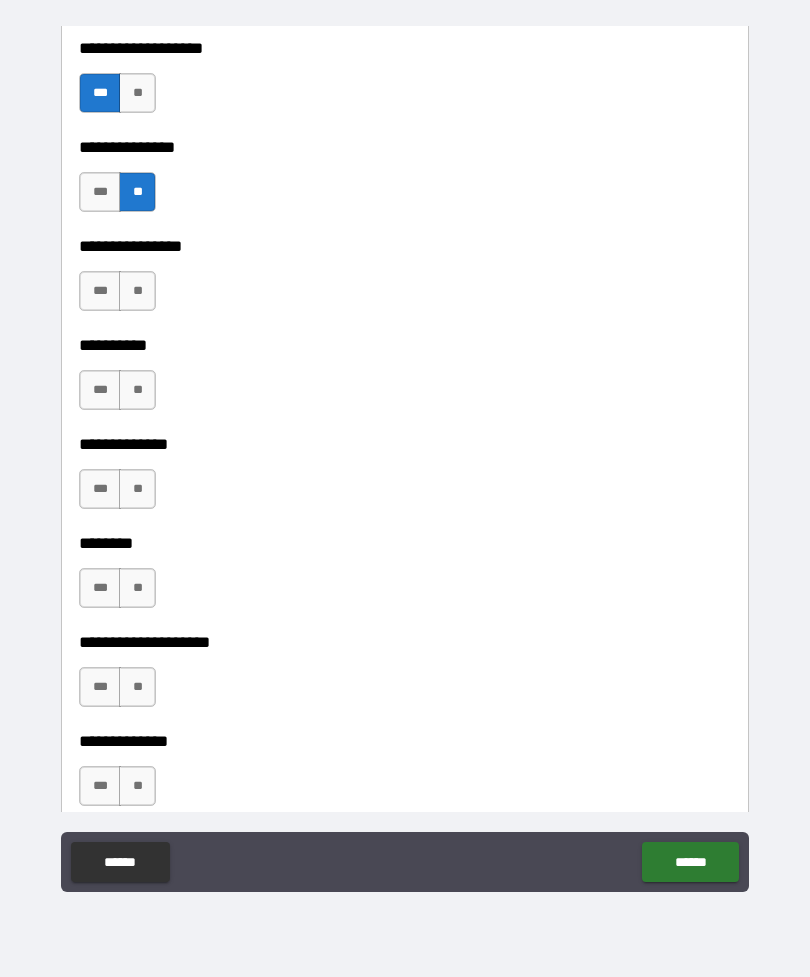 scroll, scrollTop: 8745, scrollLeft: 0, axis: vertical 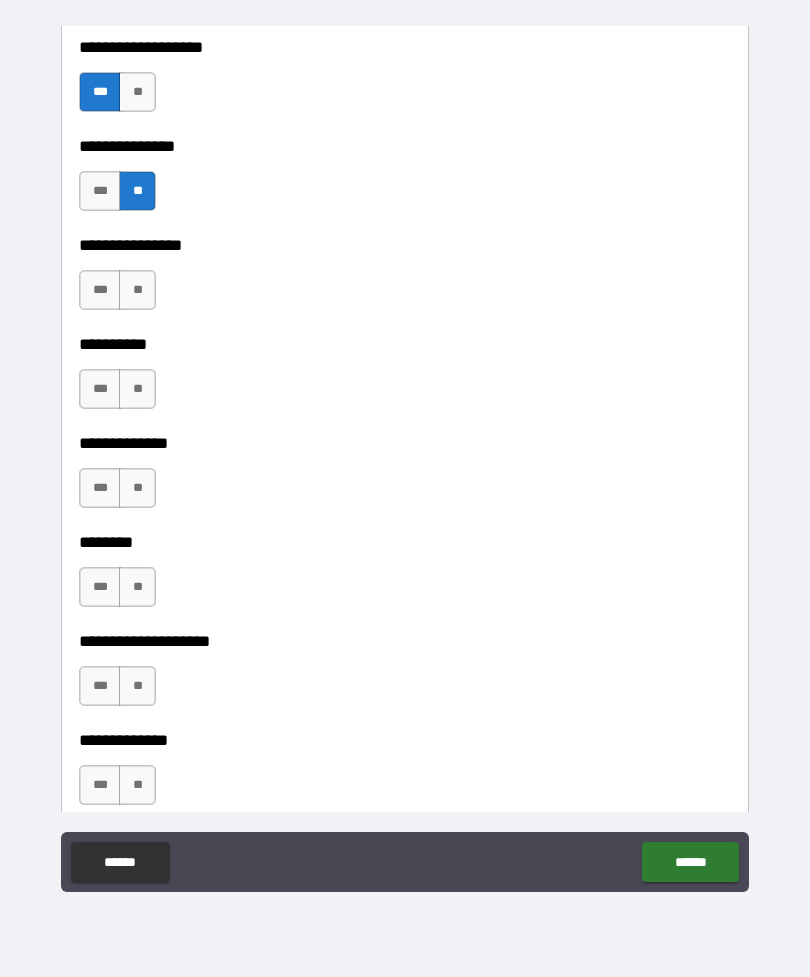 click on "**" at bounding box center (137, 290) 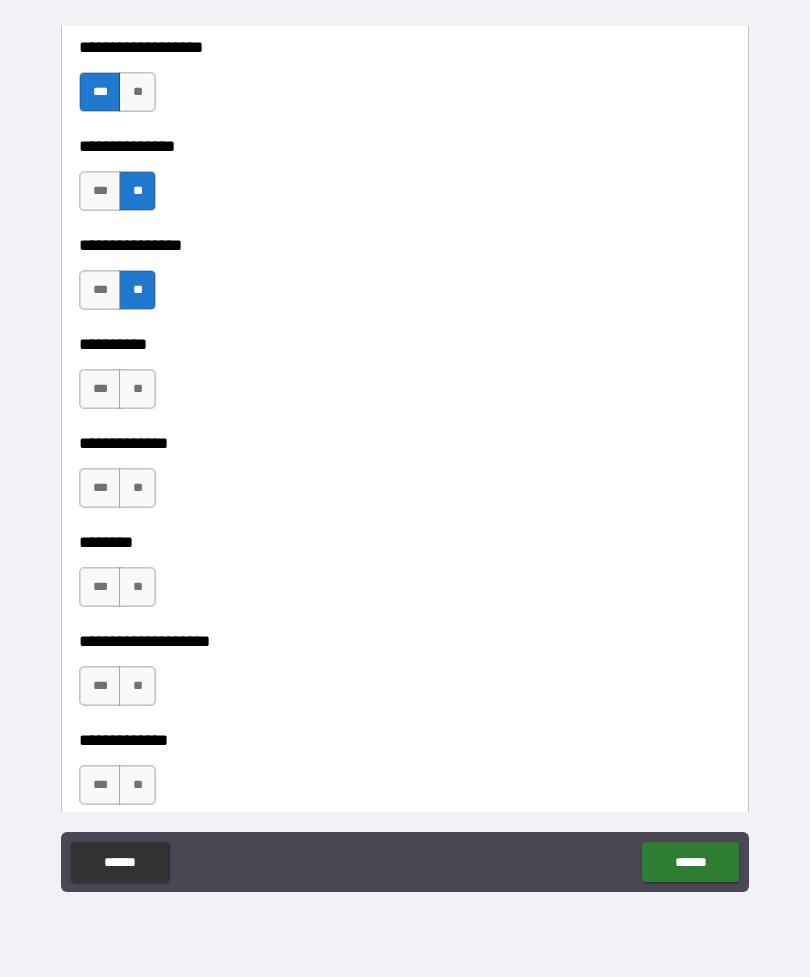 click on "**" at bounding box center [137, 389] 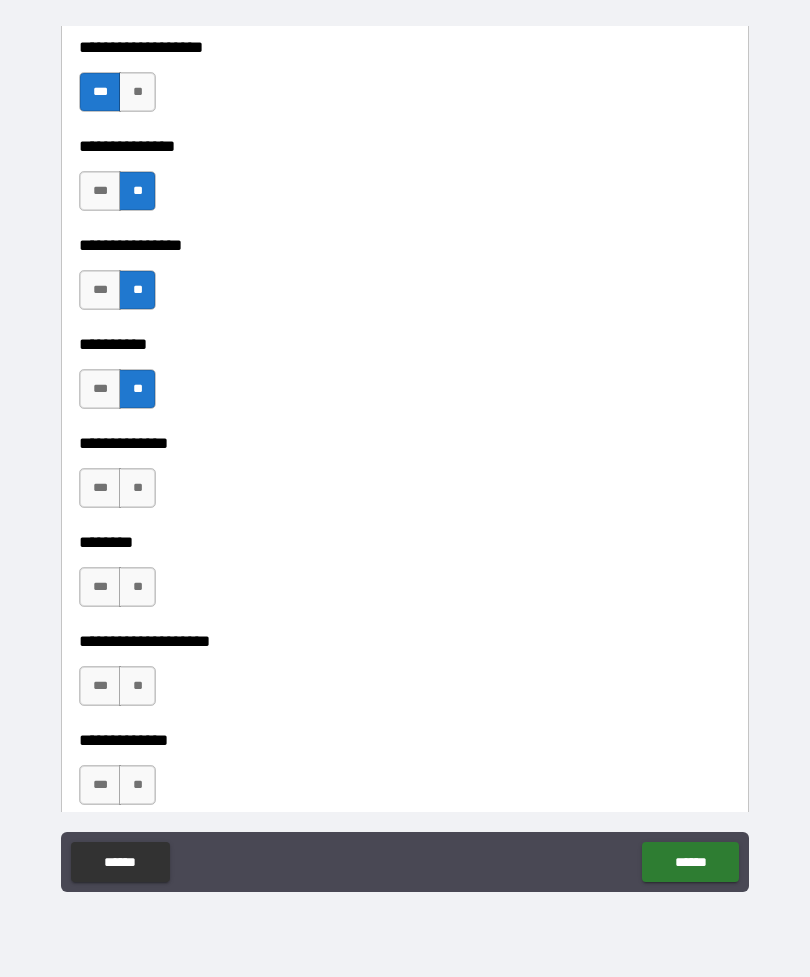 click on "**" at bounding box center [137, 488] 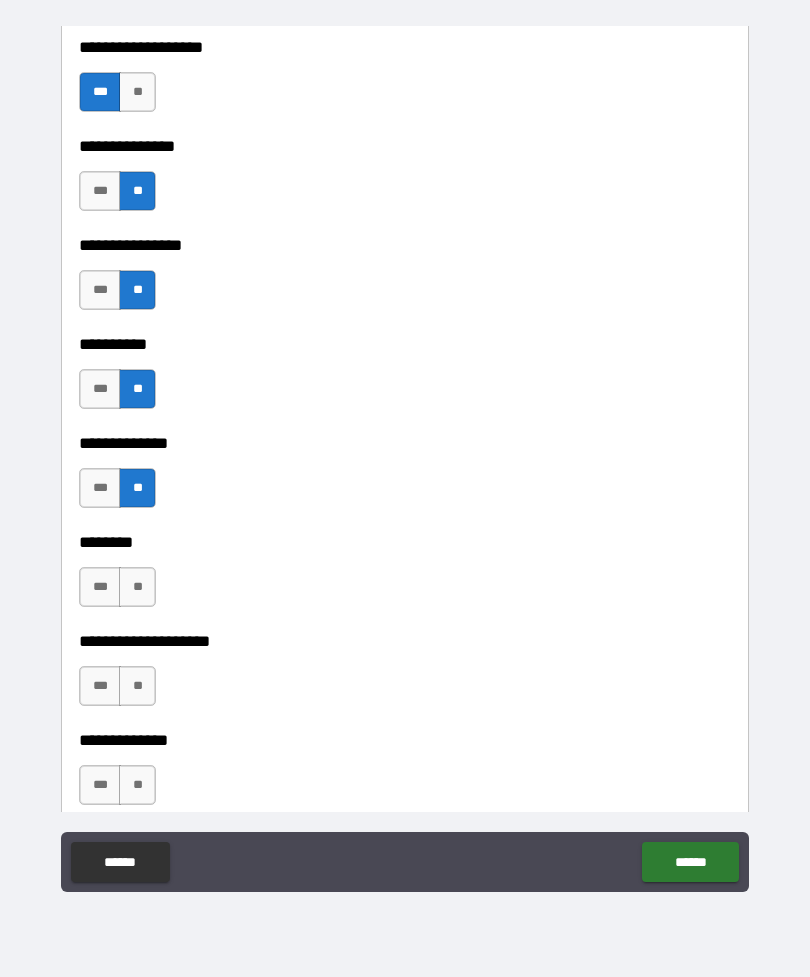 click on "**" at bounding box center [137, 587] 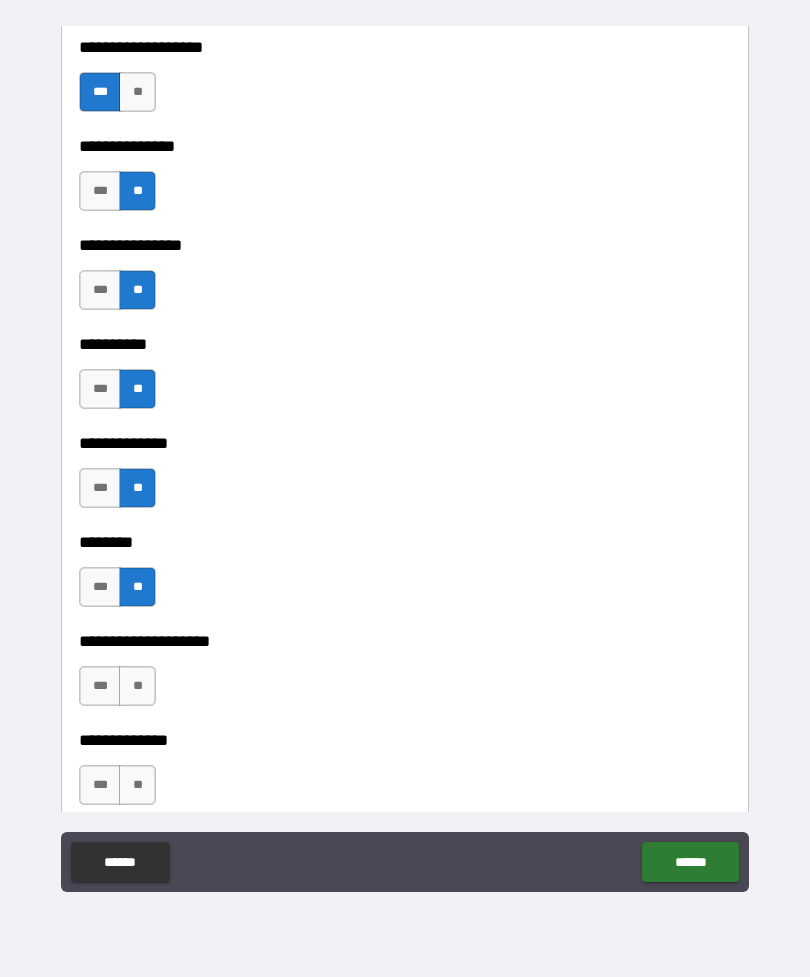click on "**" at bounding box center (137, 686) 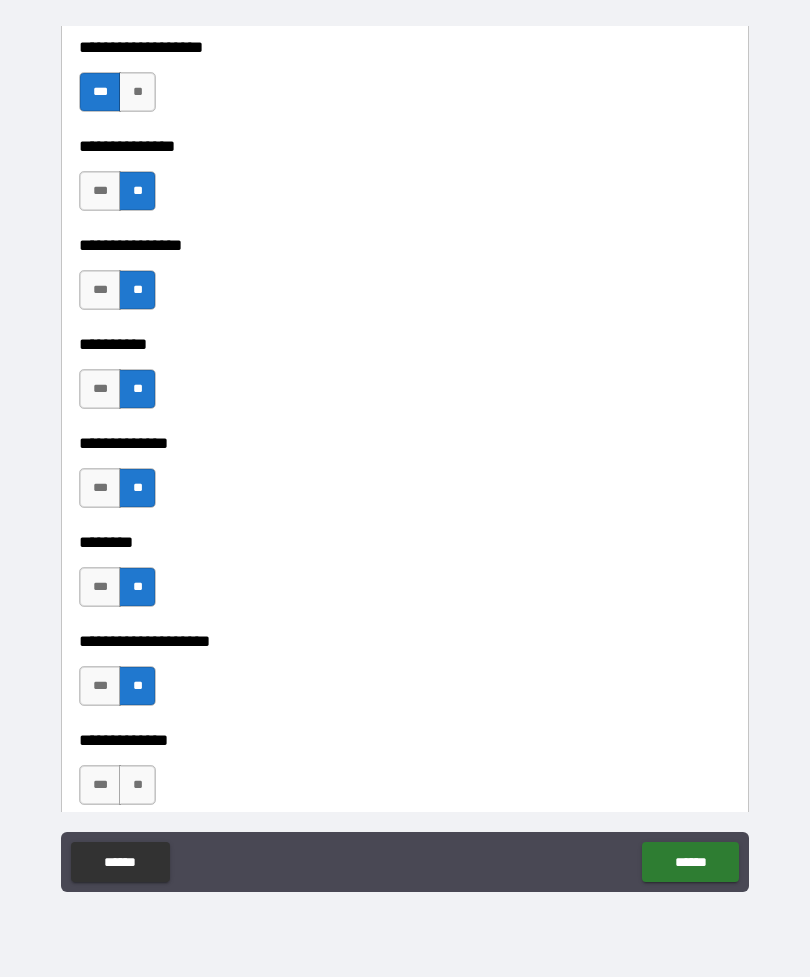 click on "**" at bounding box center (137, 785) 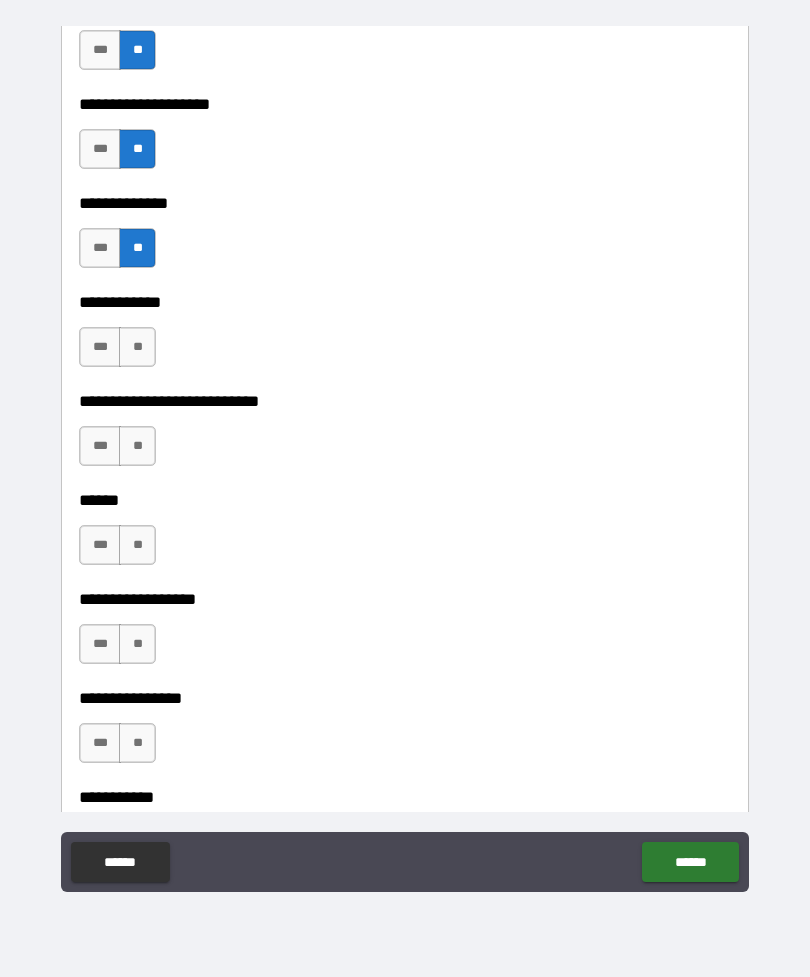 scroll, scrollTop: 9283, scrollLeft: 0, axis: vertical 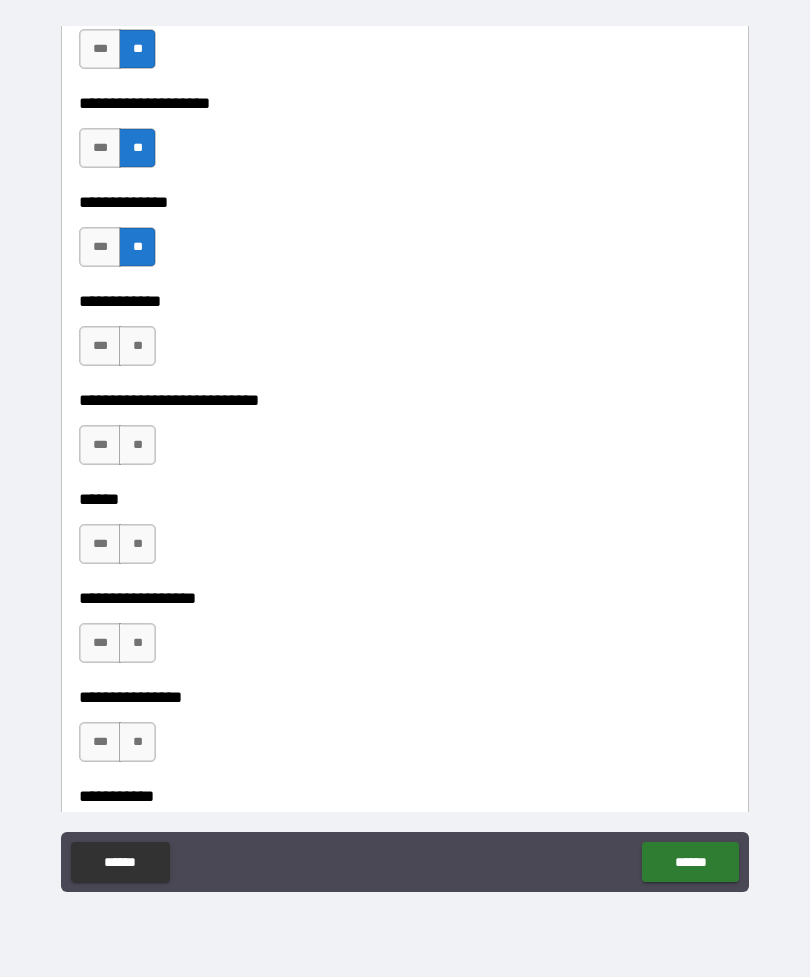 click on "**" at bounding box center [137, 346] 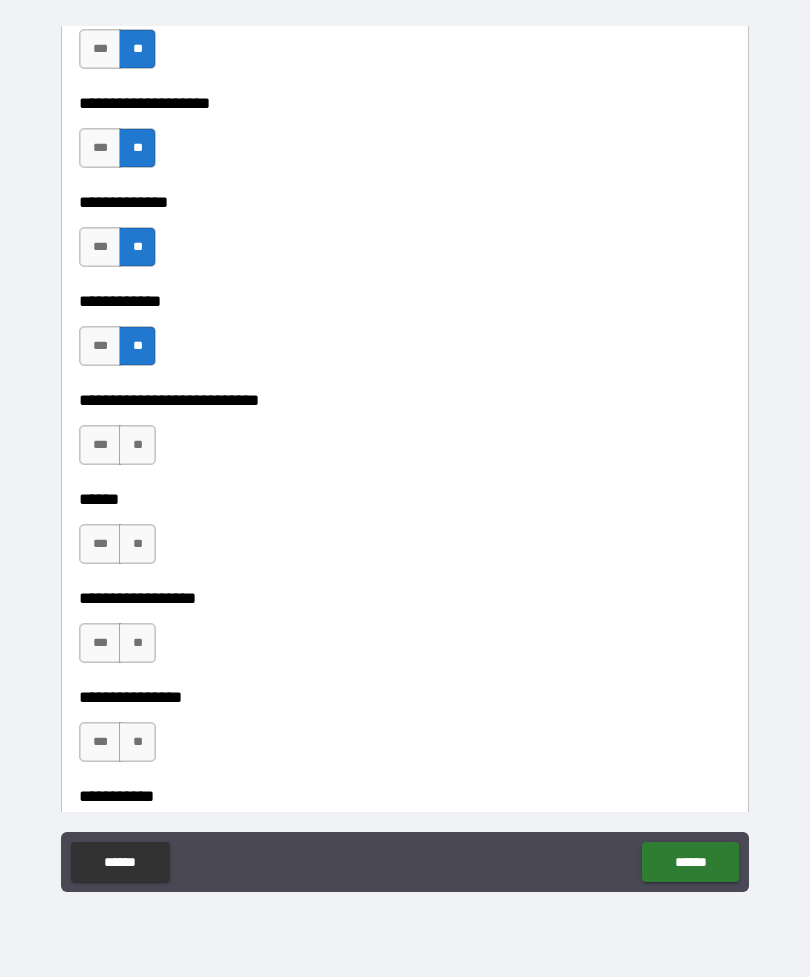 click on "**" at bounding box center (137, 445) 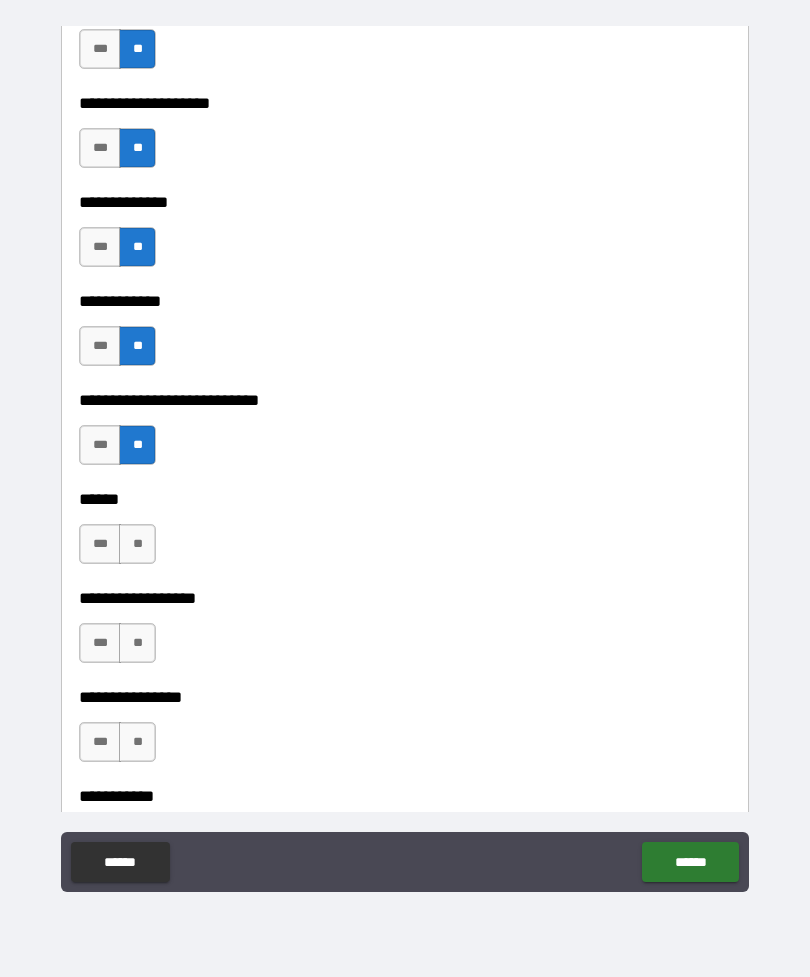 click on "**" at bounding box center (137, 544) 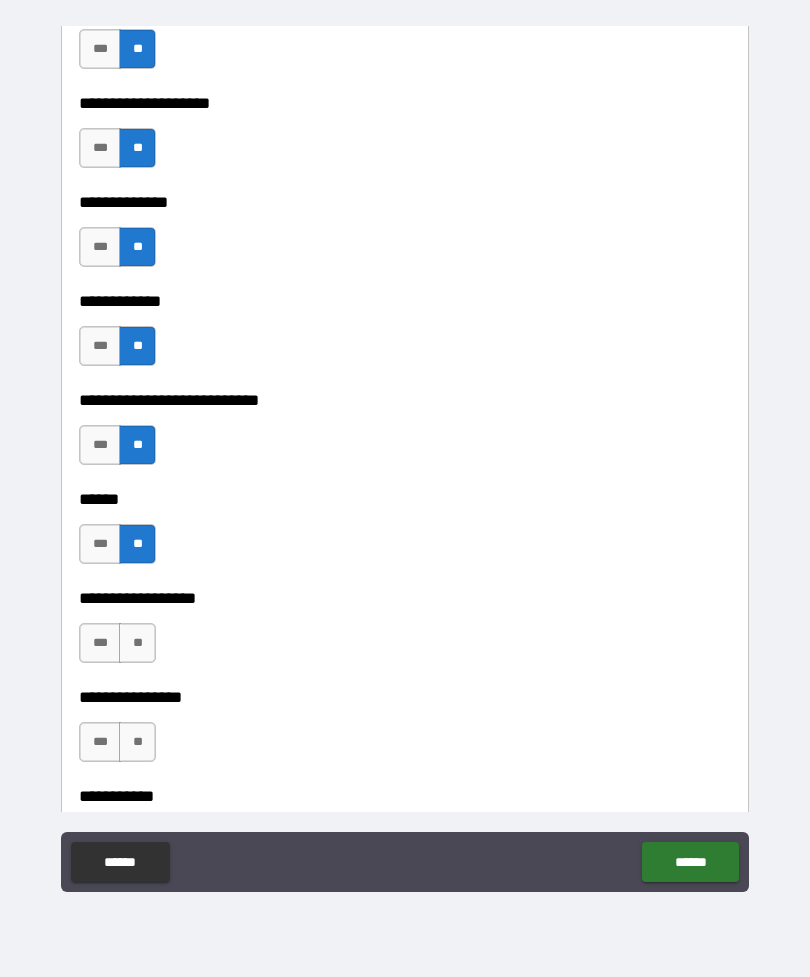 click on "**" at bounding box center [137, 643] 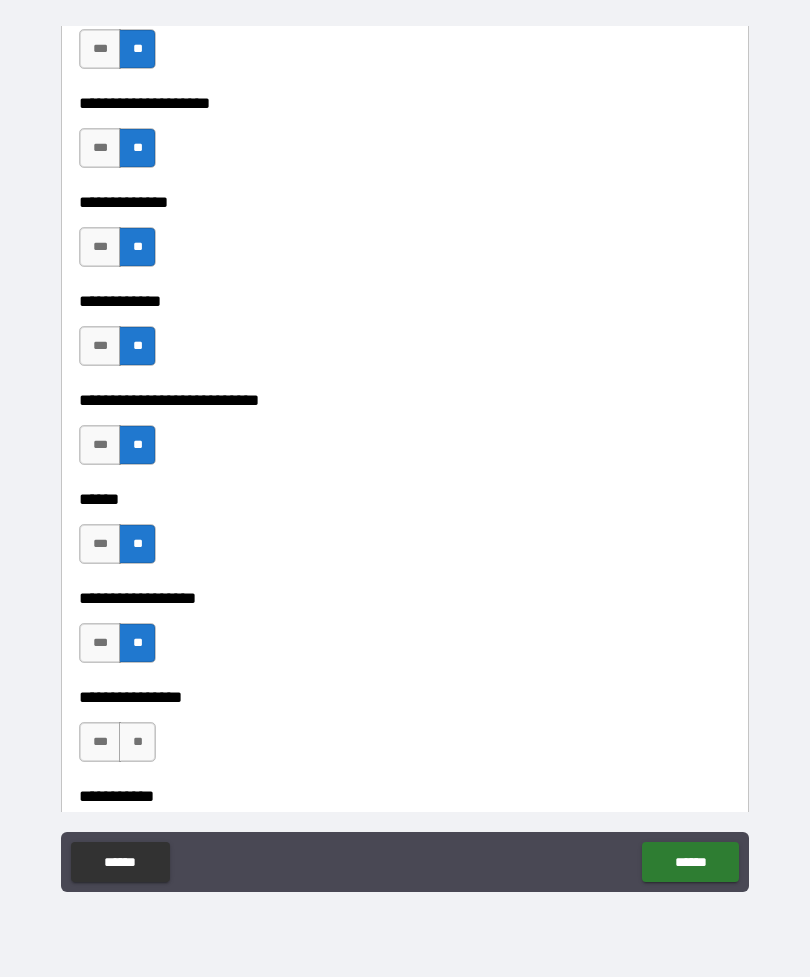 click on "**" at bounding box center [137, 742] 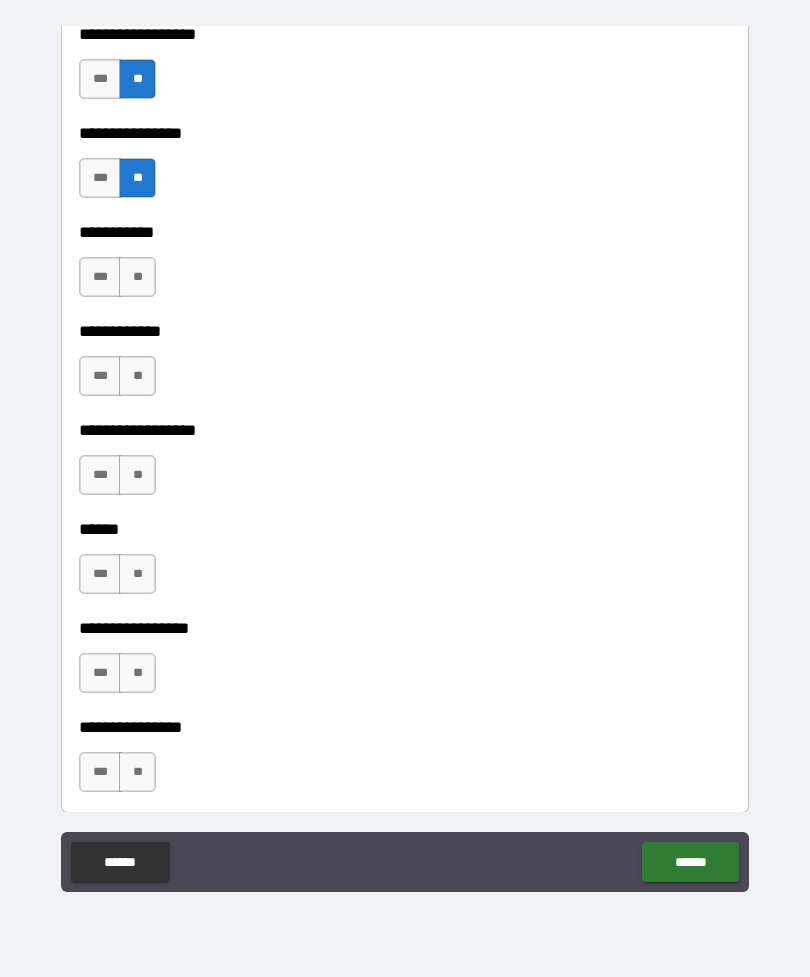 scroll, scrollTop: 9857, scrollLeft: 0, axis: vertical 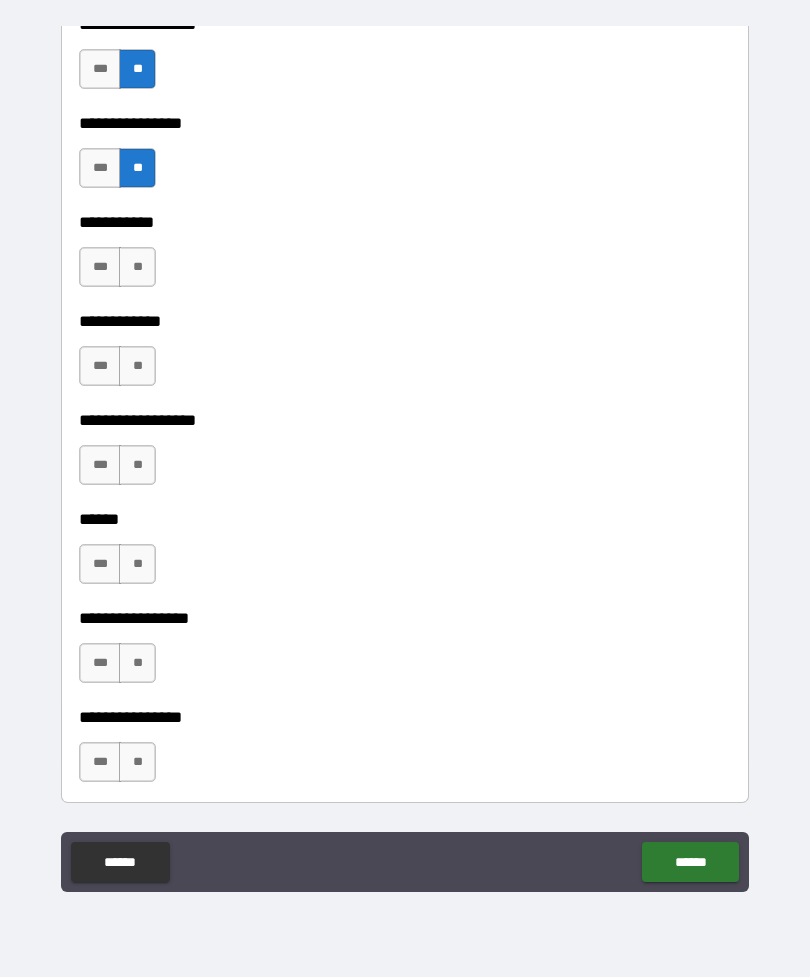 click on "**" at bounding box center (137, 267) 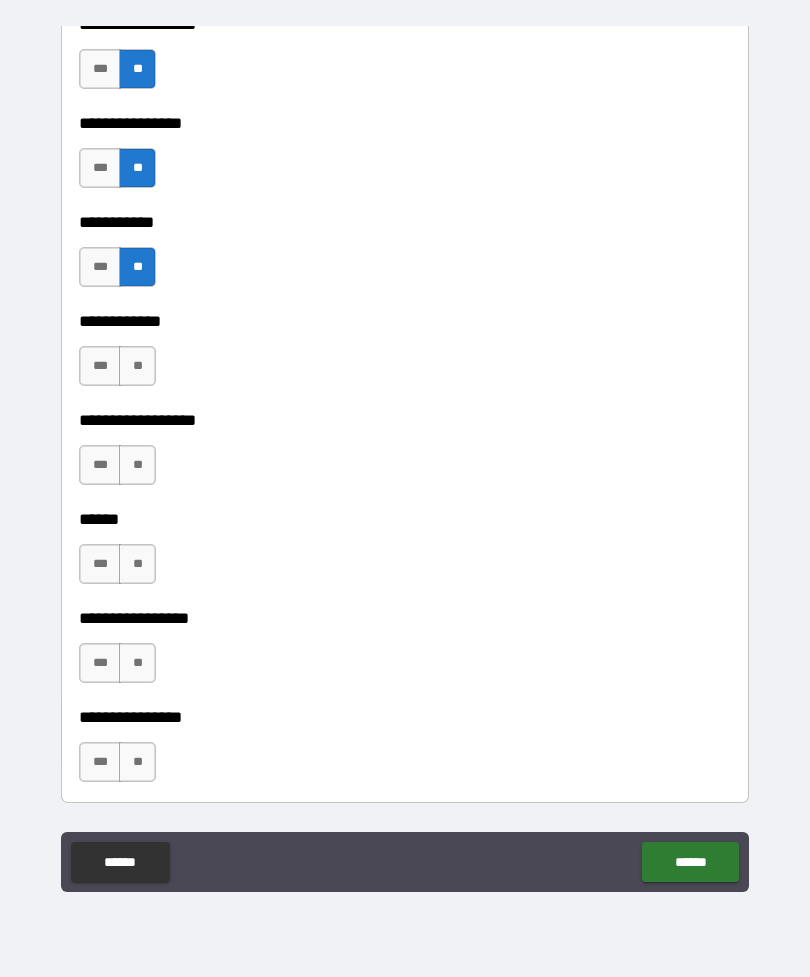 click on "**" at bounding box center [137, 366] 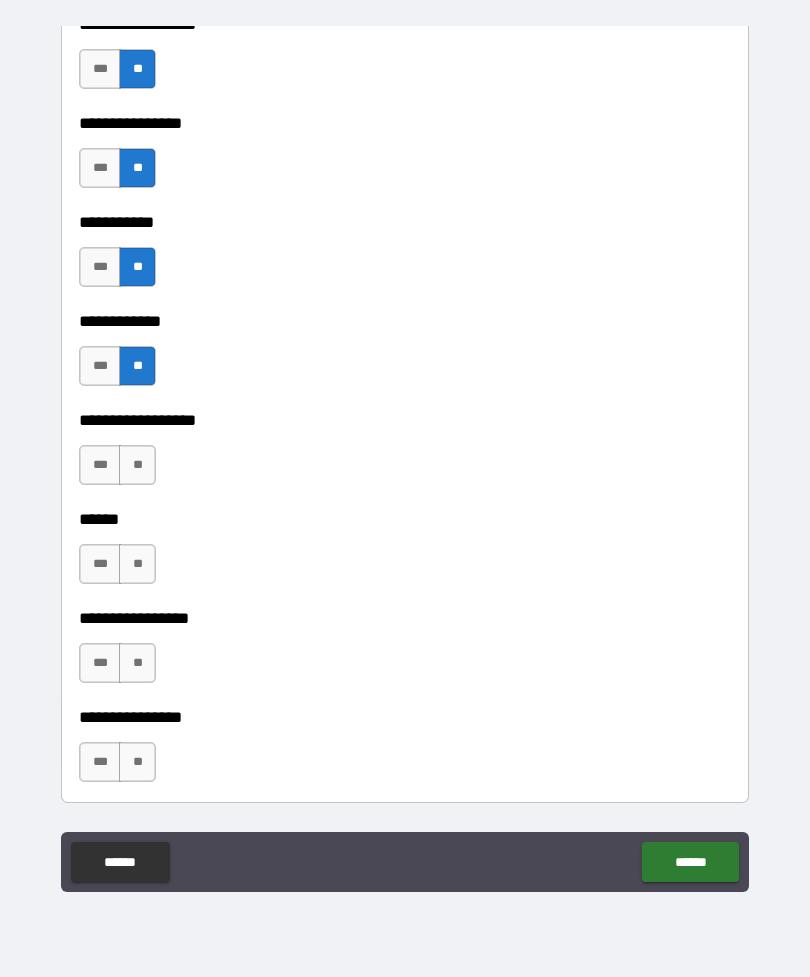 click on "**" at bounding box center [137, 465] 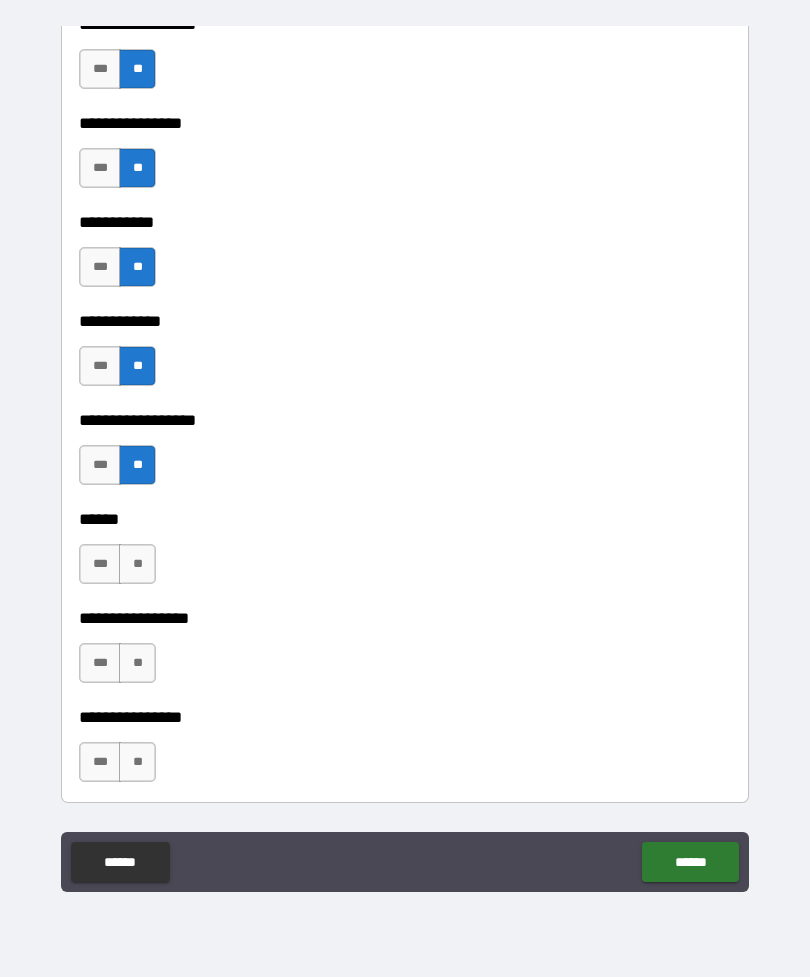 click on "**" at bounding box center (137, 564) 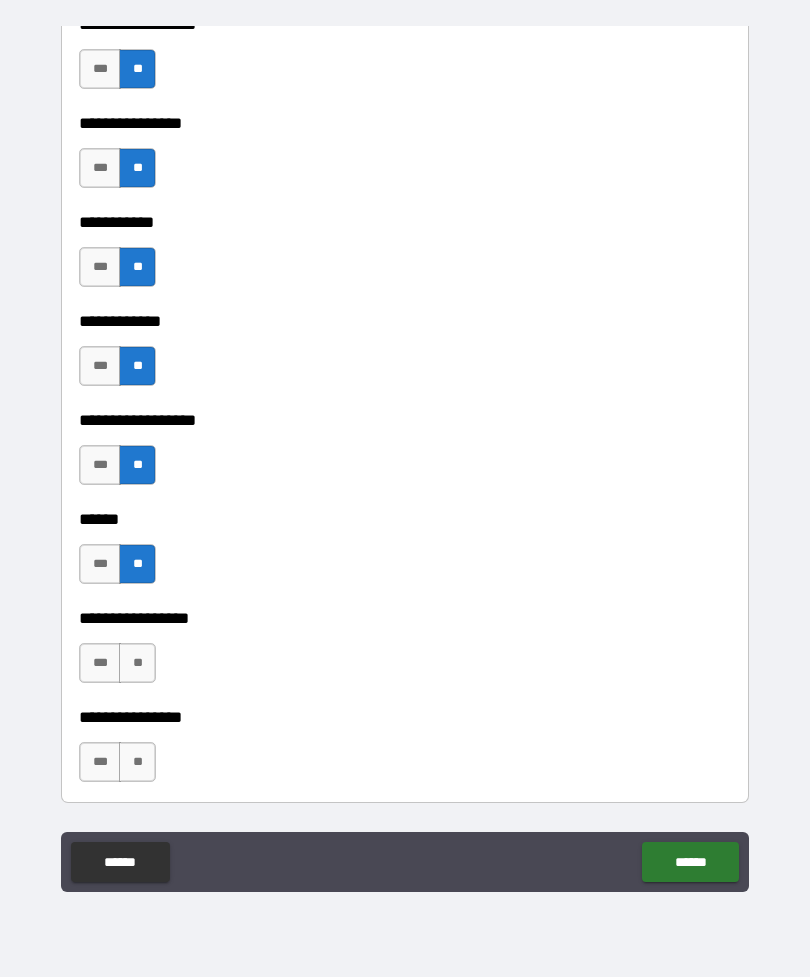 click on "**" at bounding box center (137, 663) 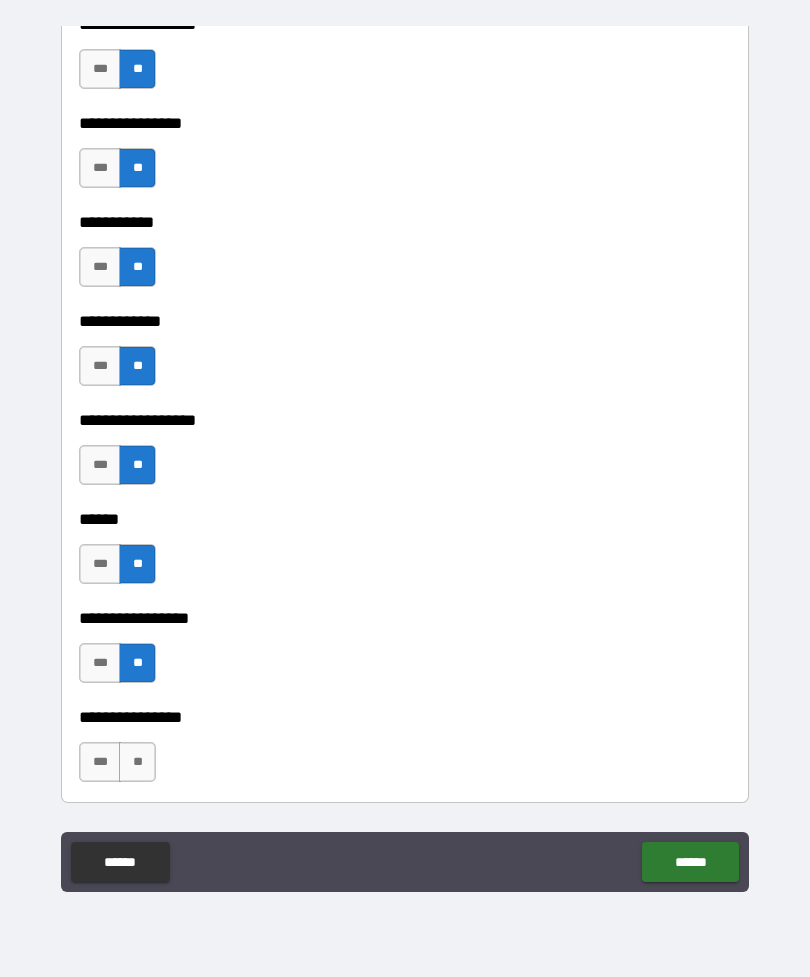 click on "**" at bounding box center [137, 762] 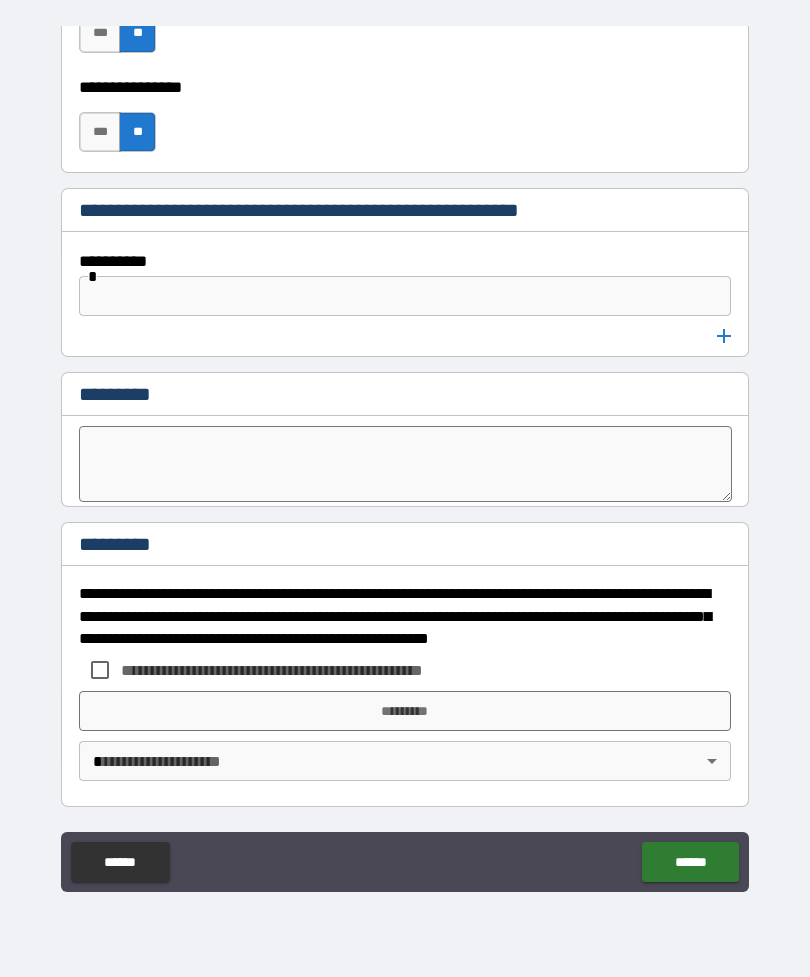 scroll, scrollTop: 10487, scrollLeft: 0, axis: vertical 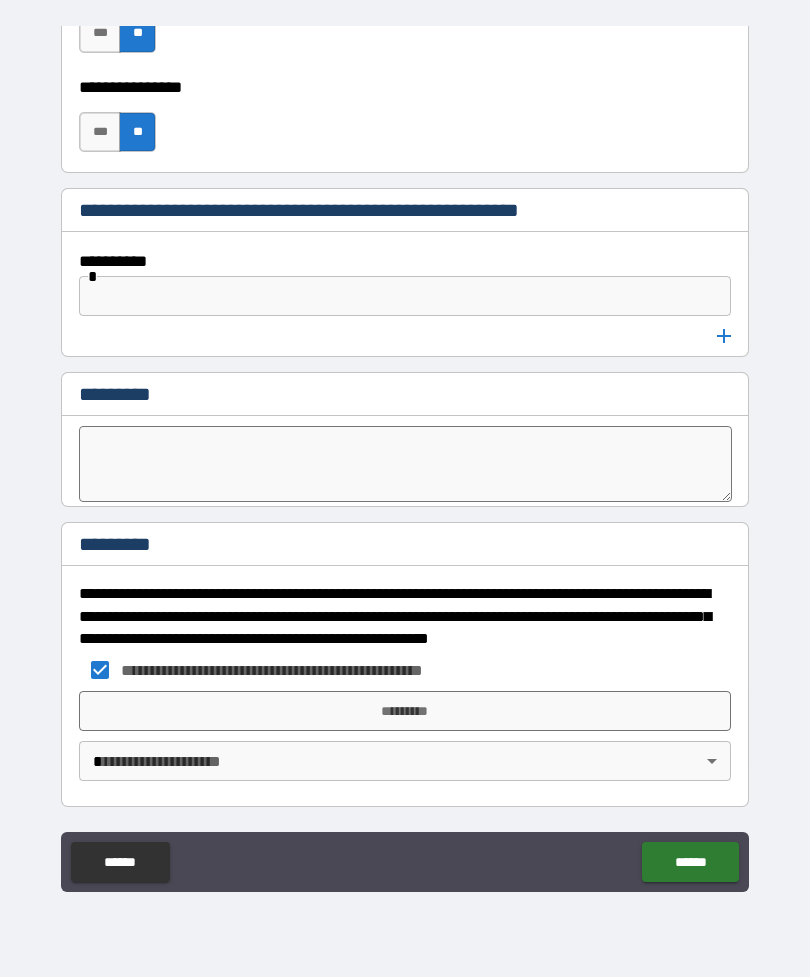 click on "**********" at bounding box center [405, 456] 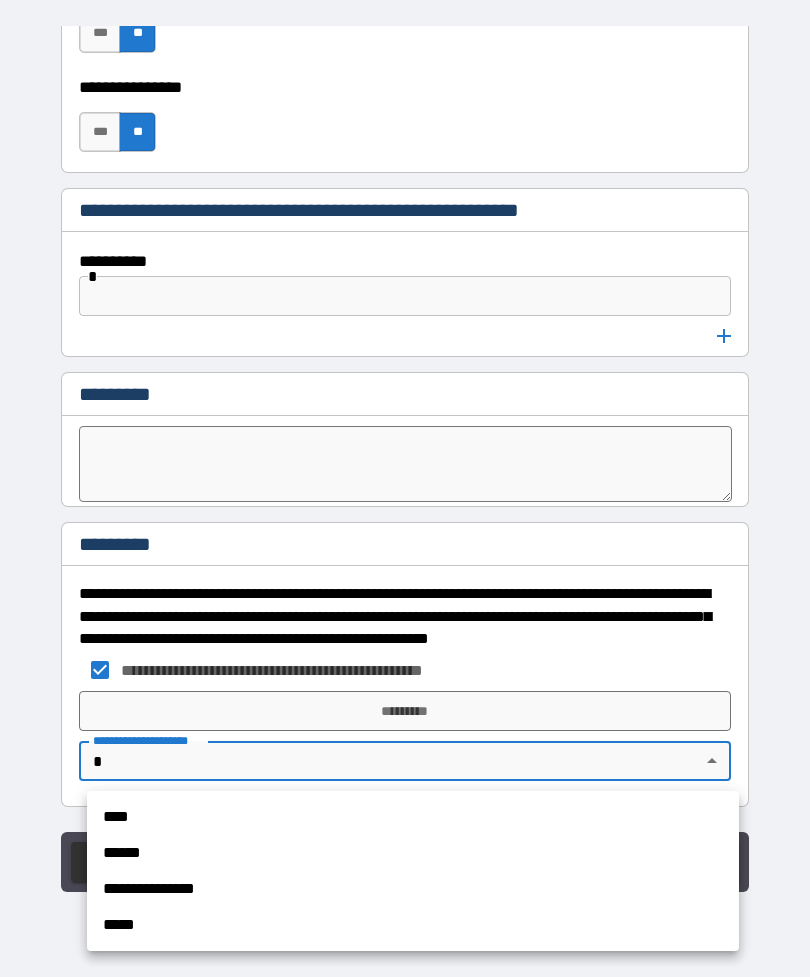 click on "****" at bounding box center (413, 817) 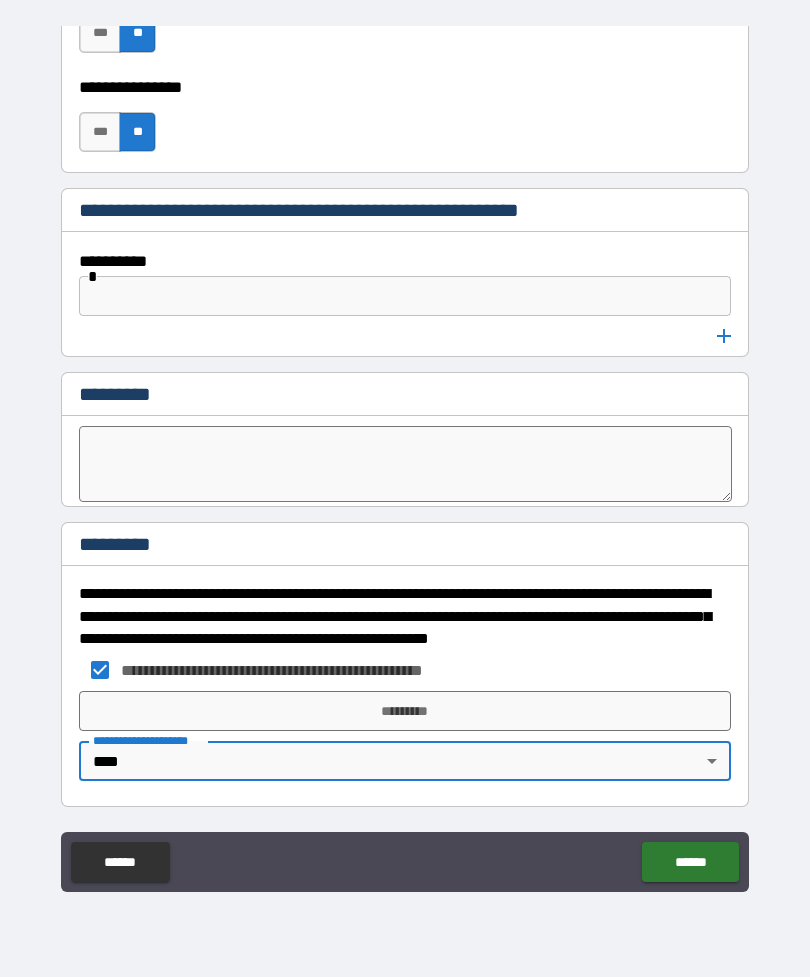 type on "****" 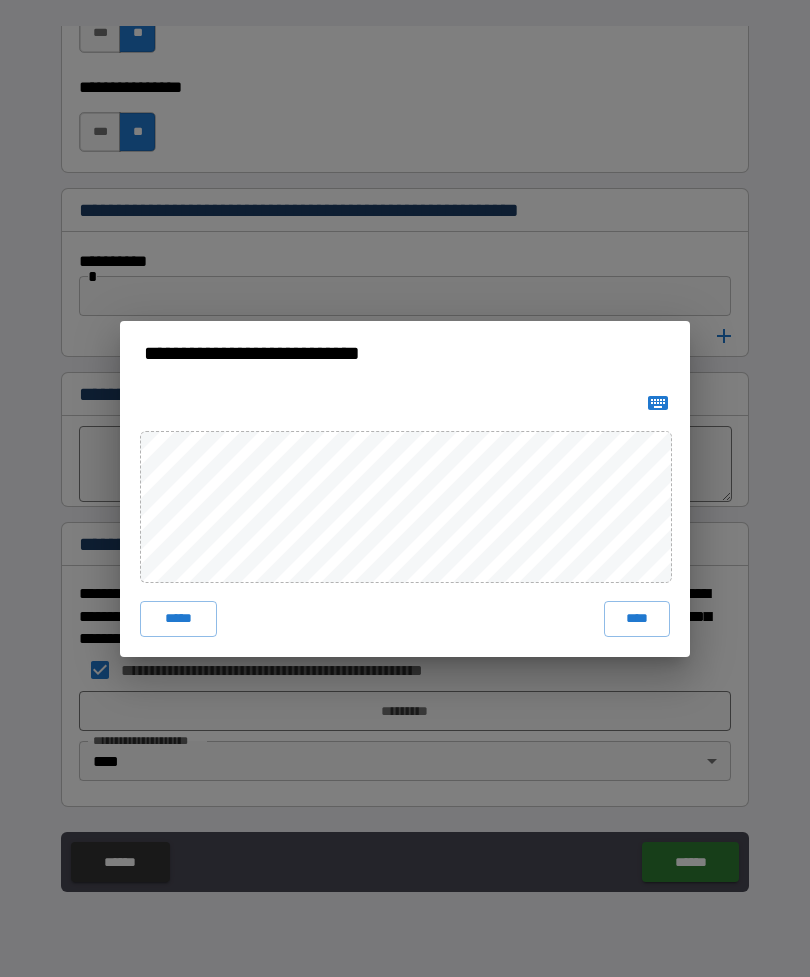 click on "****" at bounding box center [637, 619] 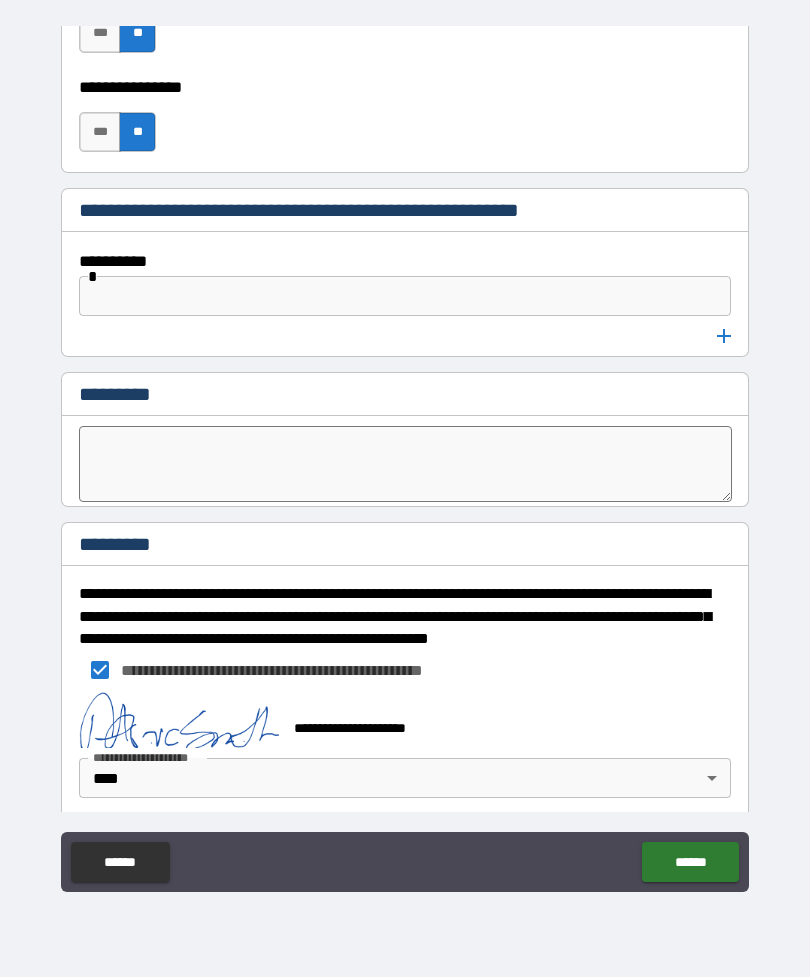 scroll, scrollTop: 10477, scrollLeft: 0, axis: vertical 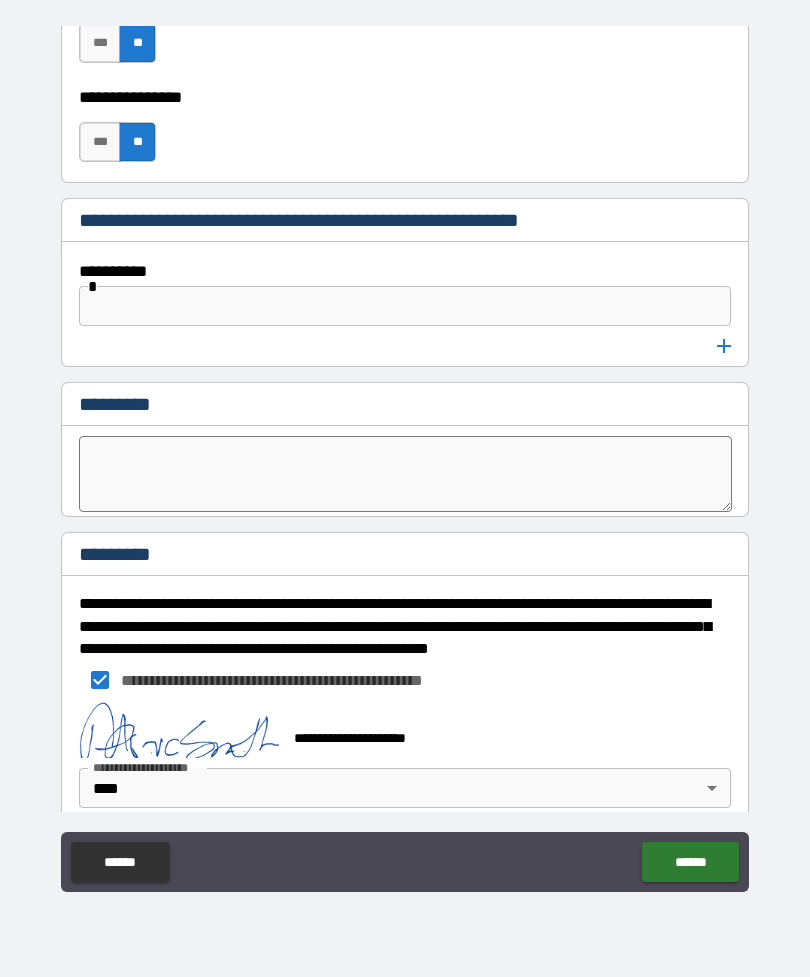 click on "******" at bounding box center [690, 862] 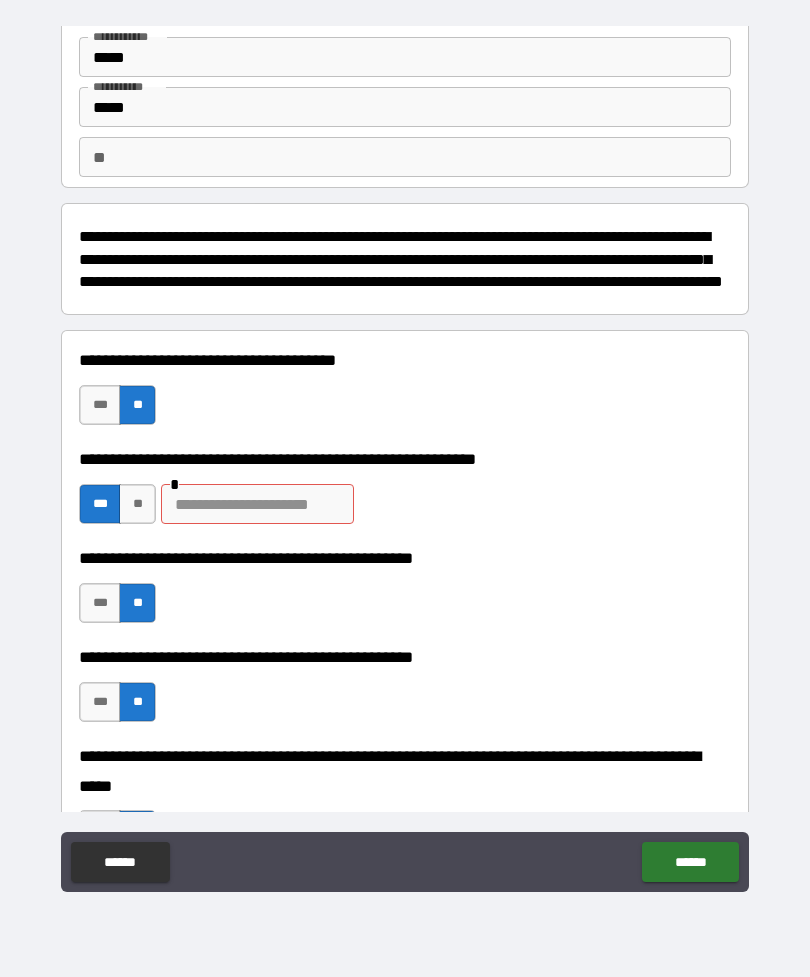 scroll, scrollTop: 80, scrollLeft: 0, axis: vertical 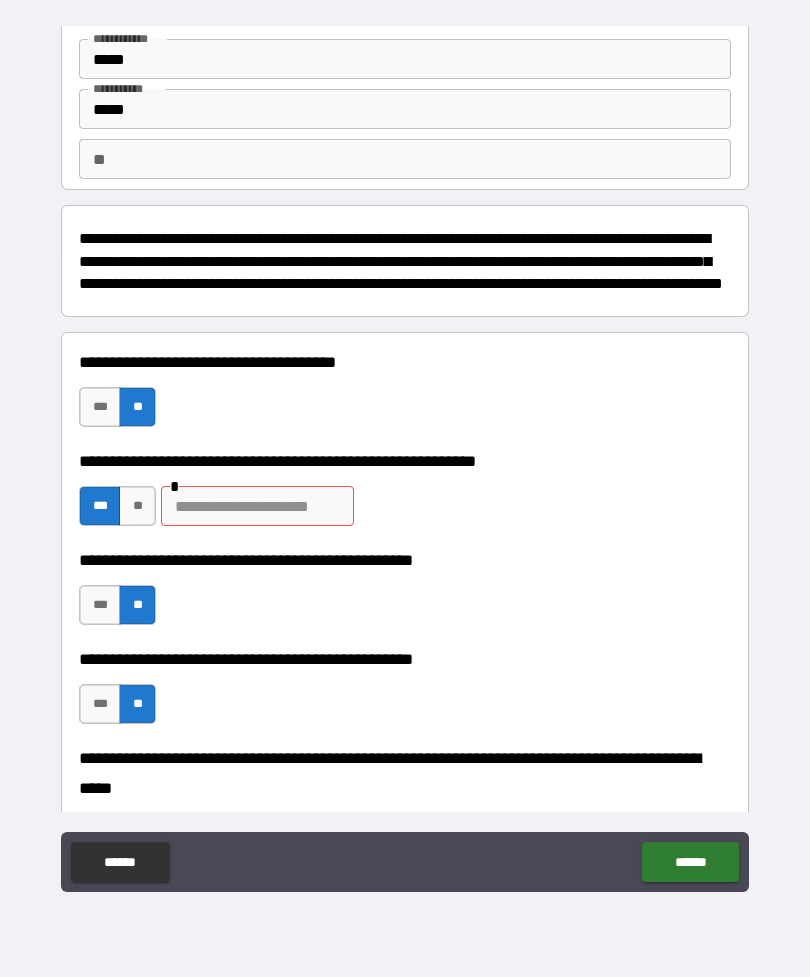 click at bounding box center (257, 506) 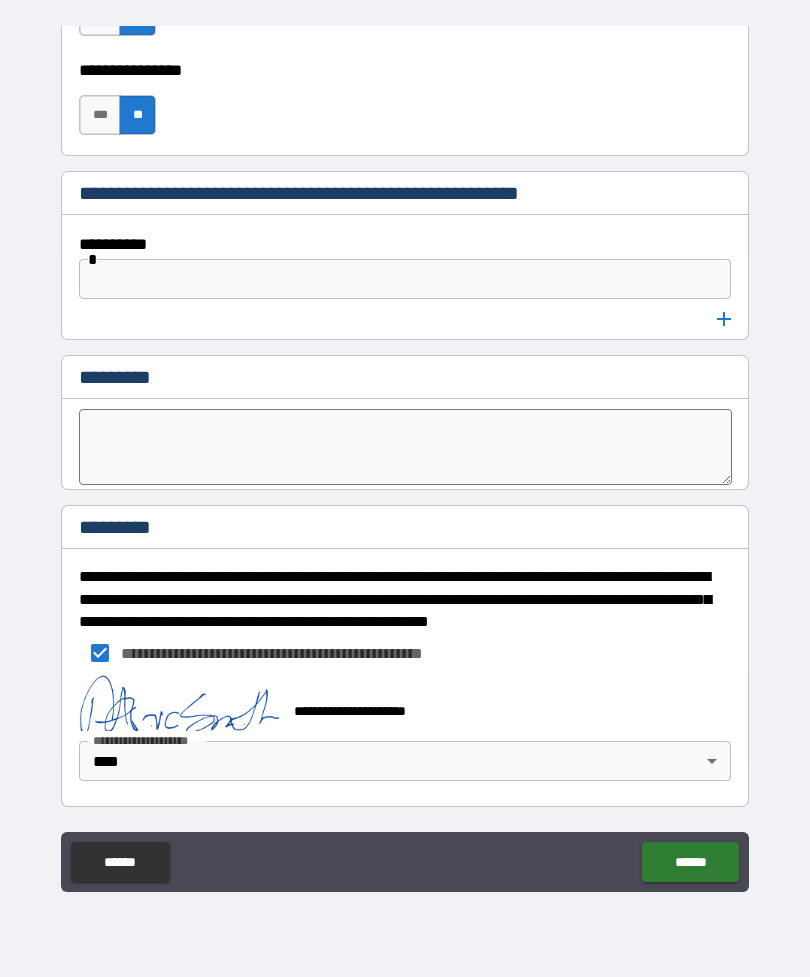 scroll, scrollTop: 10504, scrollLeft: 0, axis: vertical 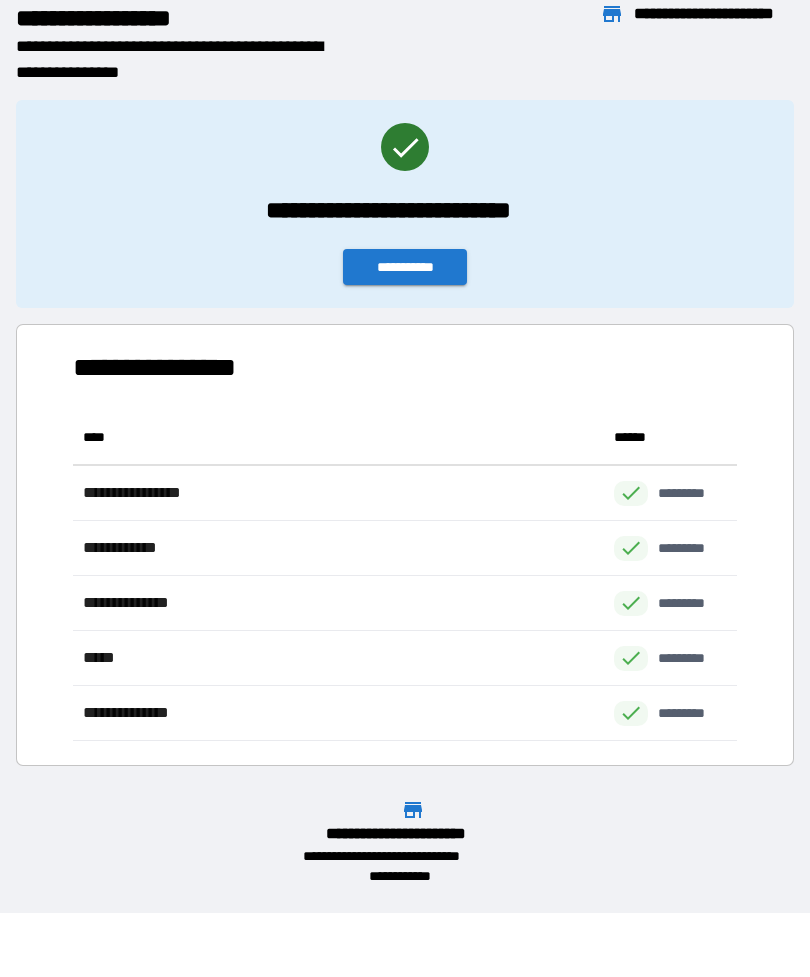 click on "**********" at bounding box center (405, 367) 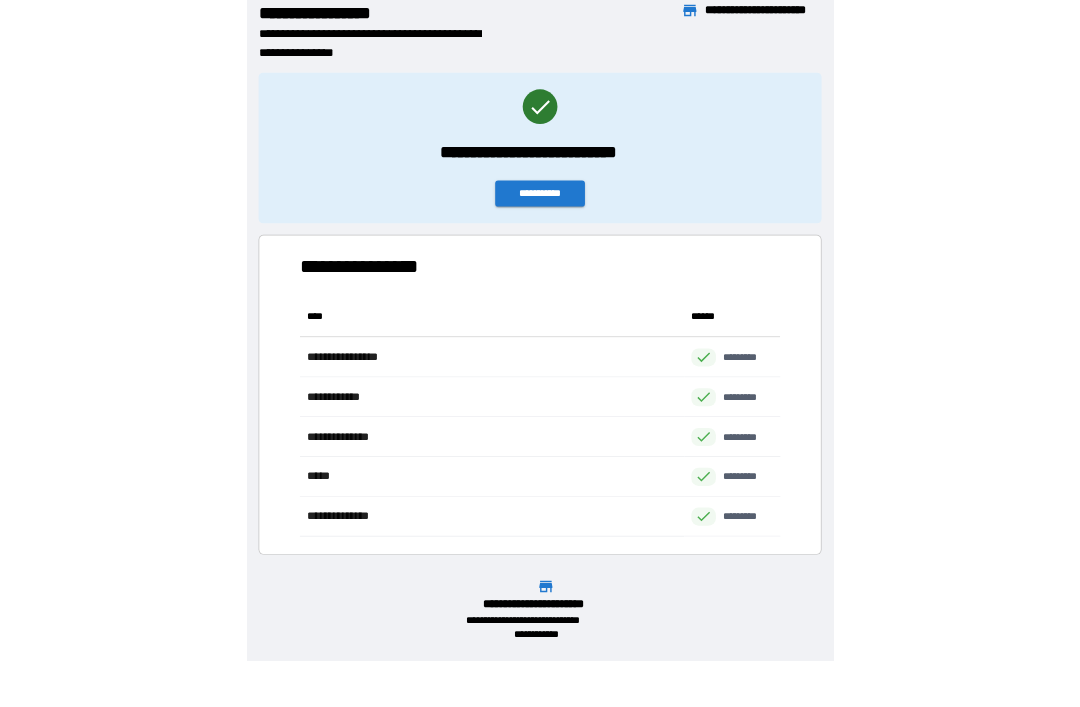 scroll, scrollTop: 1, scrollLeft: 1, axis: both 